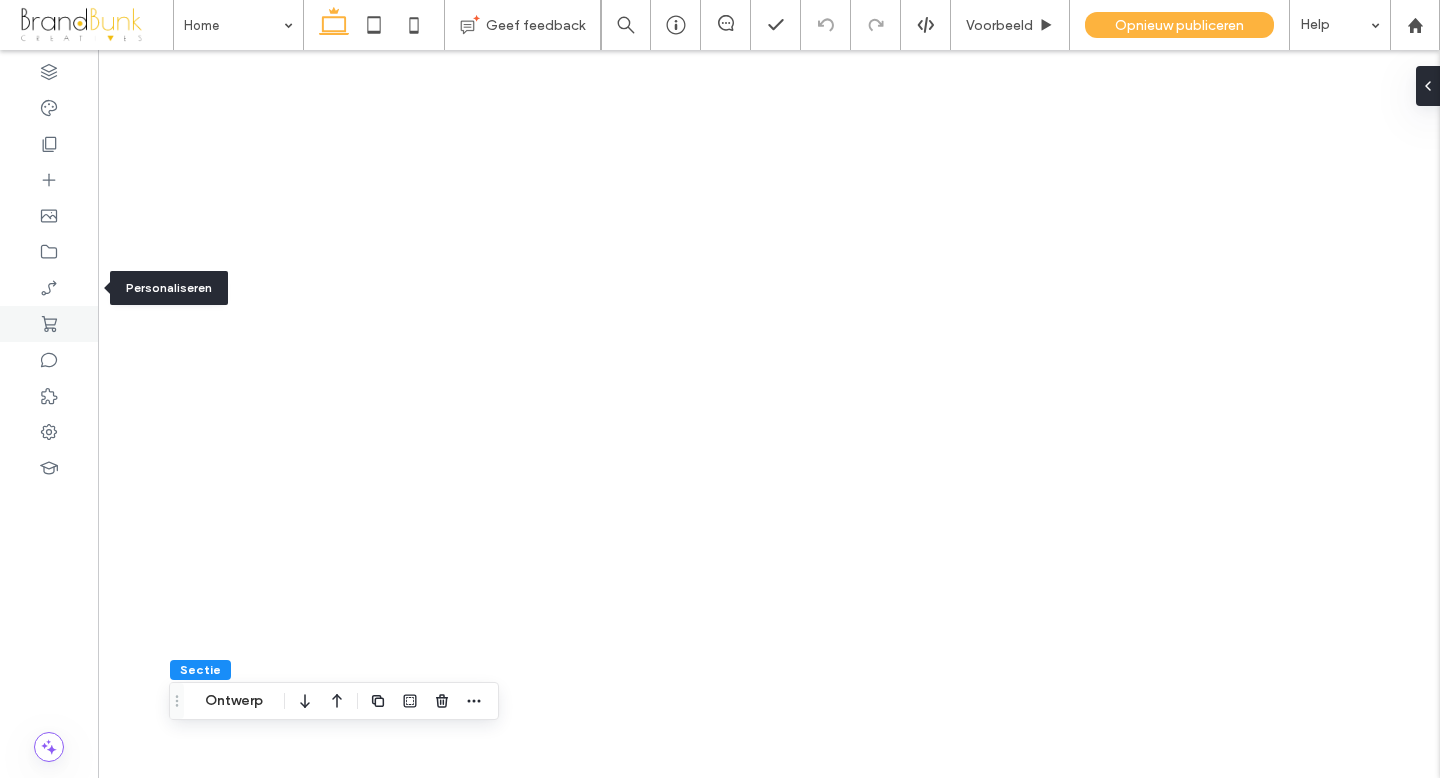 click 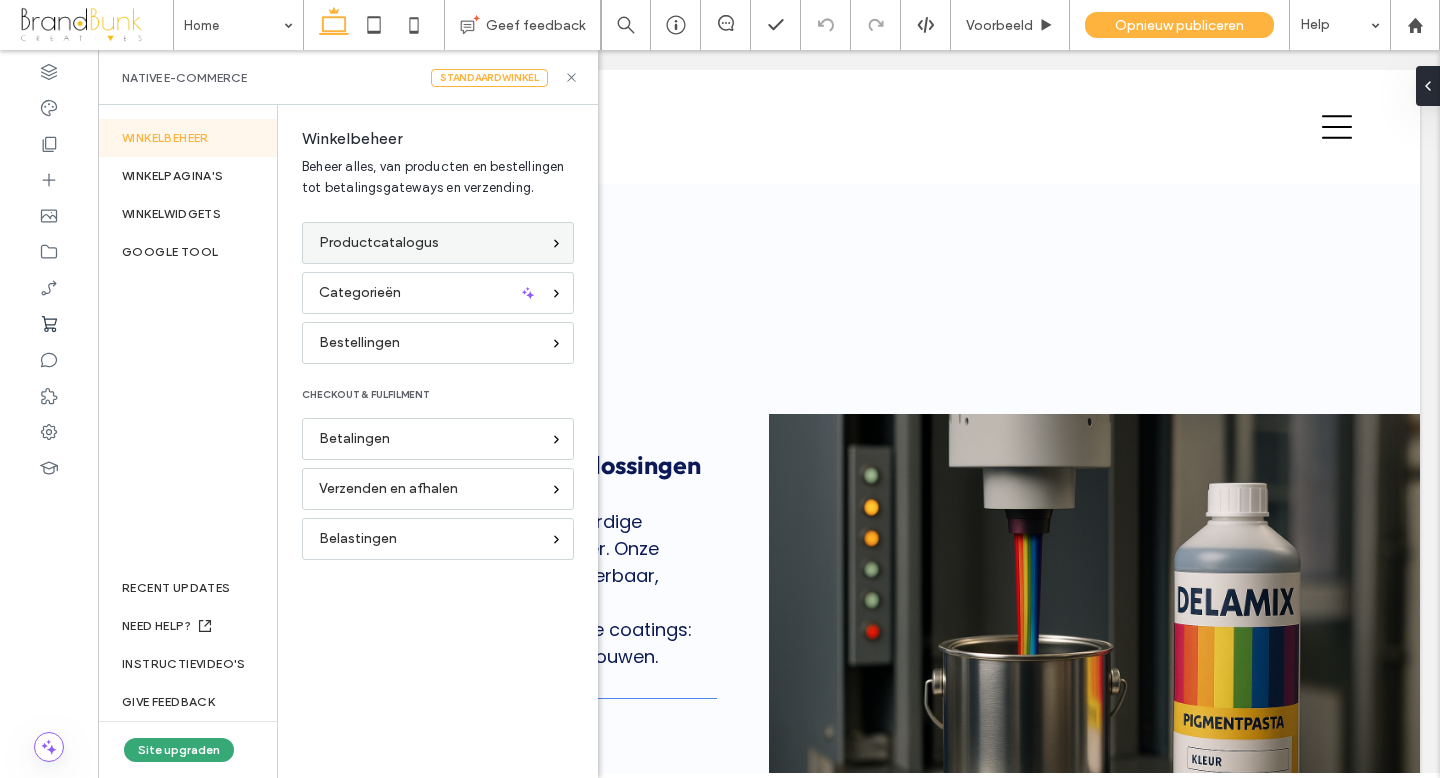 scroll, scrollTop: 1971, scrollLeft: 0, axis: vertical 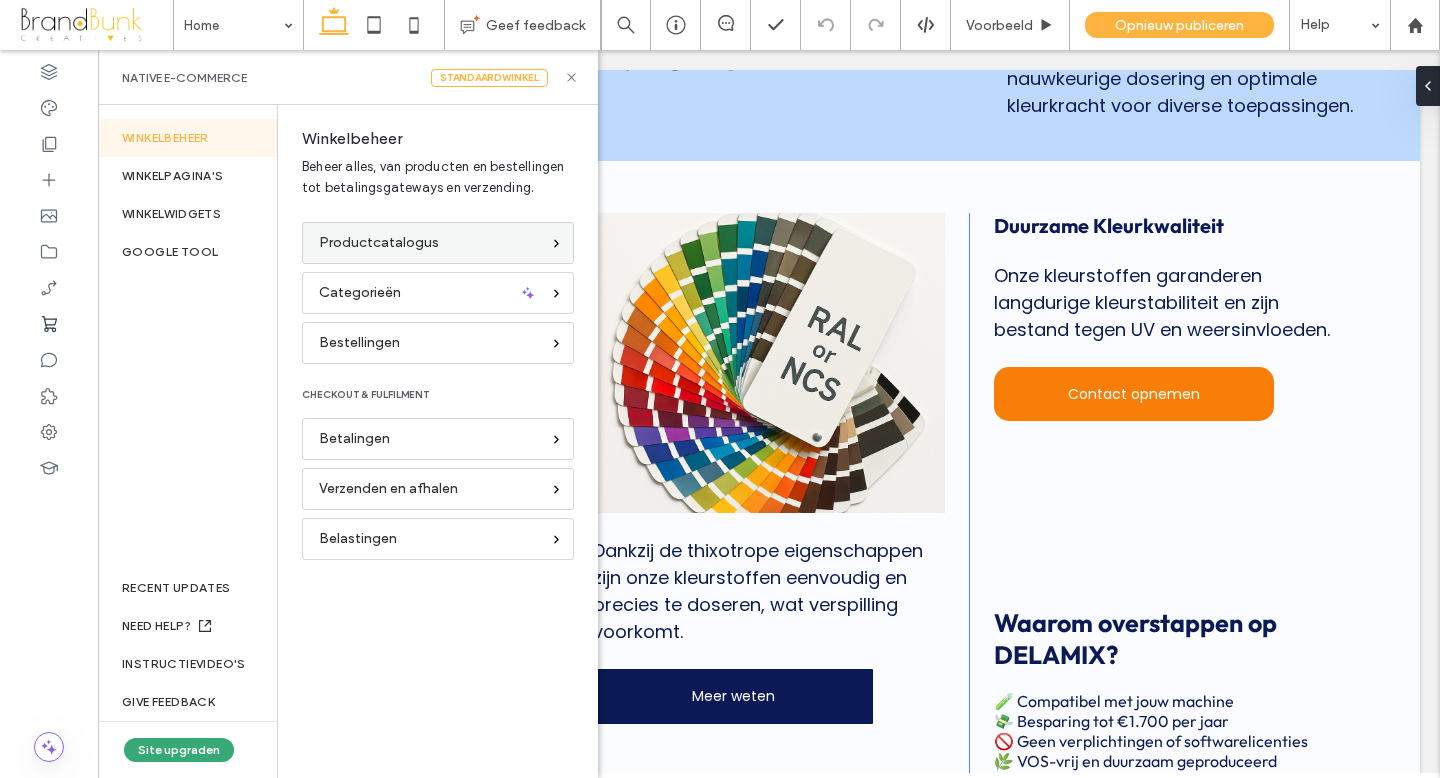 click on "Productcatalogus" at bounding box center [379, 243] 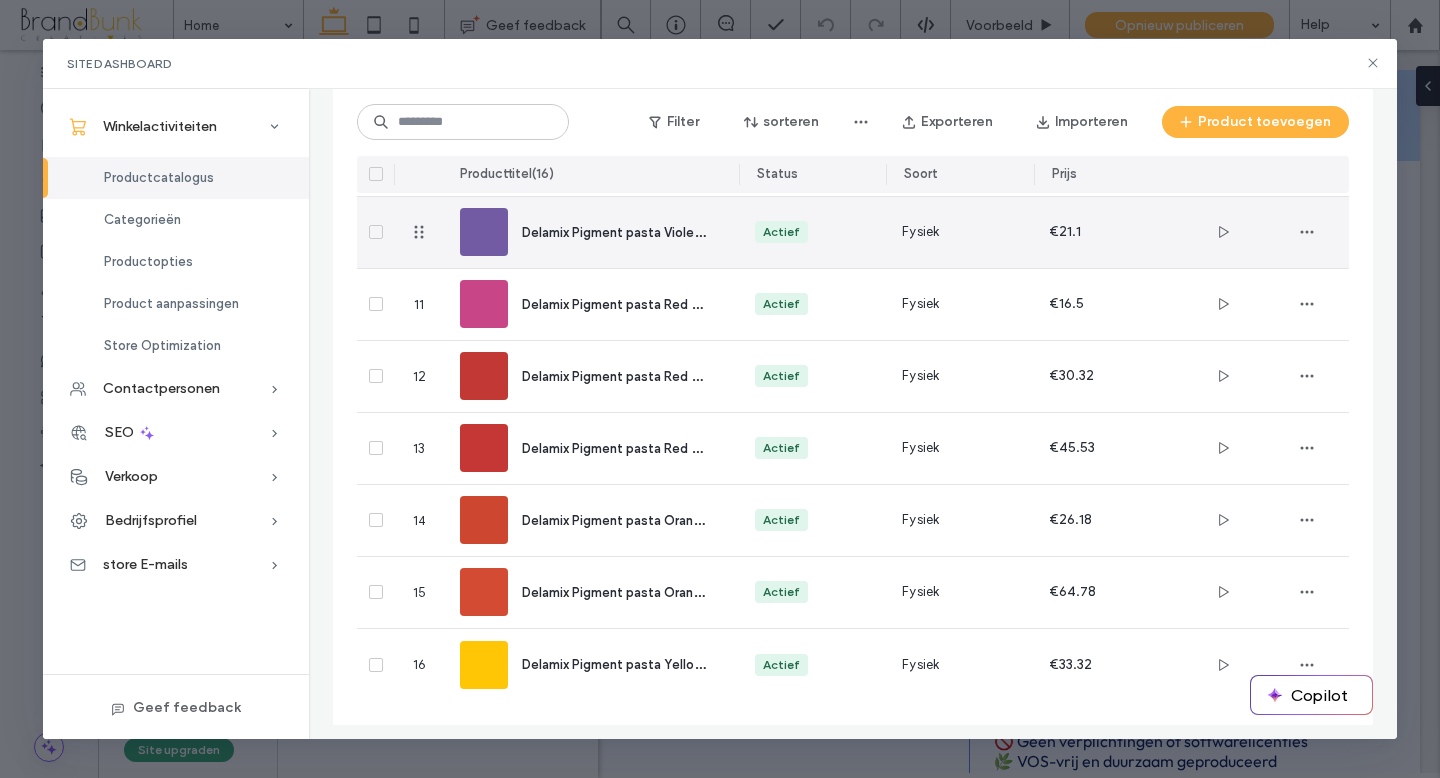 scroll, scrollTop: 793, scrollLeft: 0, axis: vertical 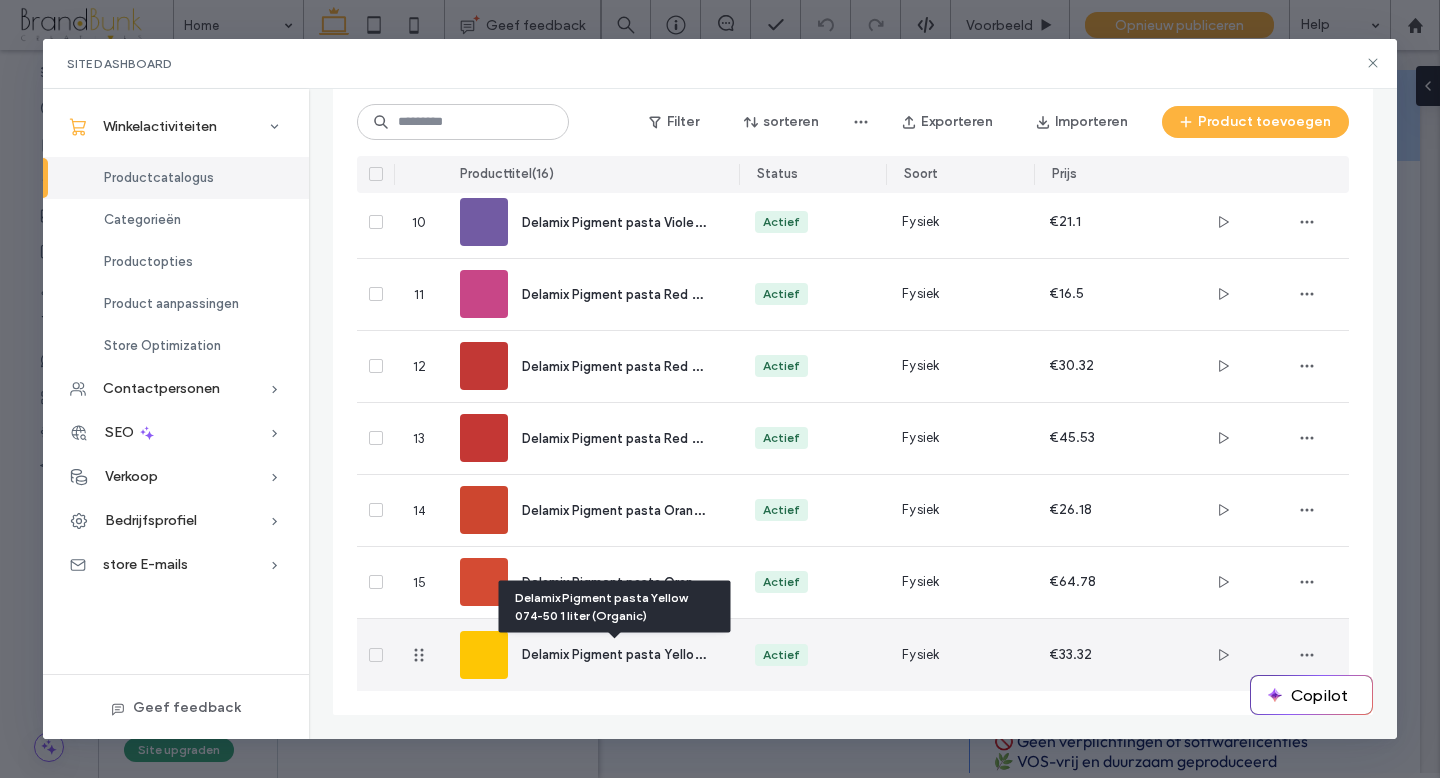 click on "Delamix Pigment pasta Yellow 074-50 1 liter              (Organic)" at bounding box center [685, 653] 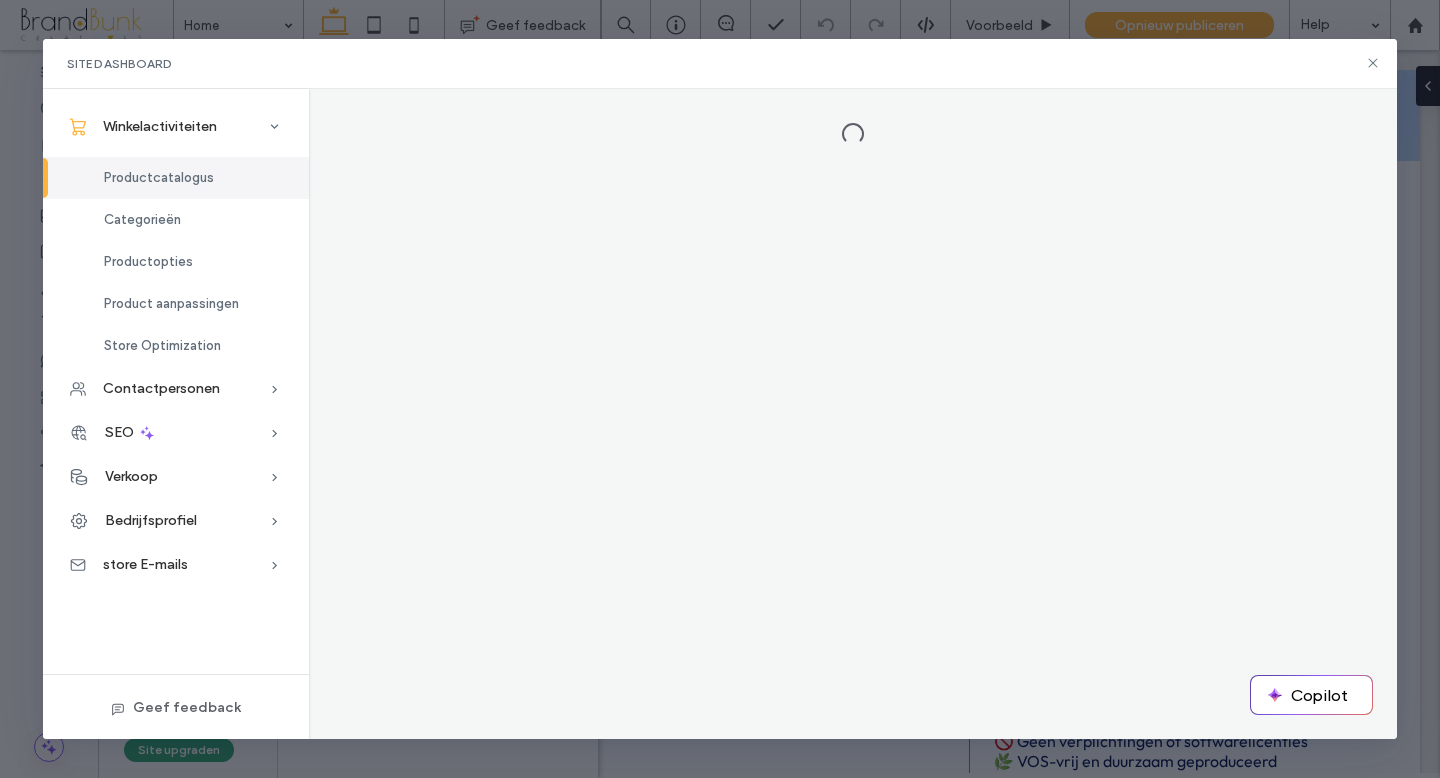 scroll, scrollTop: 0, scrollLeft: 0, axis: both 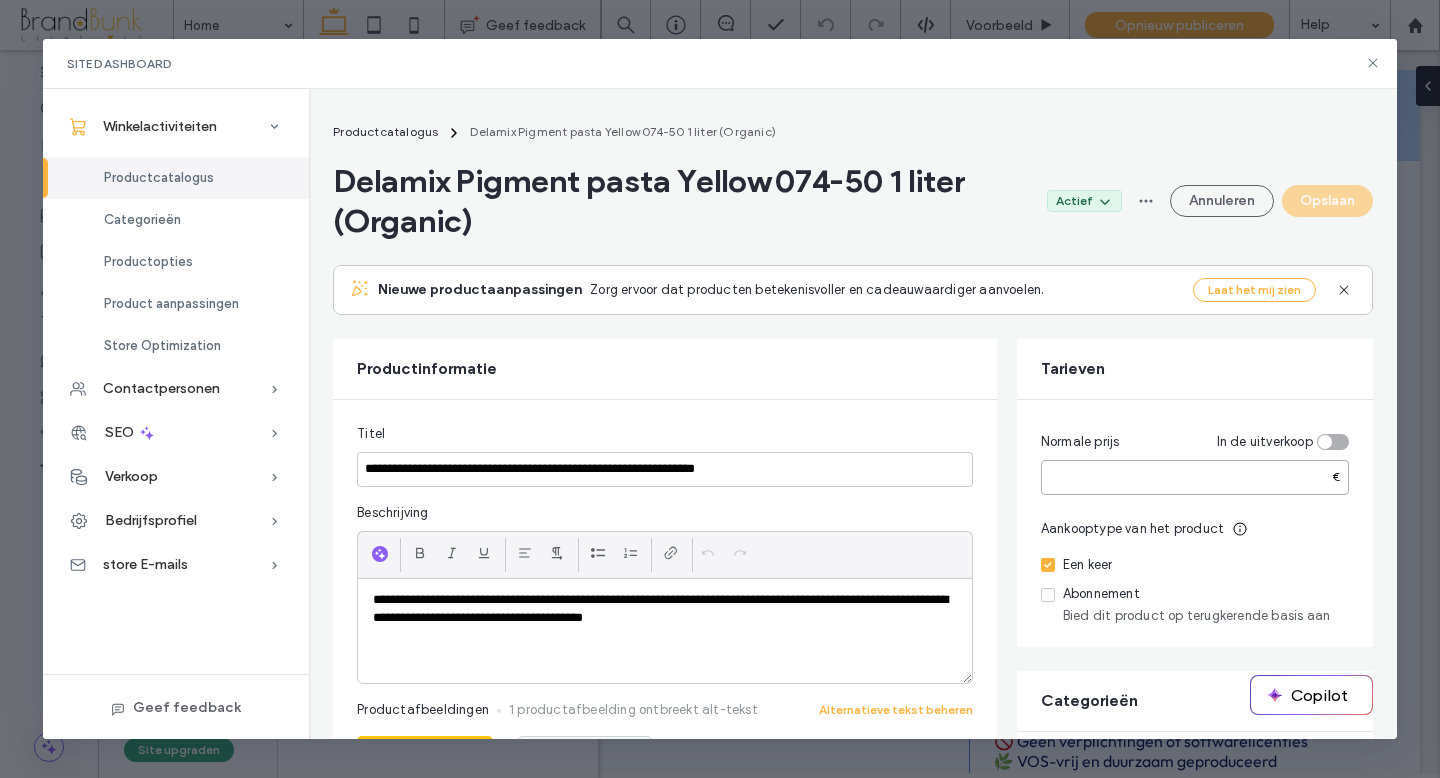 drag, startPoint x: 1083, startPoint y: 477, endPoint x: 1045, endPoint y: 480, distance: 38.118237 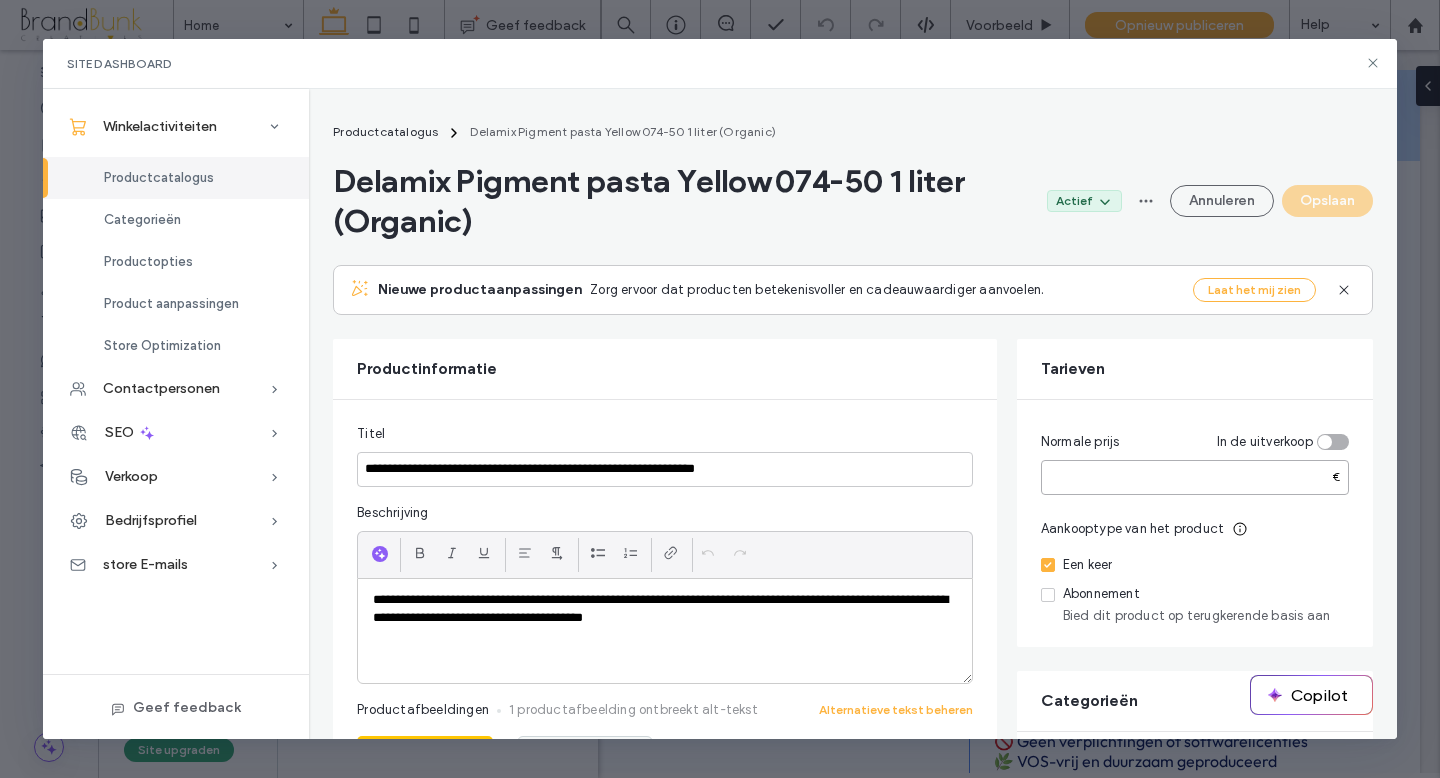 click on "*****" at bounding box center (1195, 477) 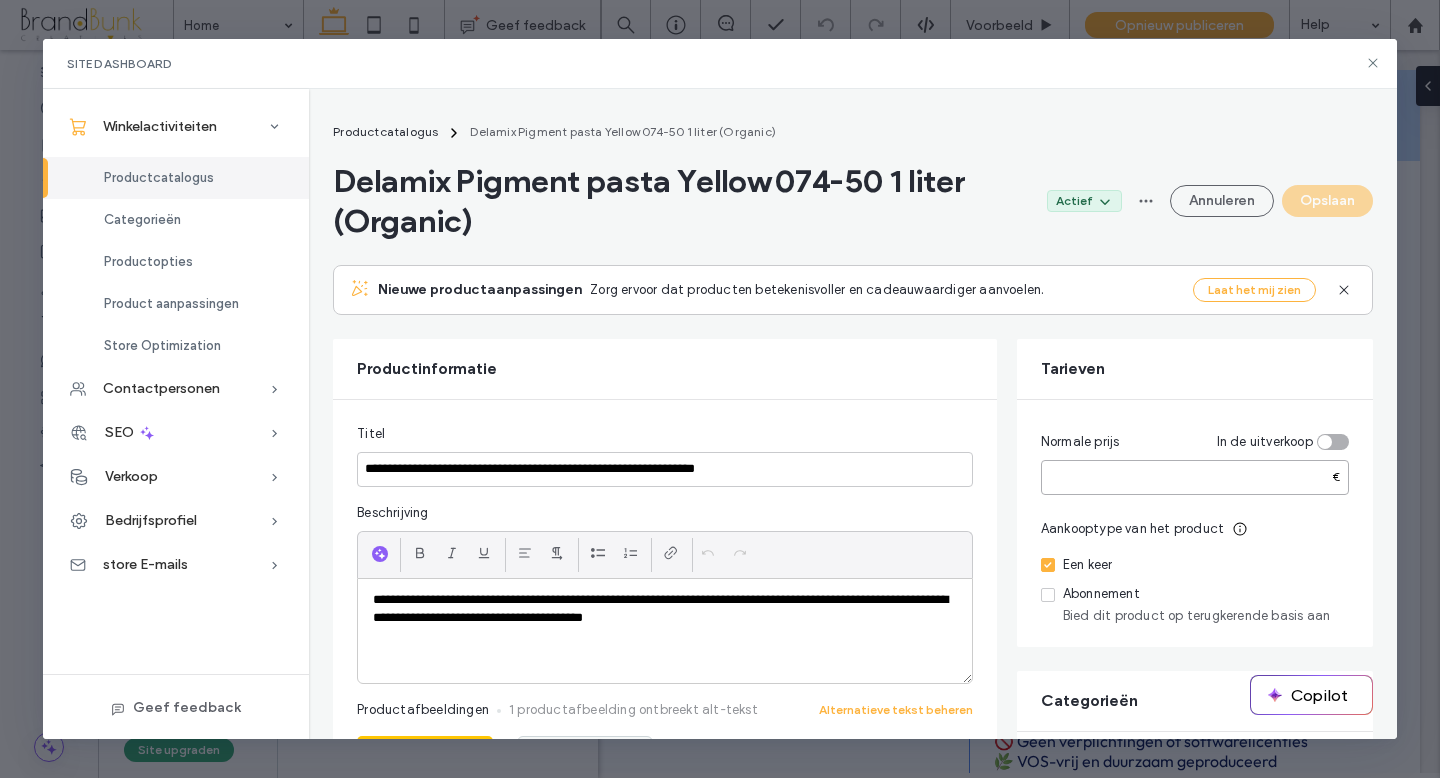 paste 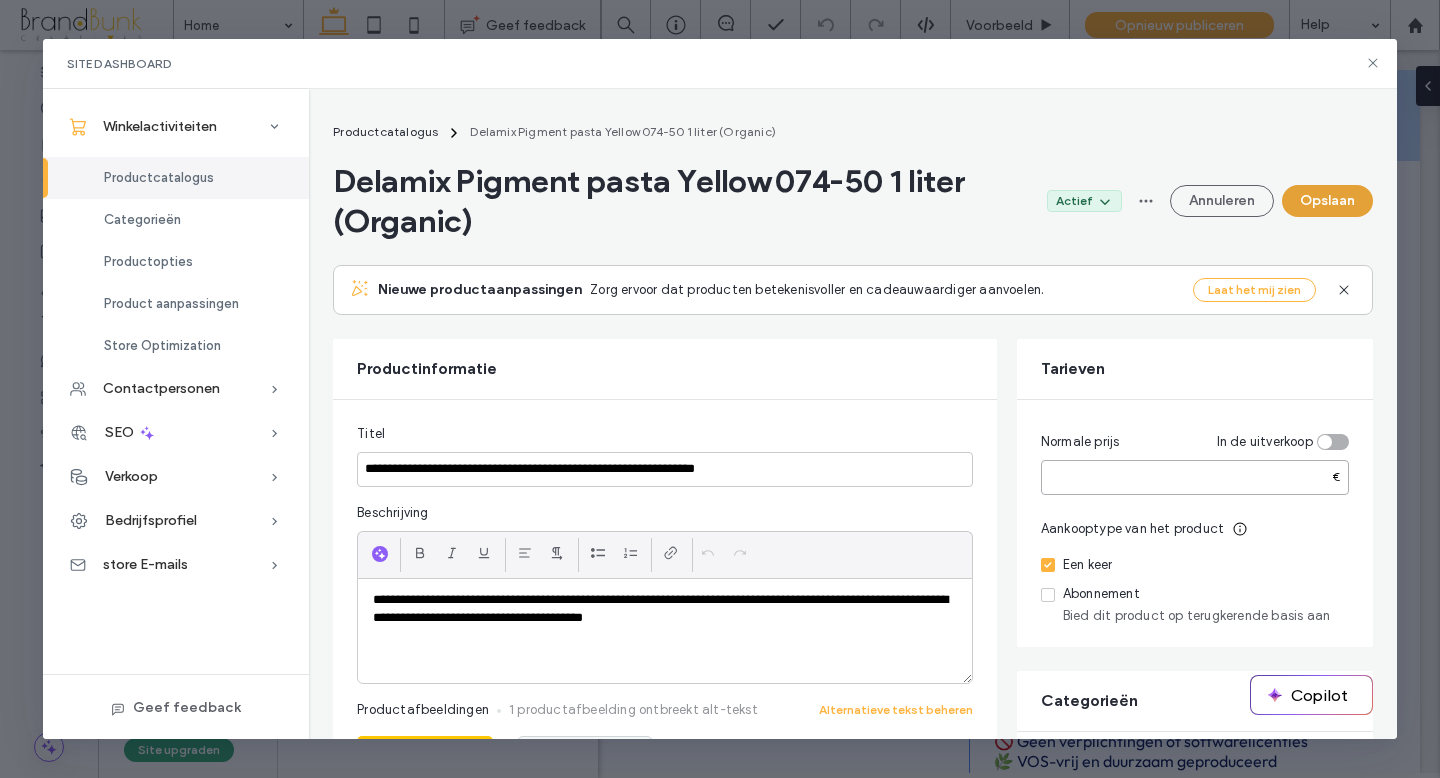 type on "*****" 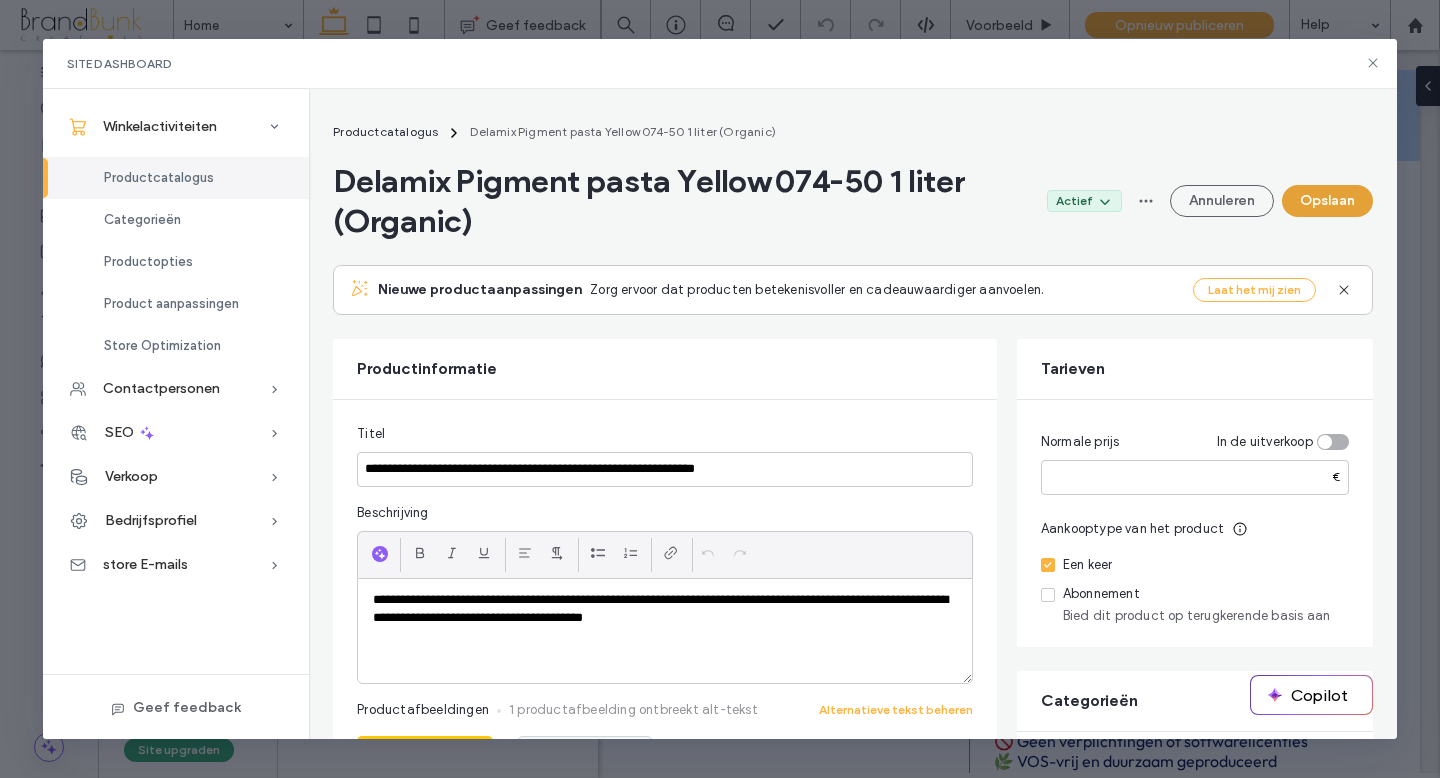 click on "Opslaan" at bounding box center (1327, 201) 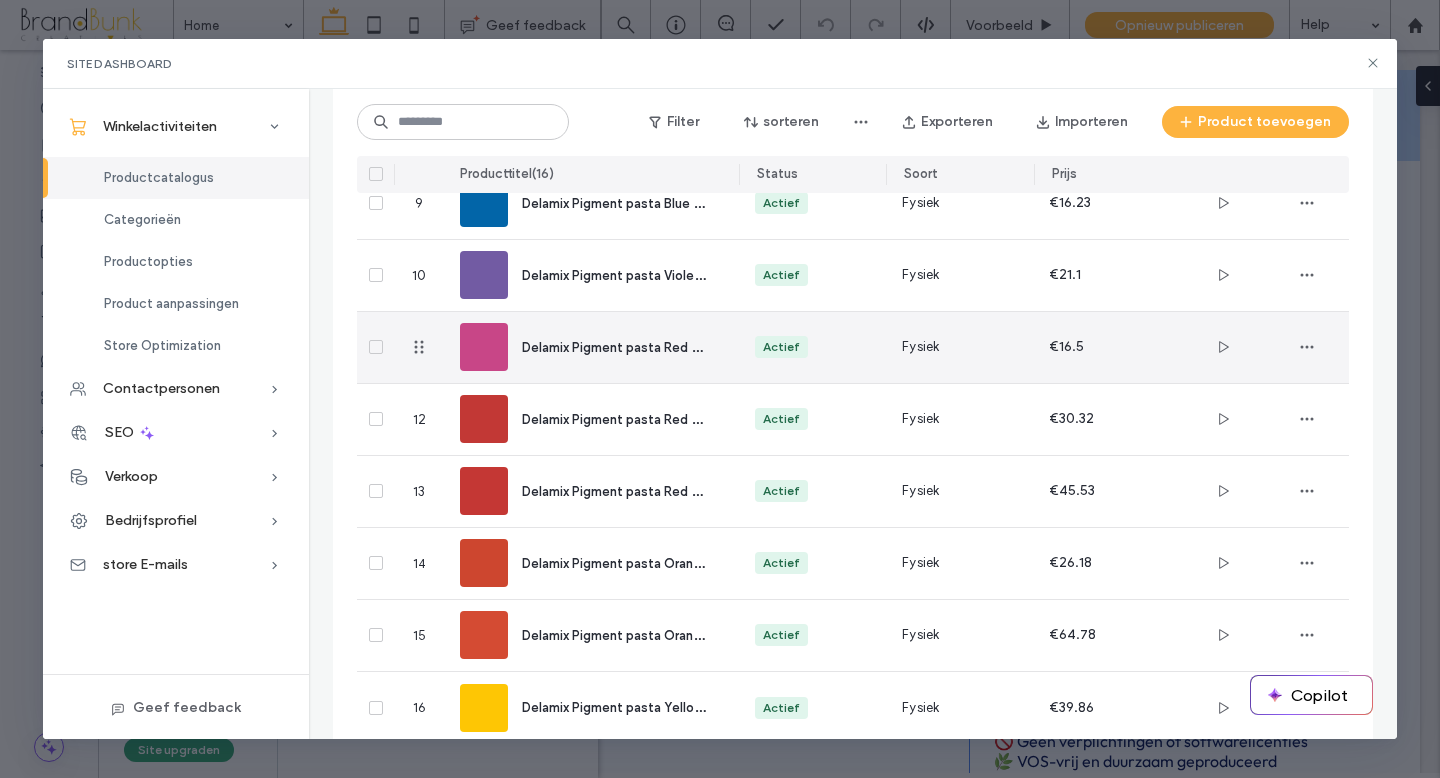scroll, scrollTop: 793, scrollLeft: 0, axis: vertical 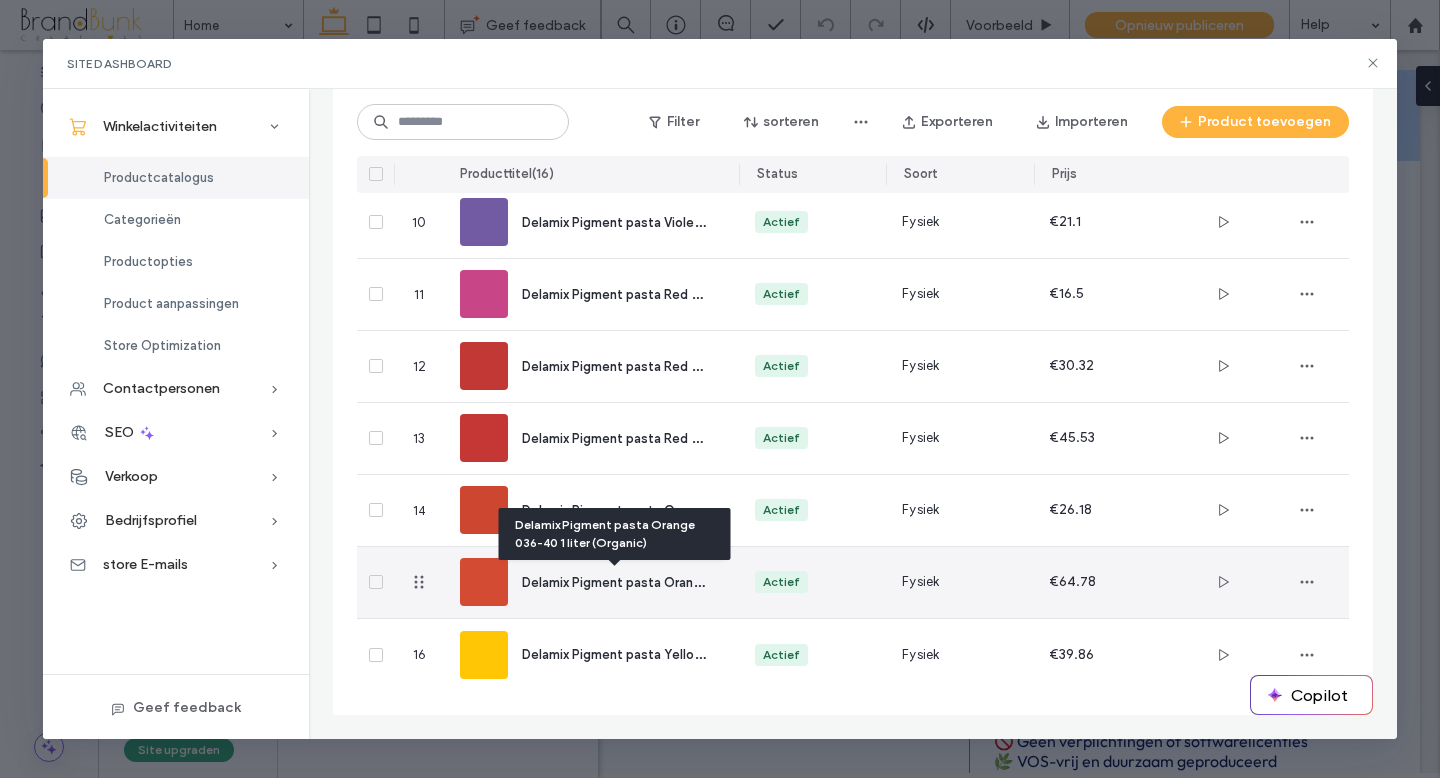 click on "Delamix Pigment pasta Orange 036-40 1 liter (Organic)" at bounding box center (688, 581) 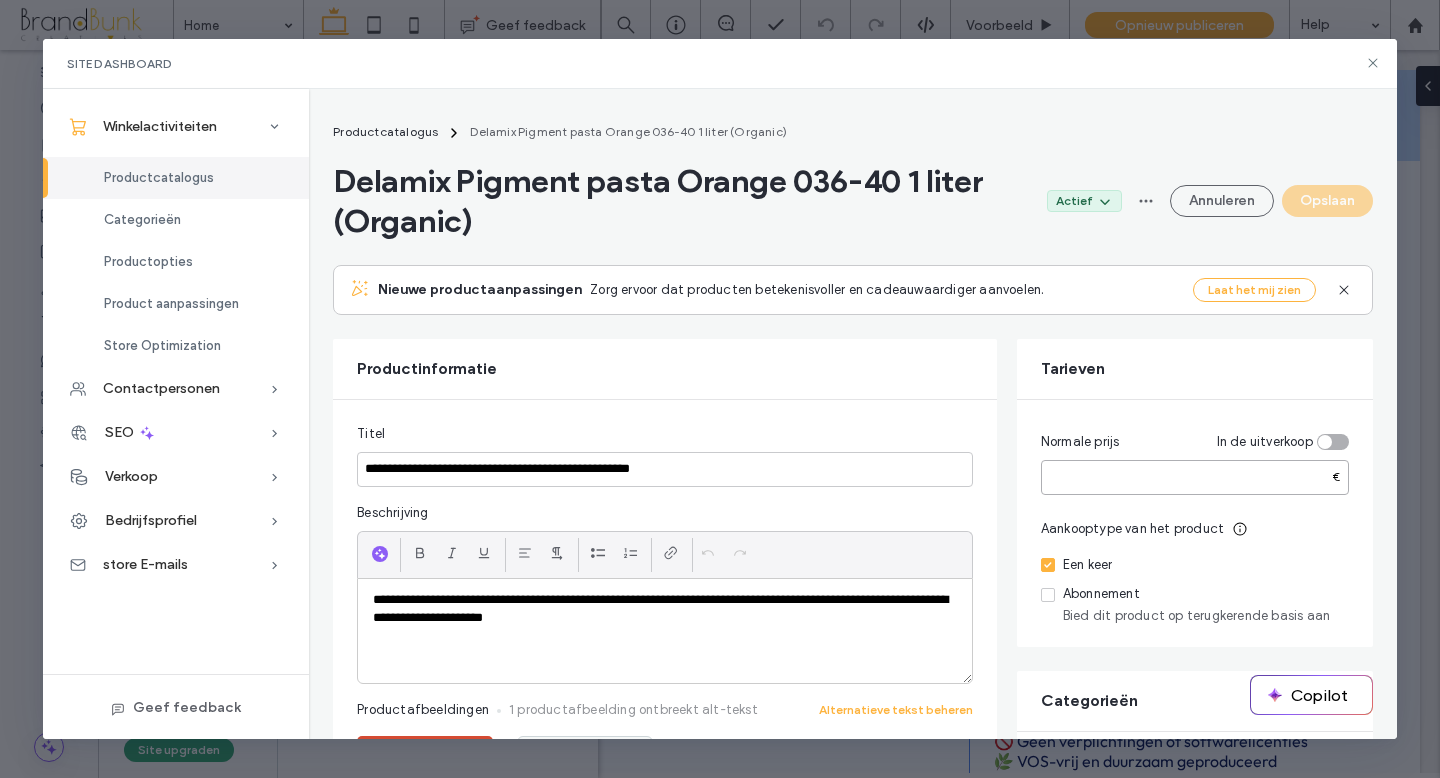 drag, startPoint x: 1049, startPoint y: 478, endPoint x: 1093, endPoint y: 479, distance: 44.011364 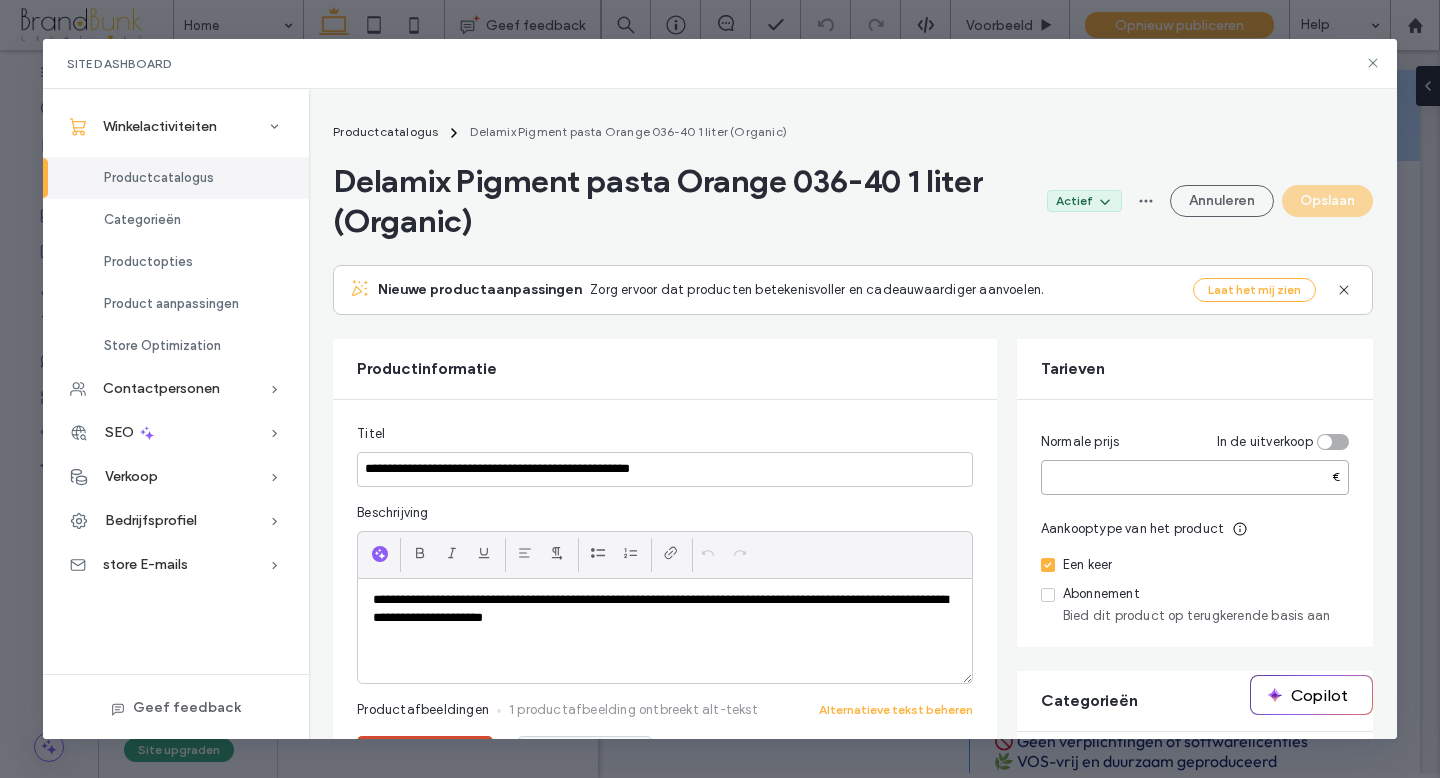 click on "*****" at bounding box center [1195, 477] 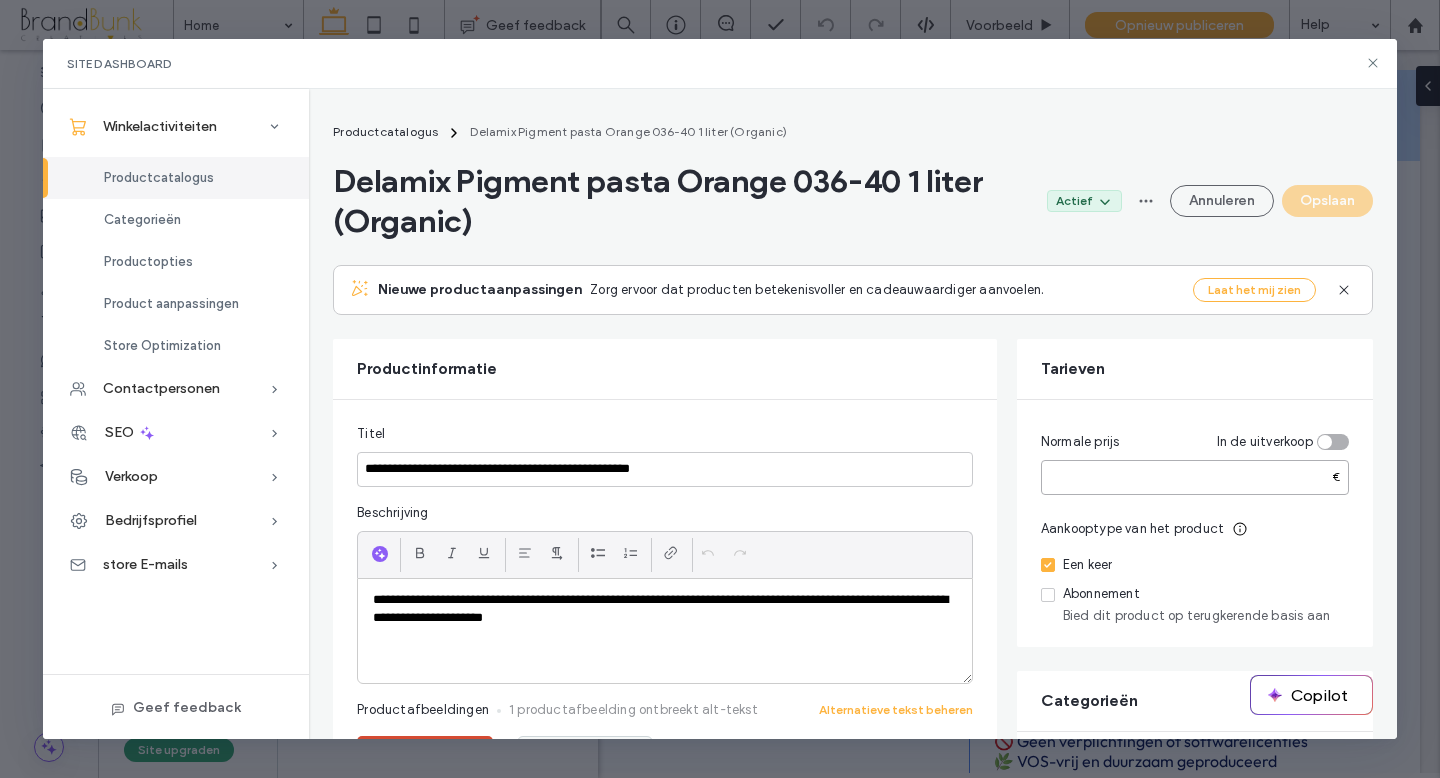 paste 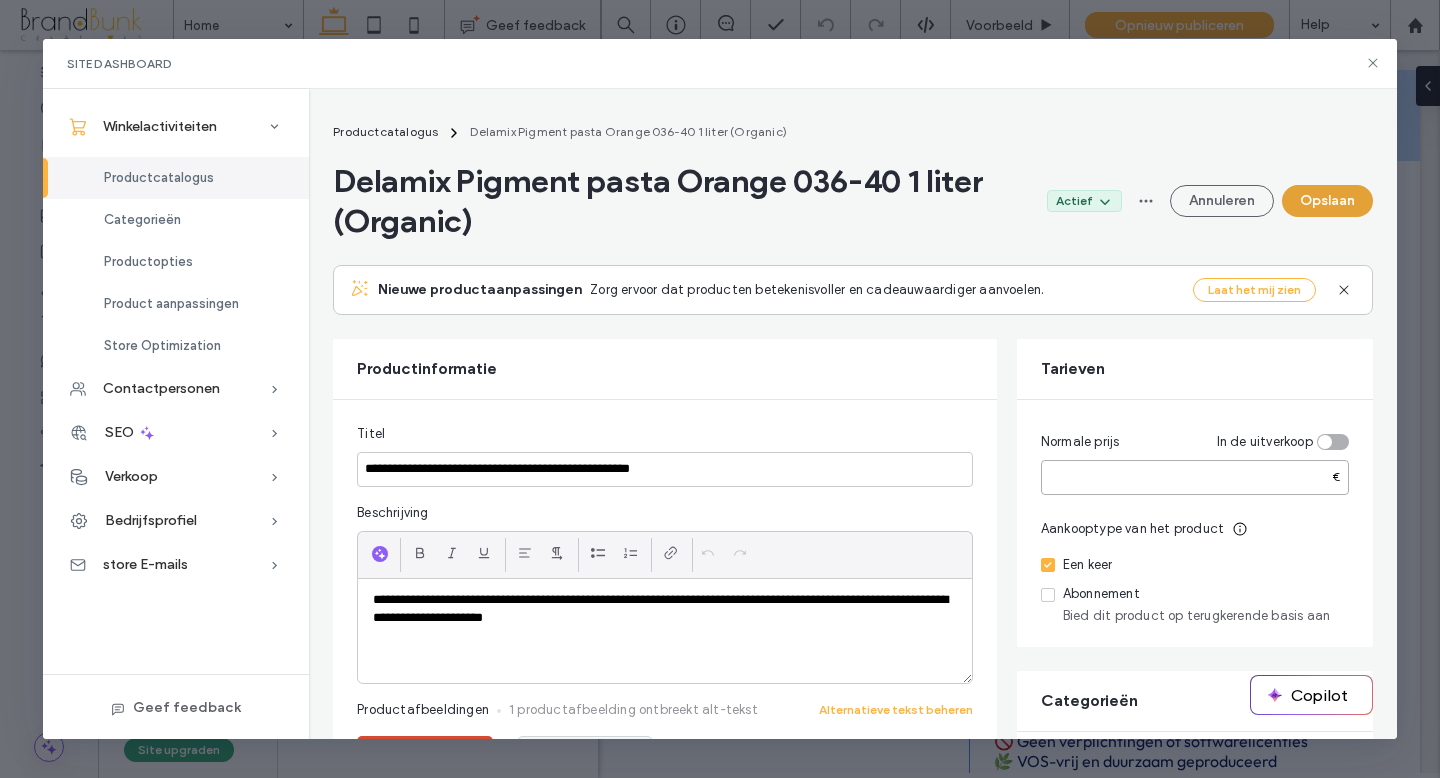 type on "*****" 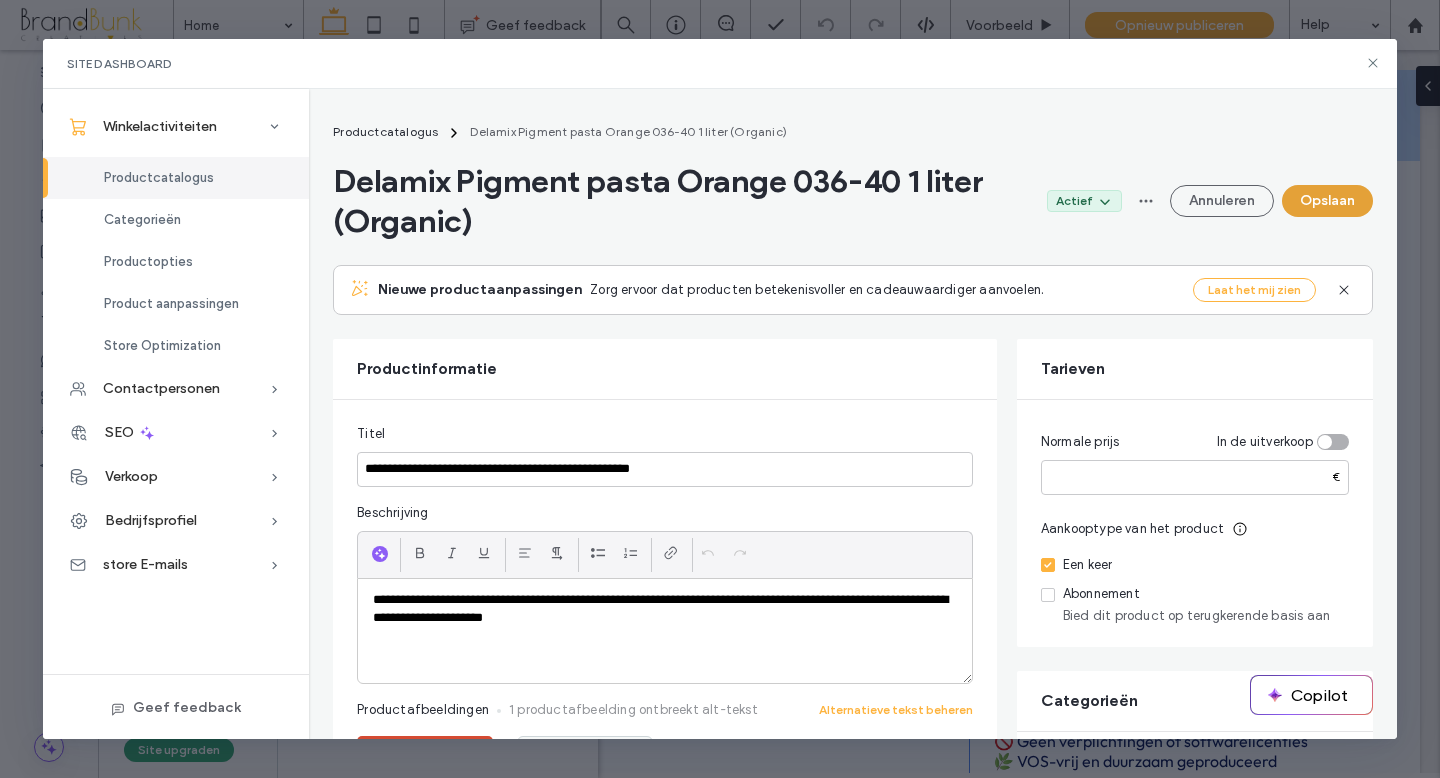 click on "Opslaan" at bounding box center (1327, 201) 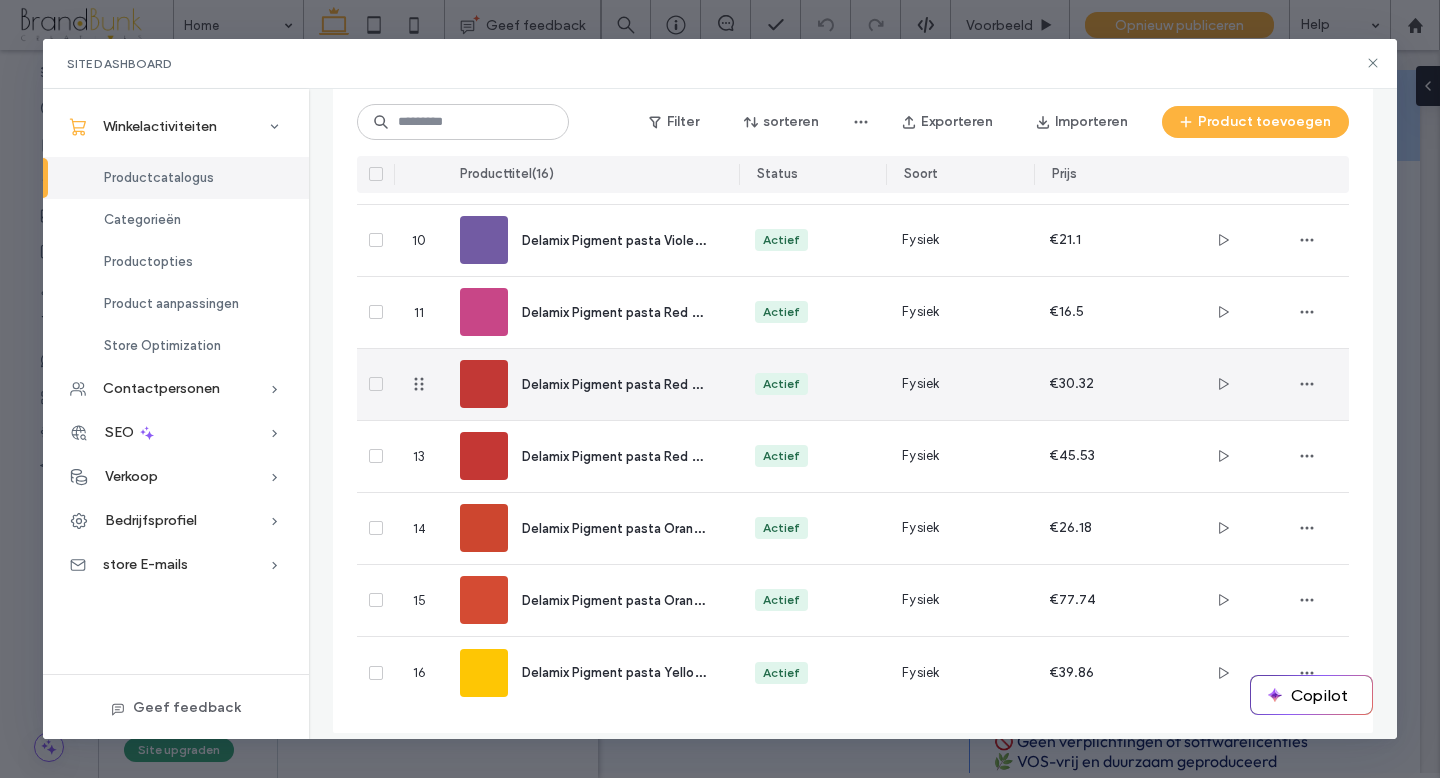 scroll, scrollTop: 793, scrollLeft: 0, axis: vertical 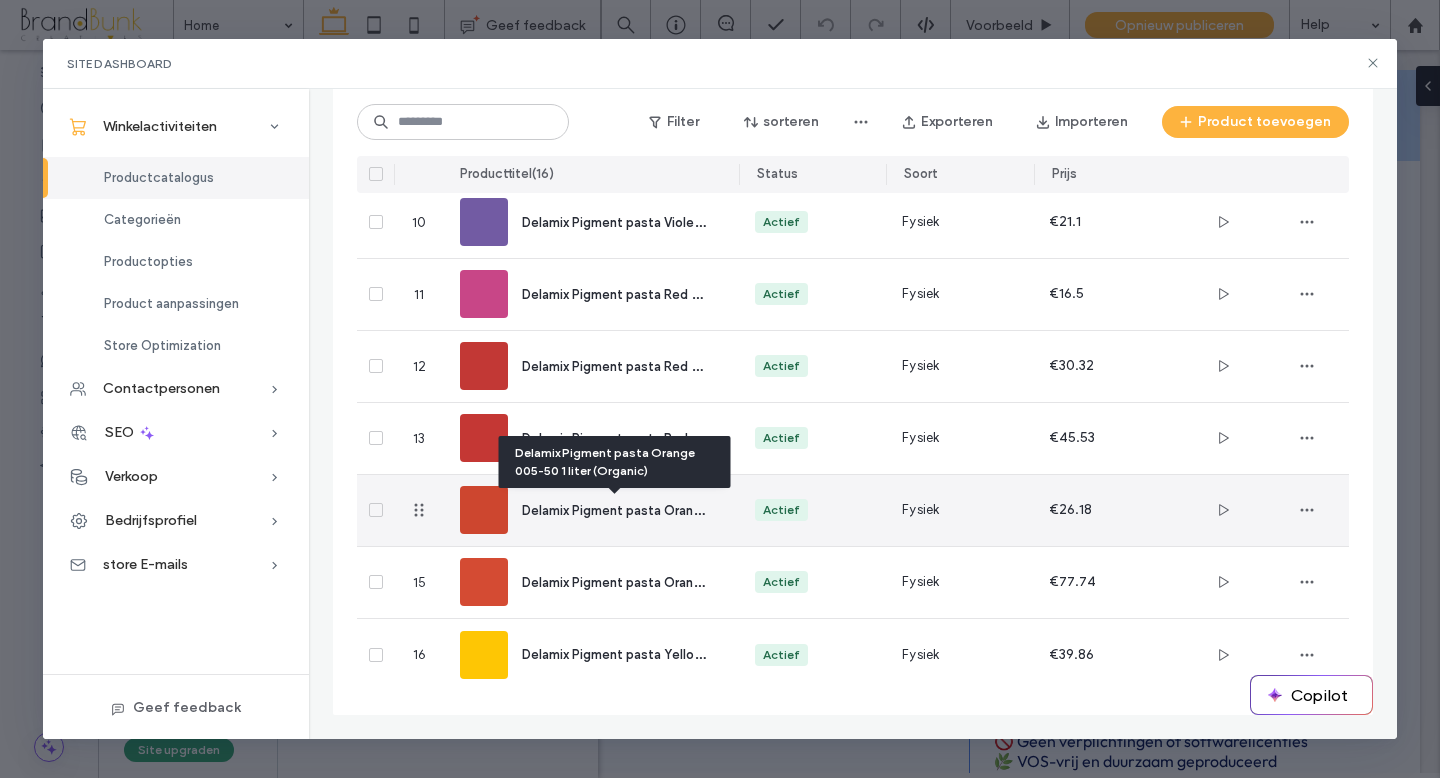 click on "Delamix Pigment pasta Orange 005-50 1 liter (Organic)" at bounding box center [689, 509] 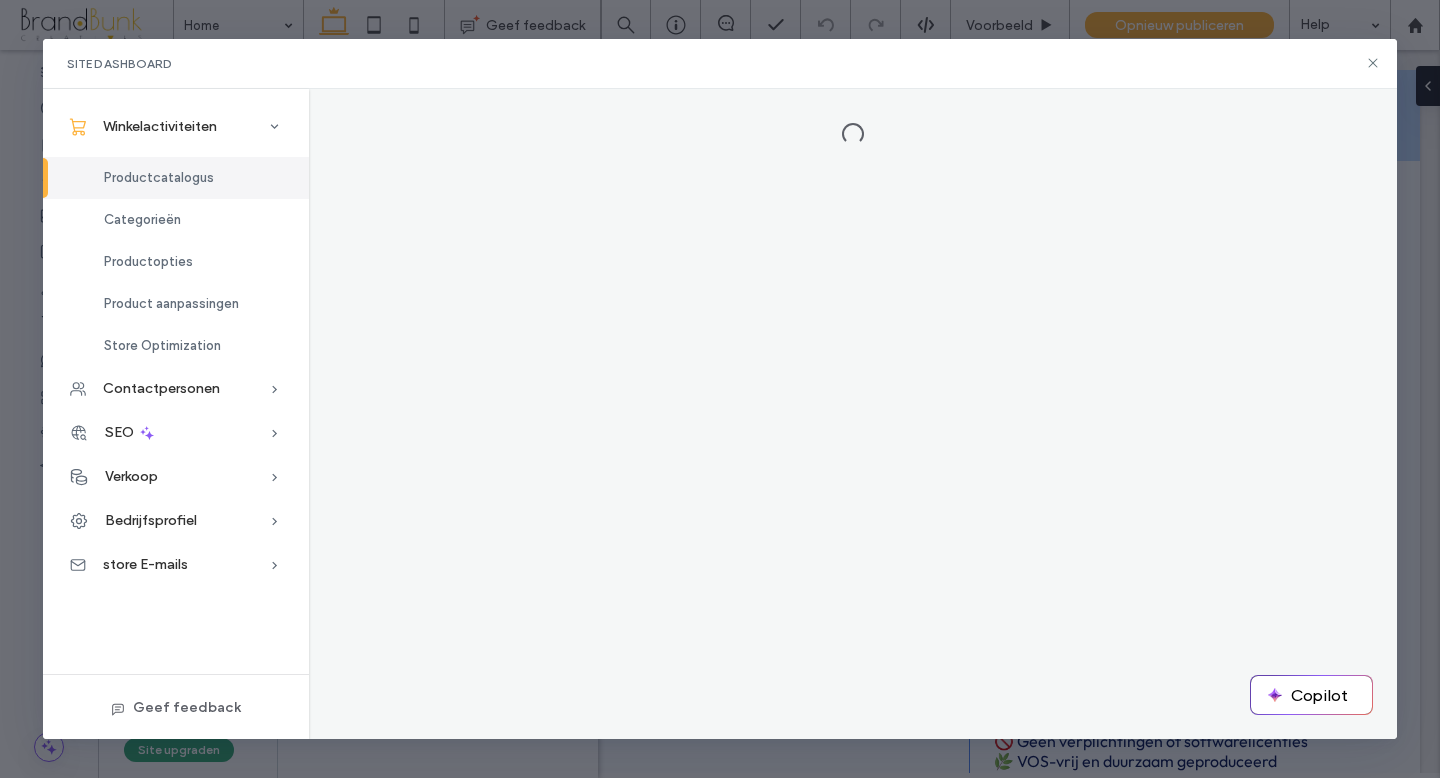 scroll, scrollTop: 0, scrollLeft: 0, axis: both 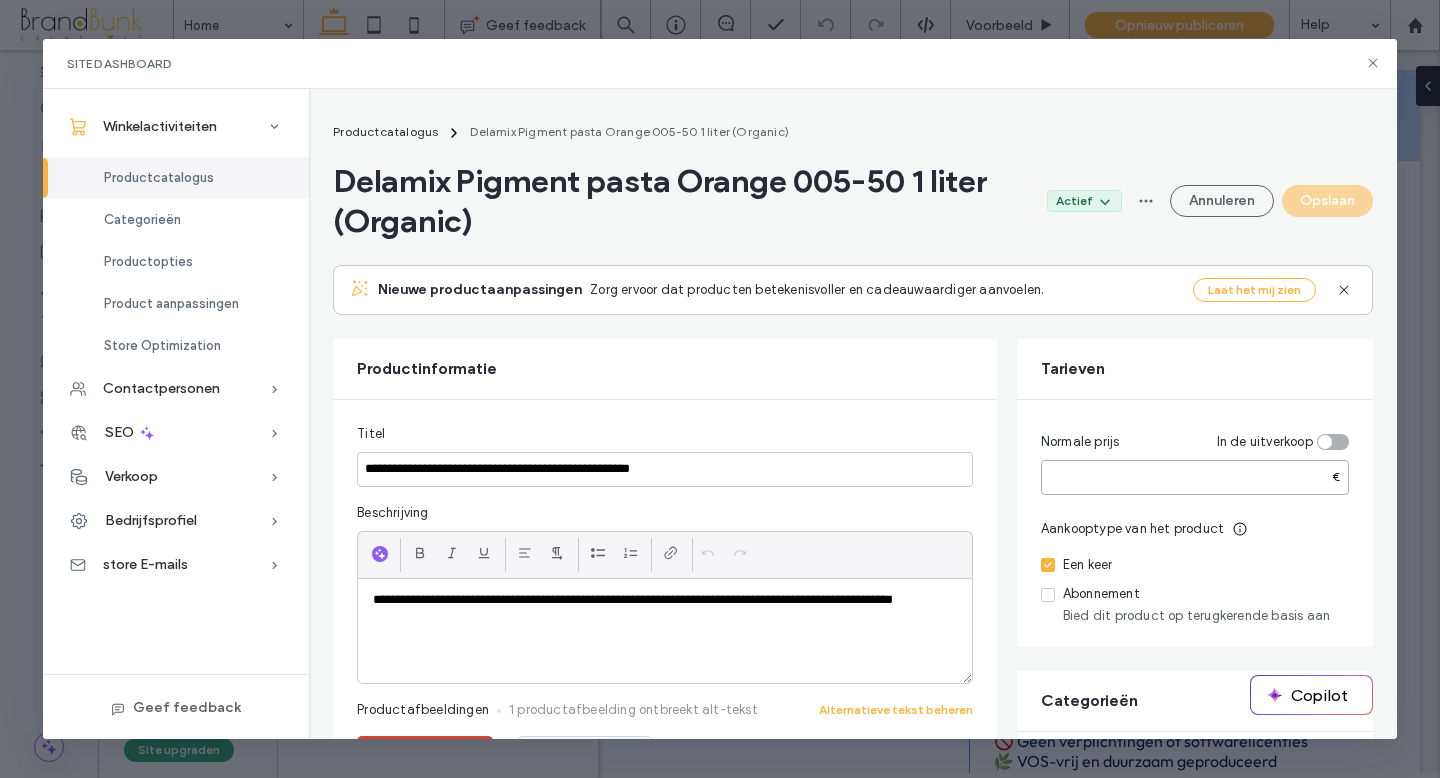 drag, startPoint x: 1049, startPoint y: 476, endPoint x: 1087, endPoint y: 476, distance: 38 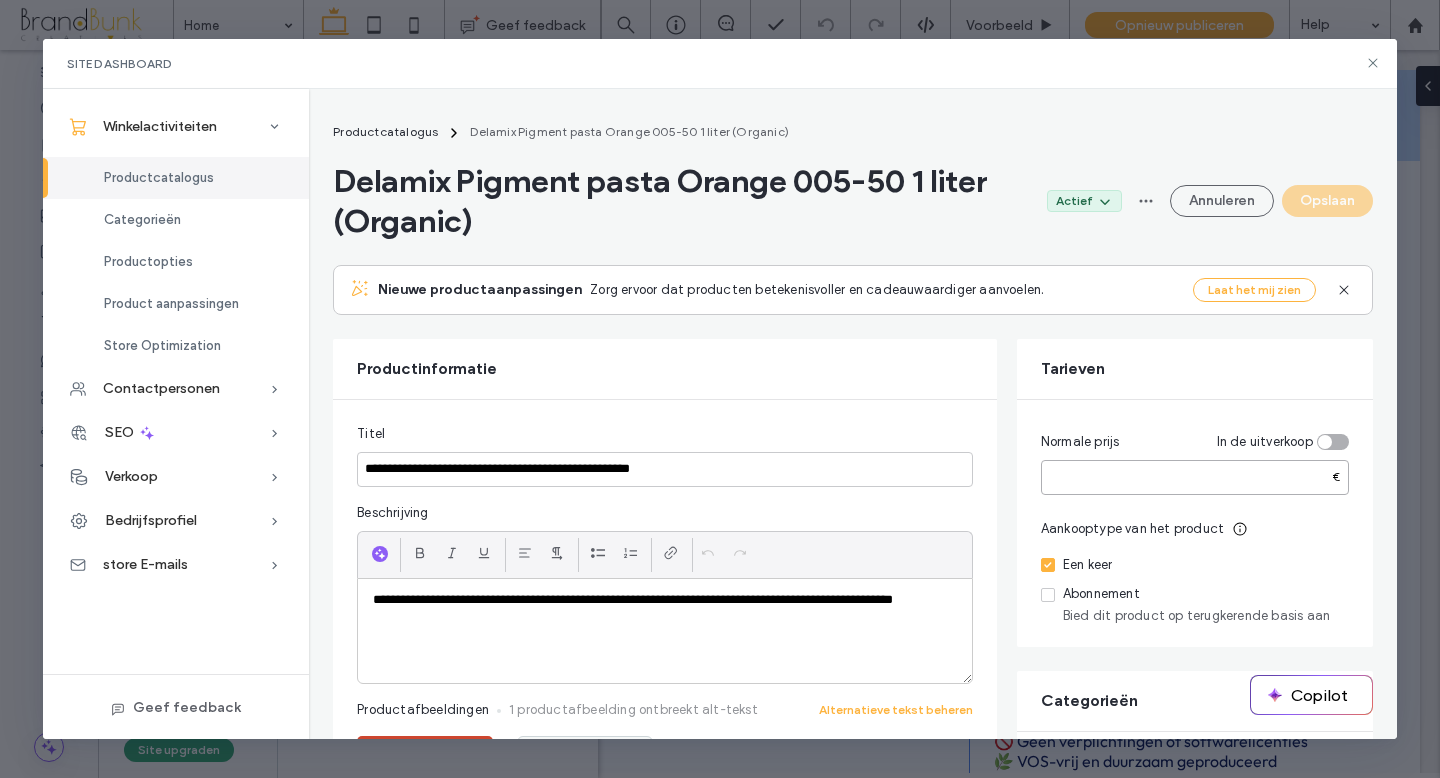 click on "*****" at bounding box center (1195, 477) 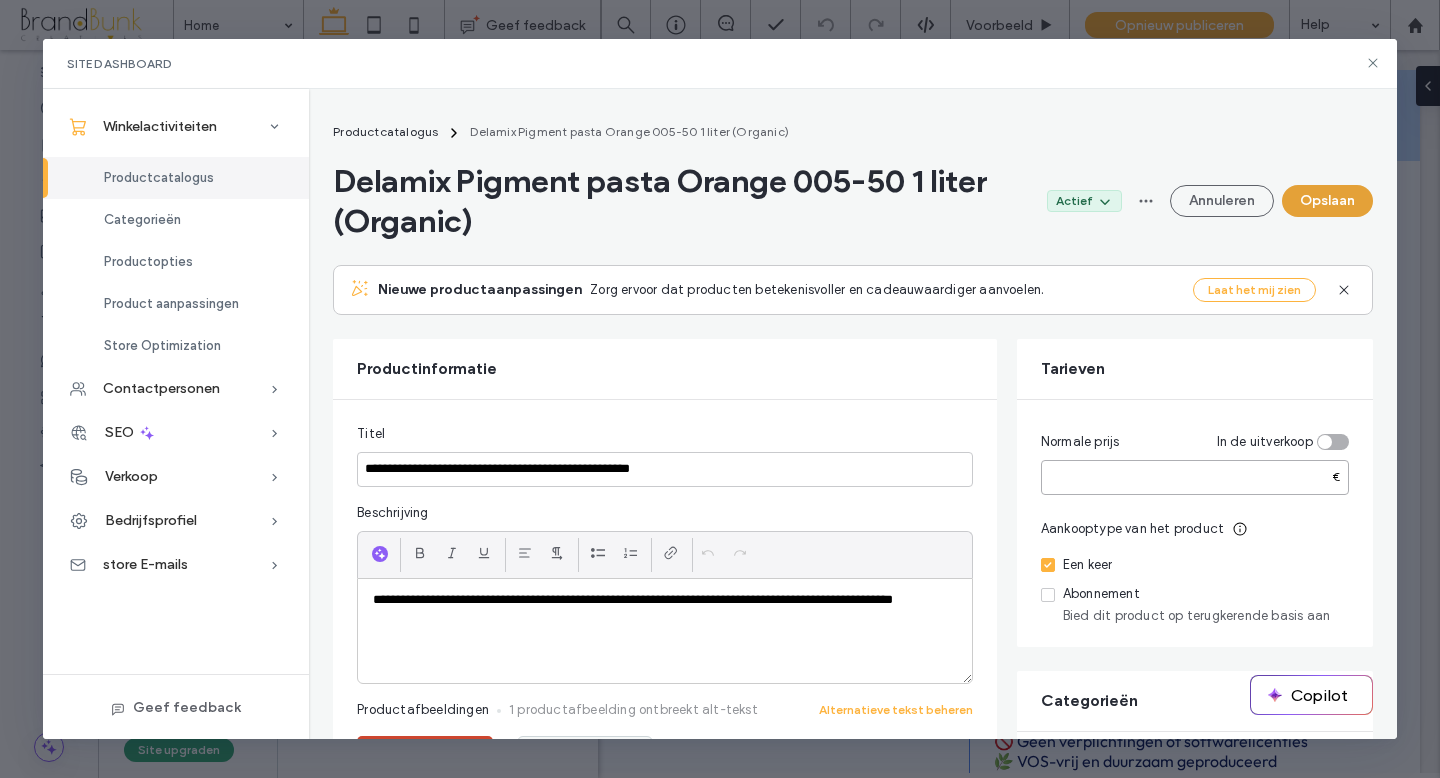 type on "*****" 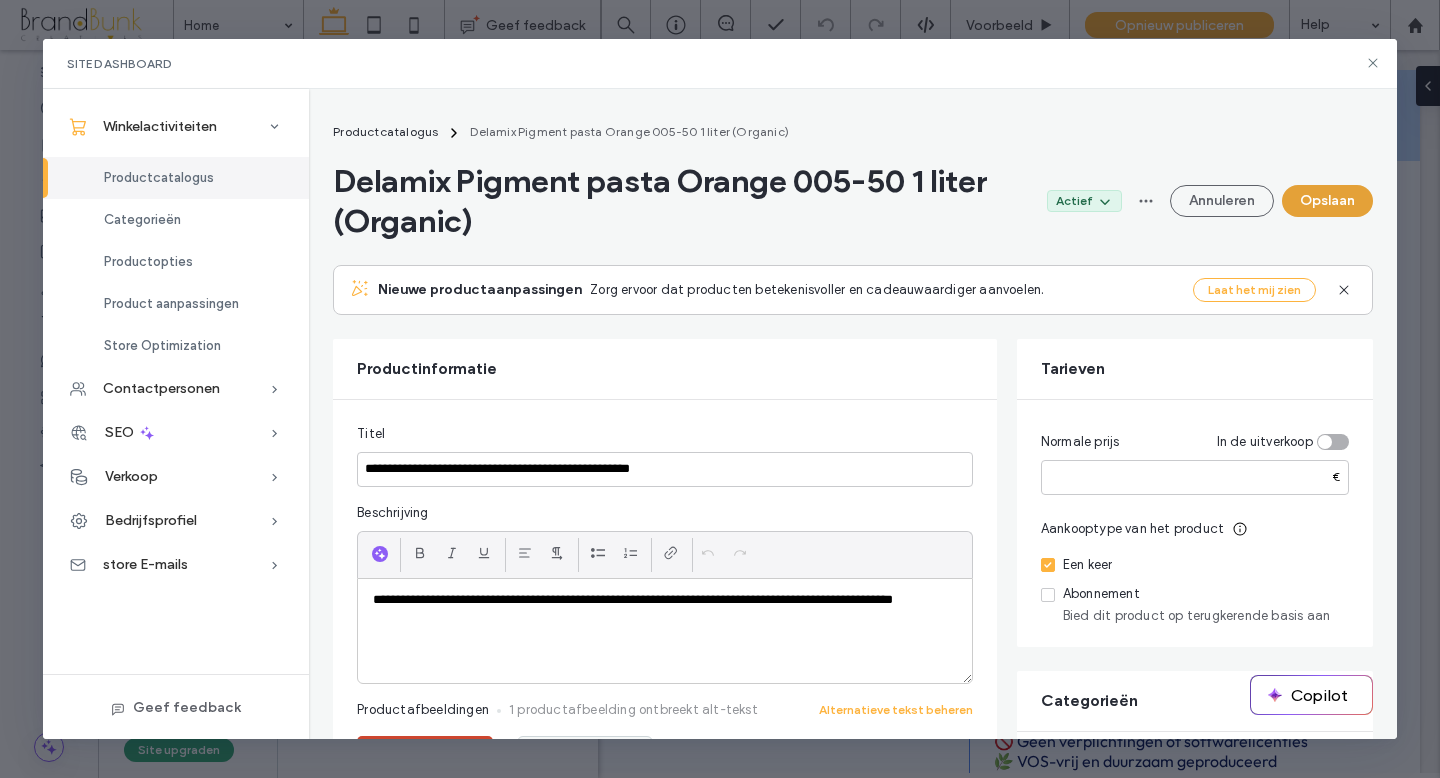 click on "Opslaan" at bounding box center (1327, 201) 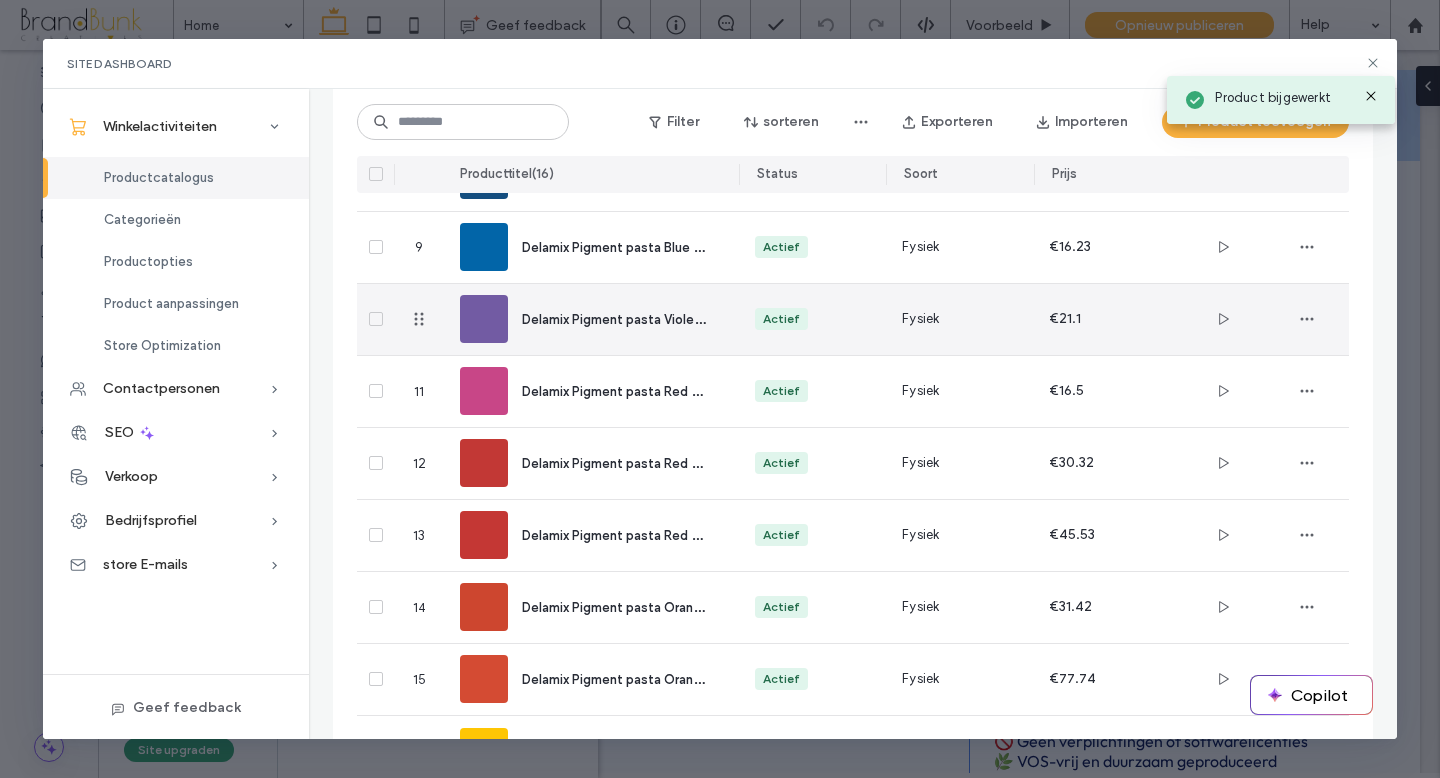 scroll, scrollTop: 793, scrollLeft: 0, axis: vertical 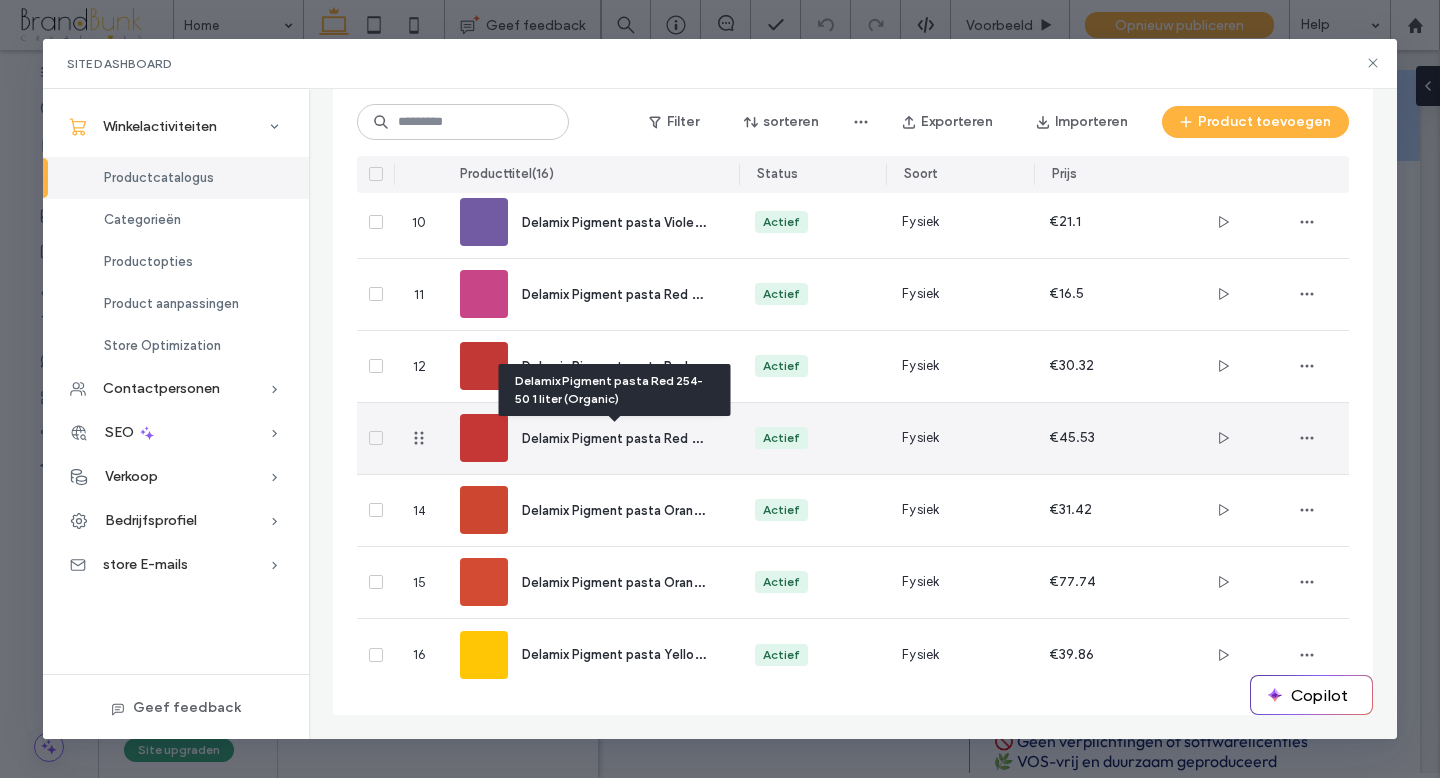 click on "Delamix Pigment pasta Red 254-50 1 liter (Organic)" at bounding box center (677, 437) 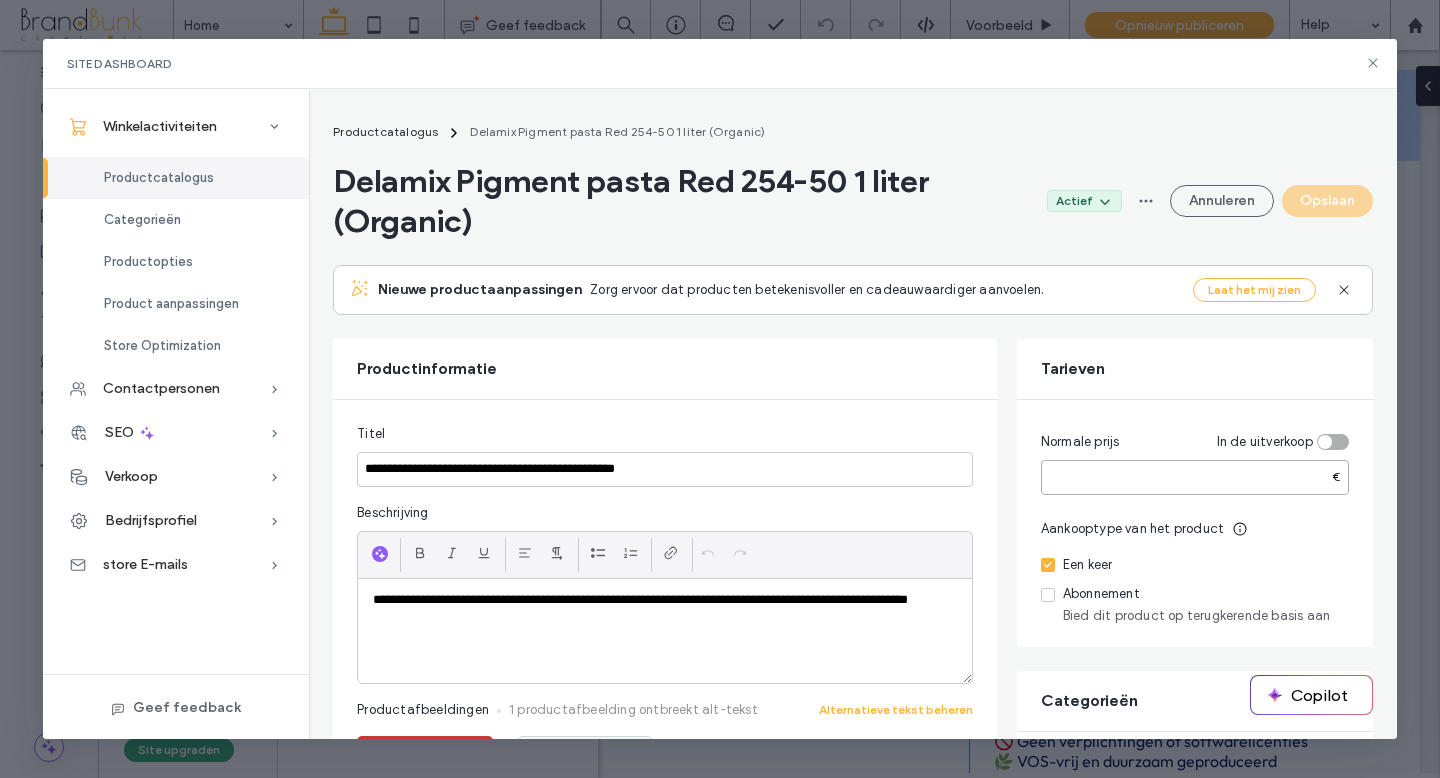 drag, startPoint x: 1049, startPoint y: 480, endPoint x: 1085, endPoint y: 478, distance: 36.05551 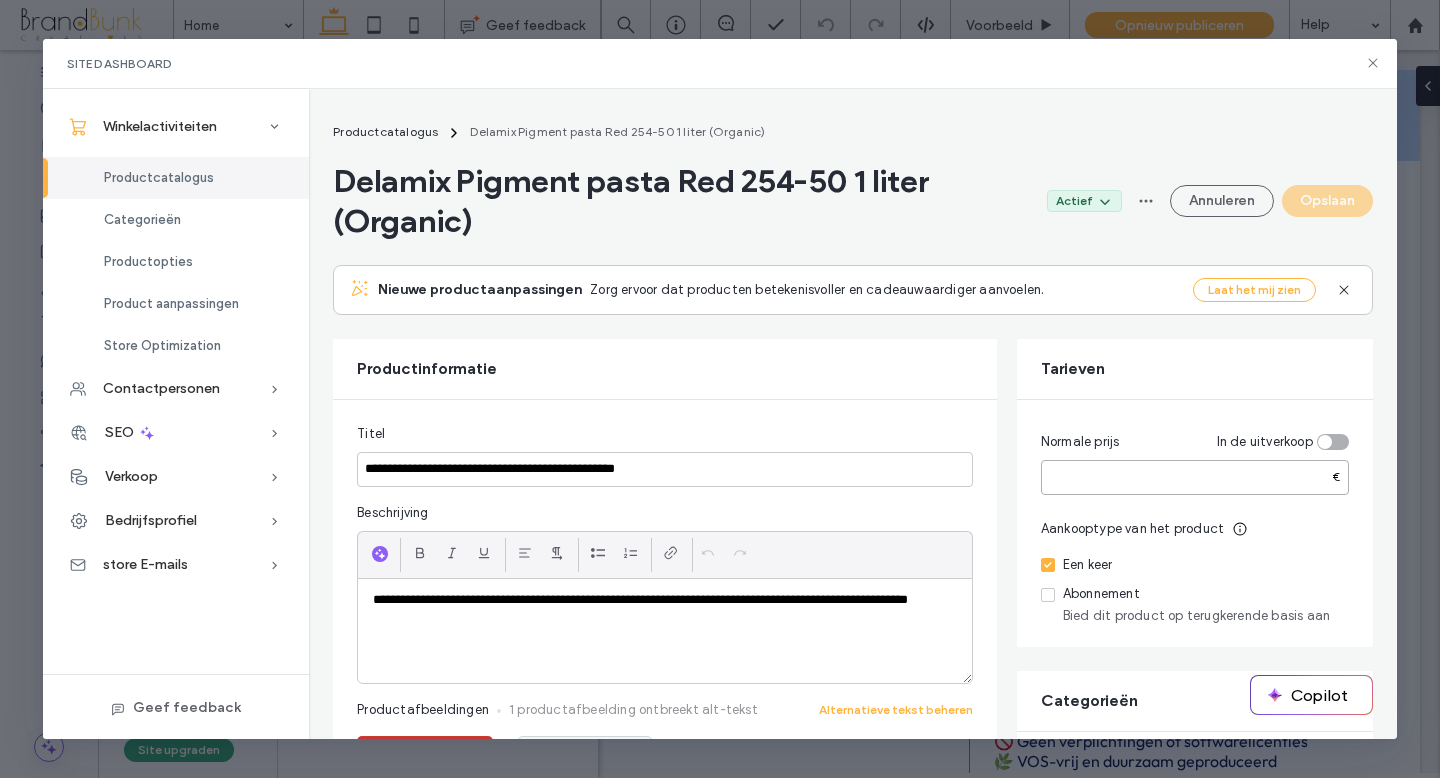 click on "*****" at bounding box center [1195, 477] 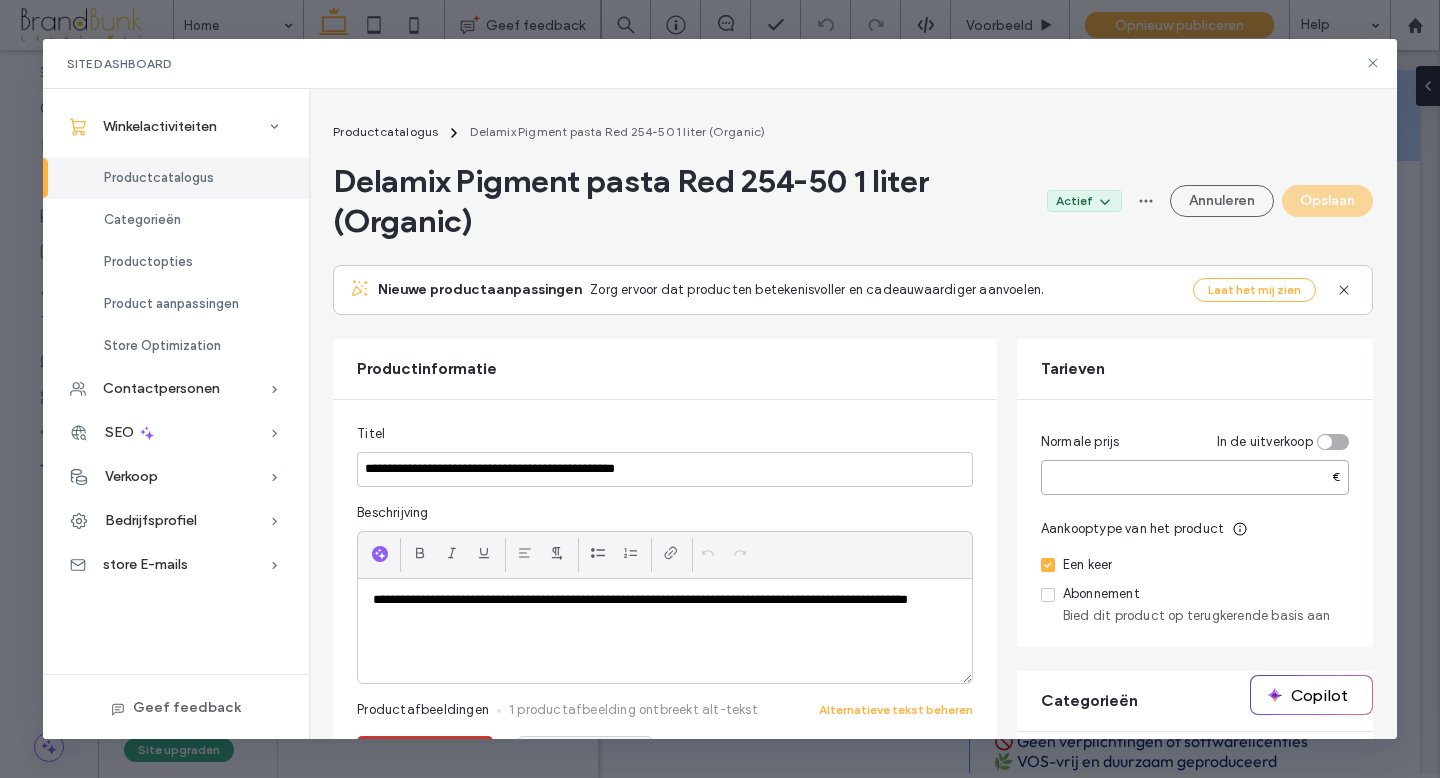 paste 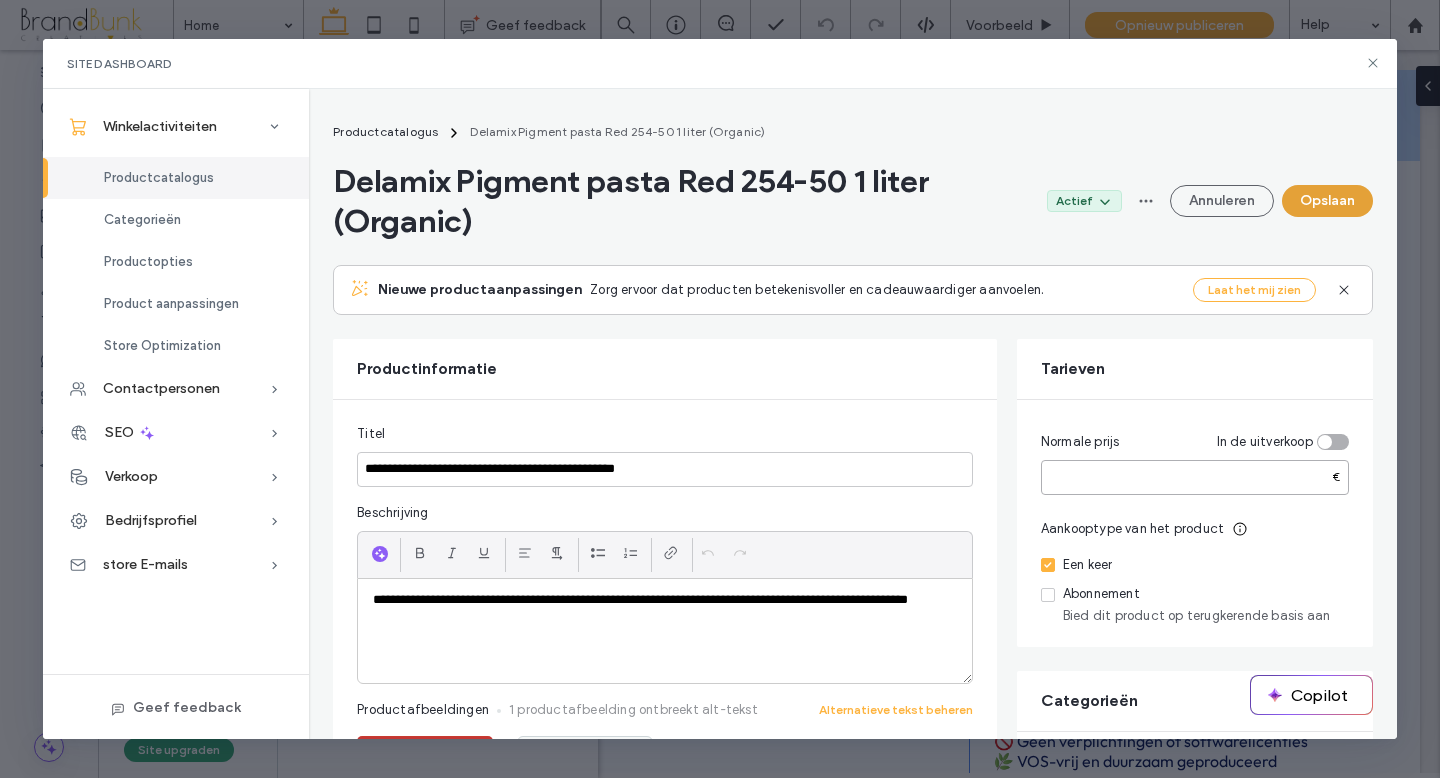 type on "*****" 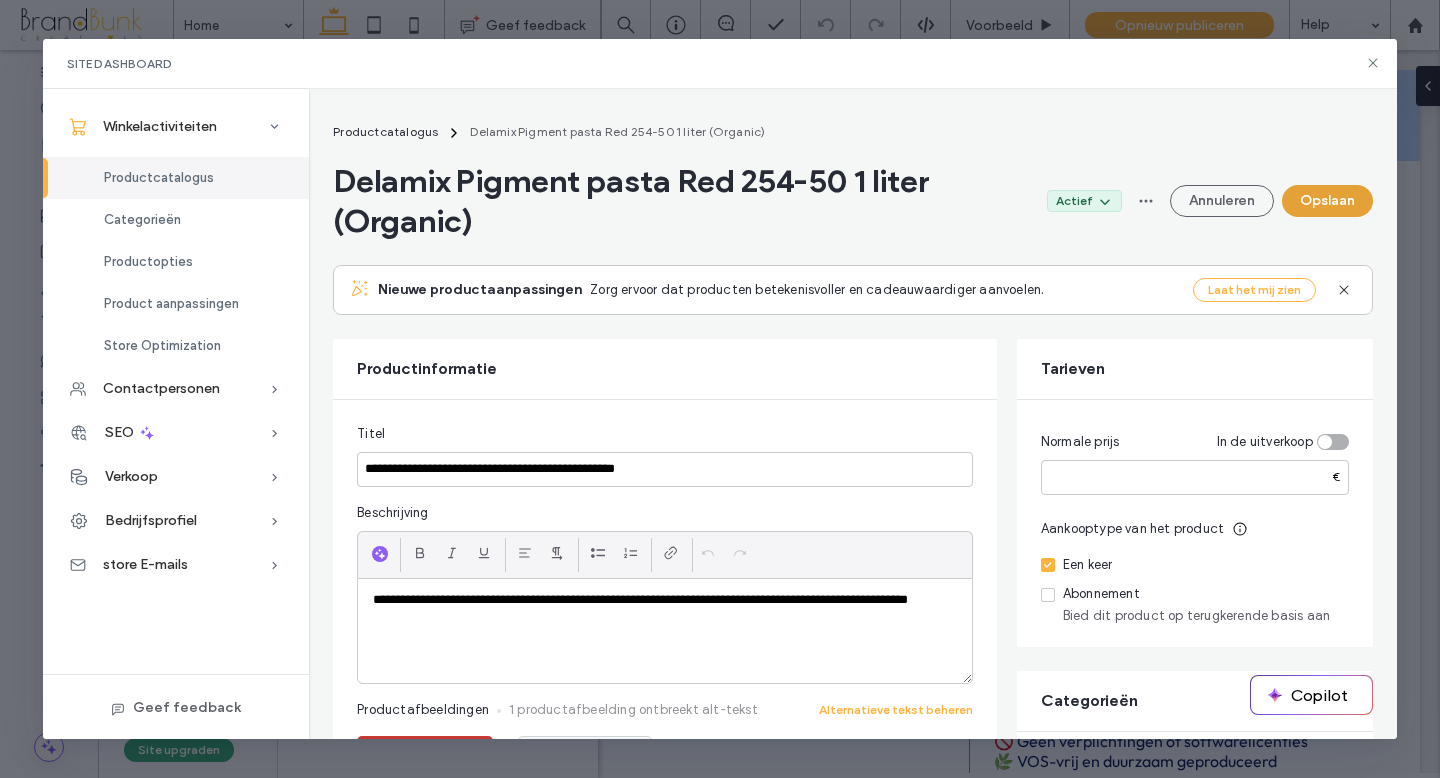 click on "Opslaan" at bounding box center (1327, 201) 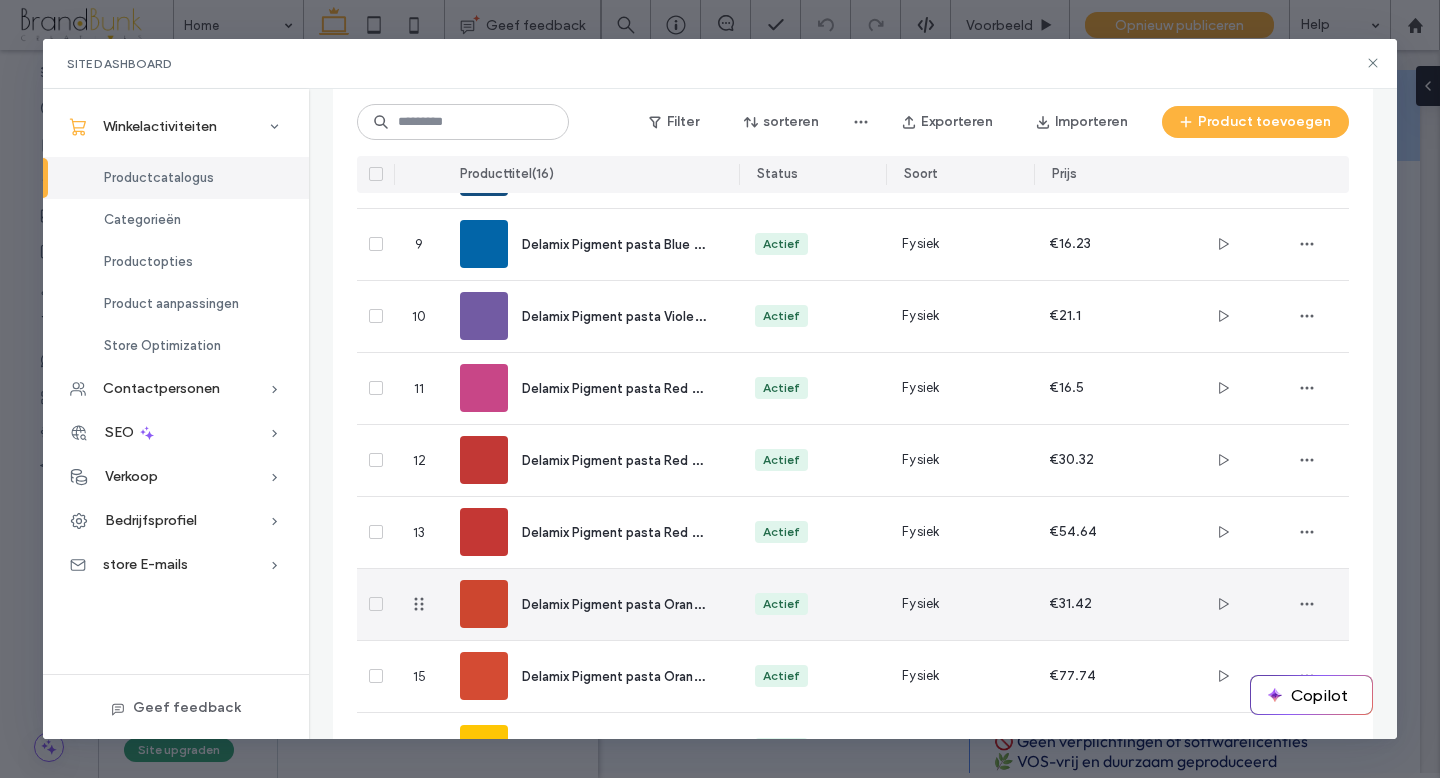 scroll, scrollTop: 689, scrollLeft: 0, axis: vertical 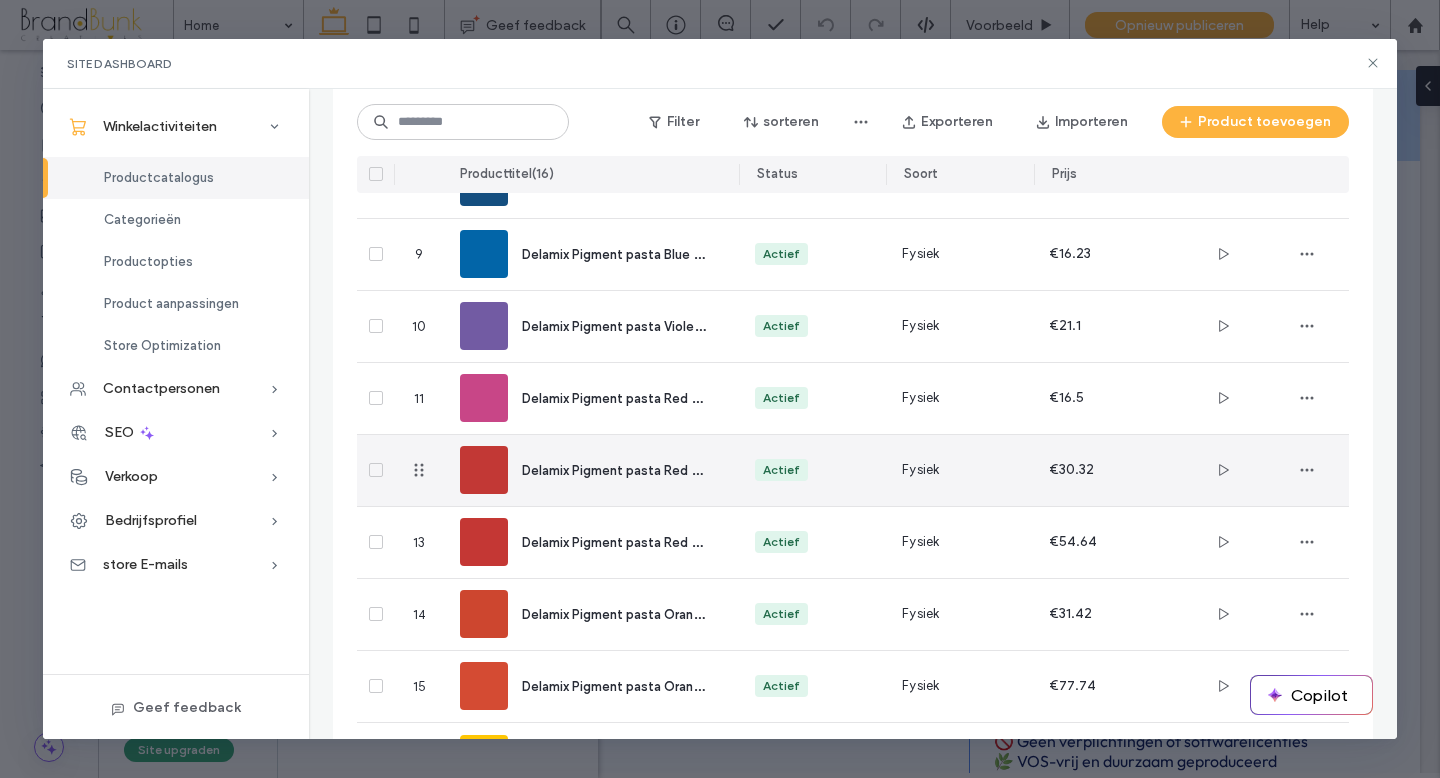 click on "Delamix Pigment pasta Red 112-40 1 liter (Organic)" at bounding box center (674, 469) 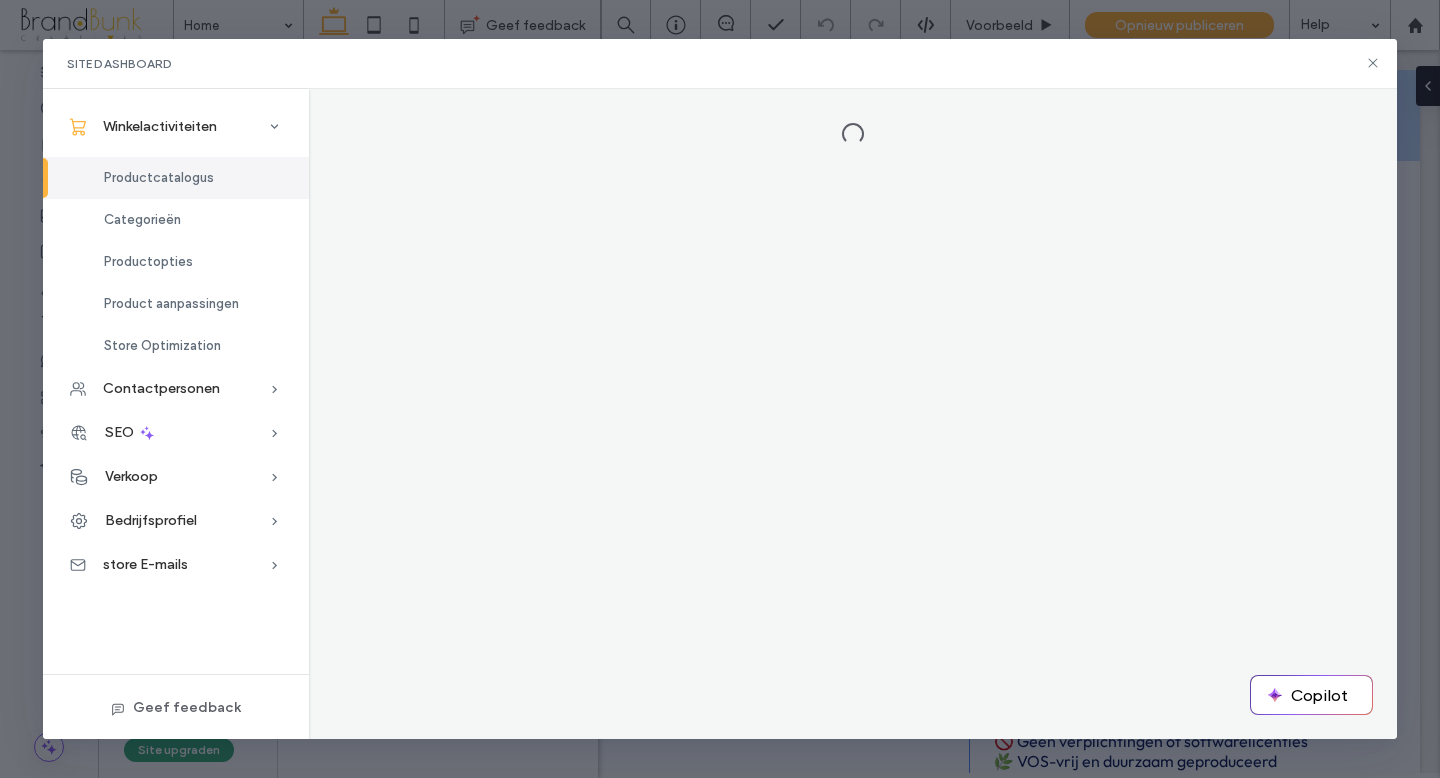 scroll, scrollTop: 0, scrollLeft: 0, axis: both 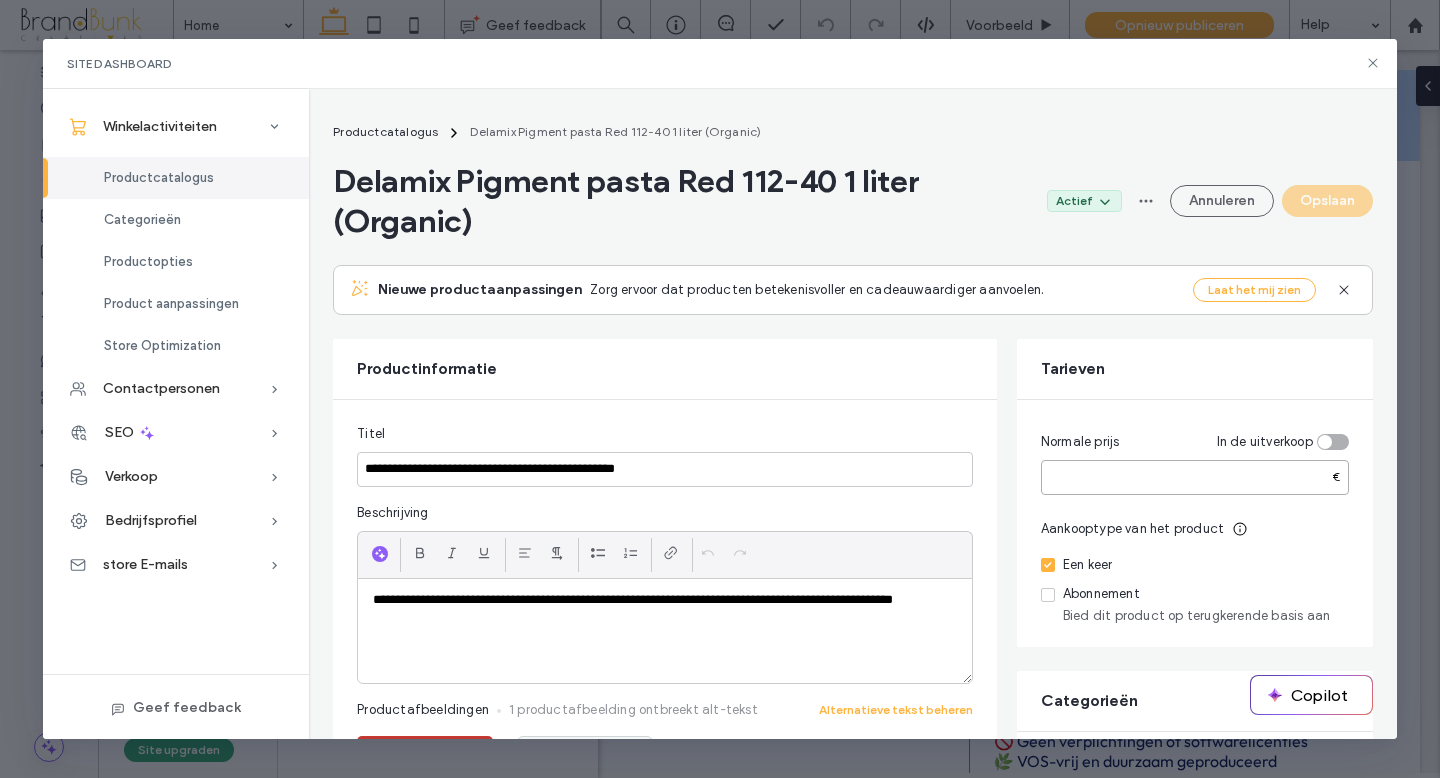 drag, startPoint x: 1050, startPoint y: 478, endPoint x: 1095, endPoint y: 480, distance: 45.044422 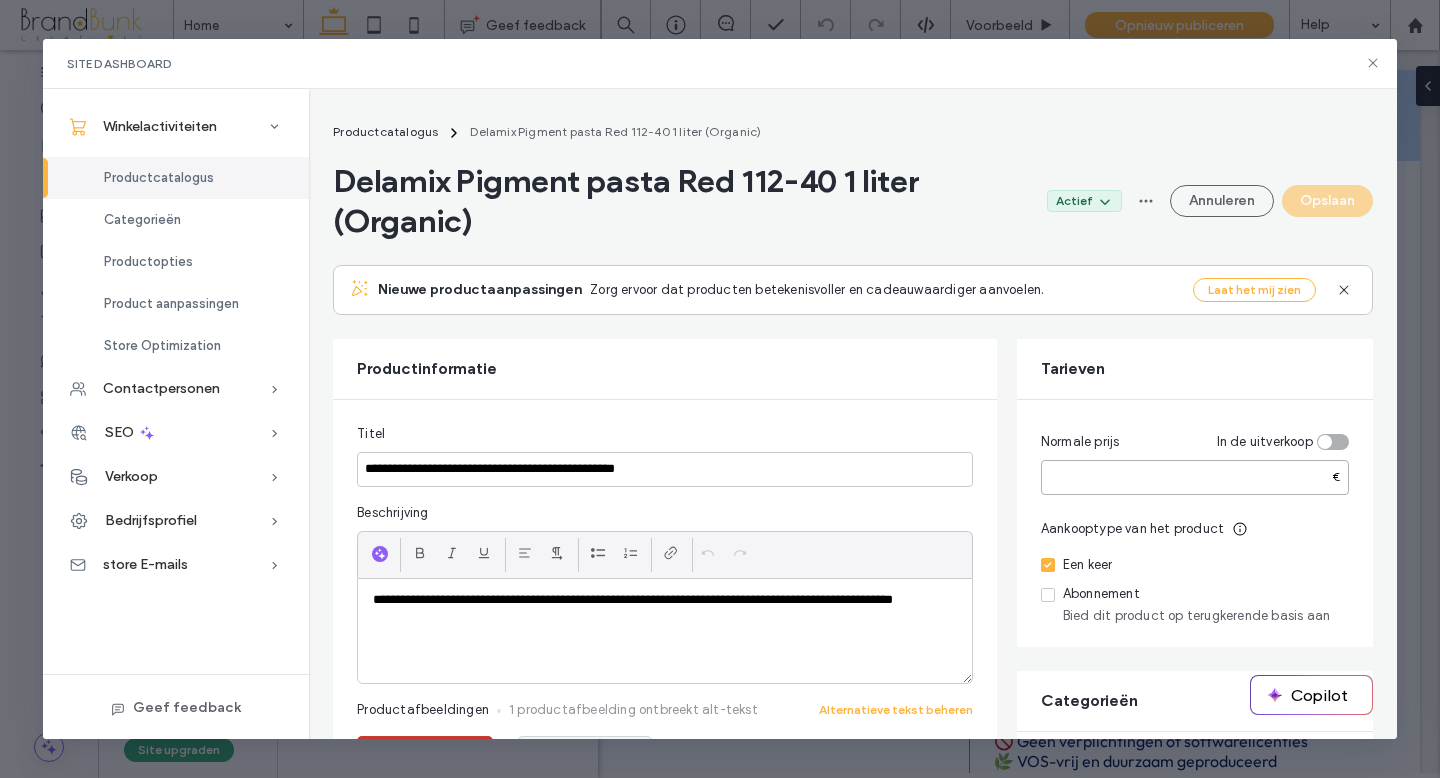 click on "*****" at bounding box center (1195, 477) 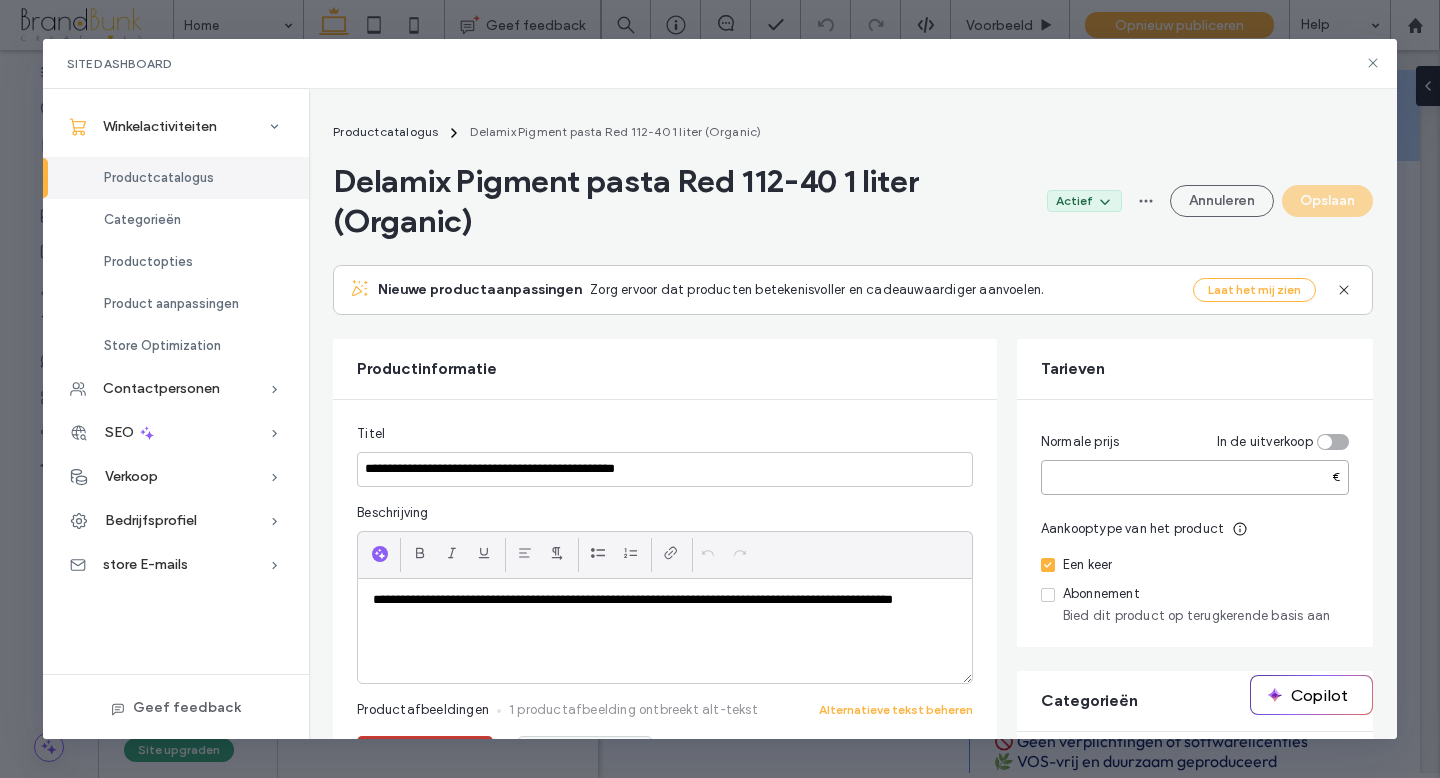 paste 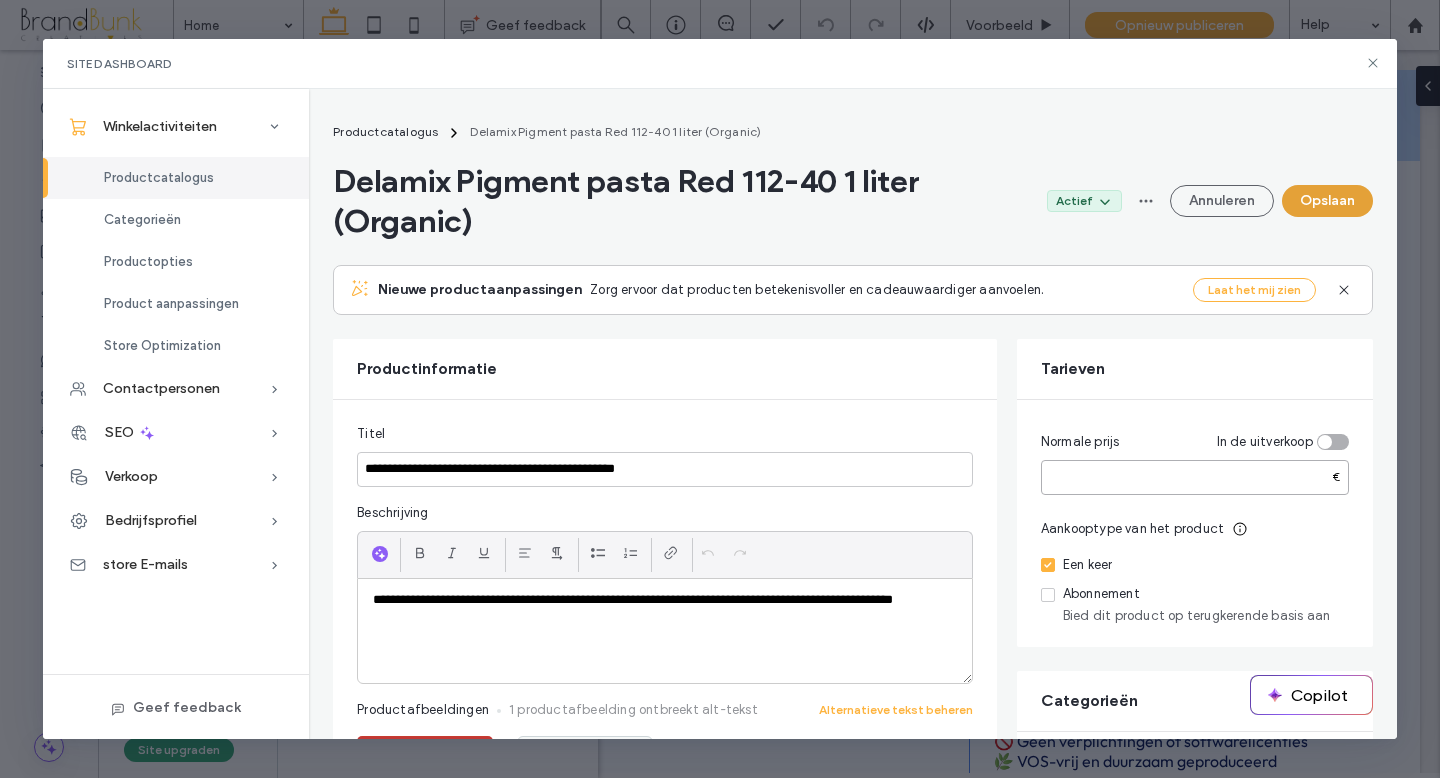 type on "*****" 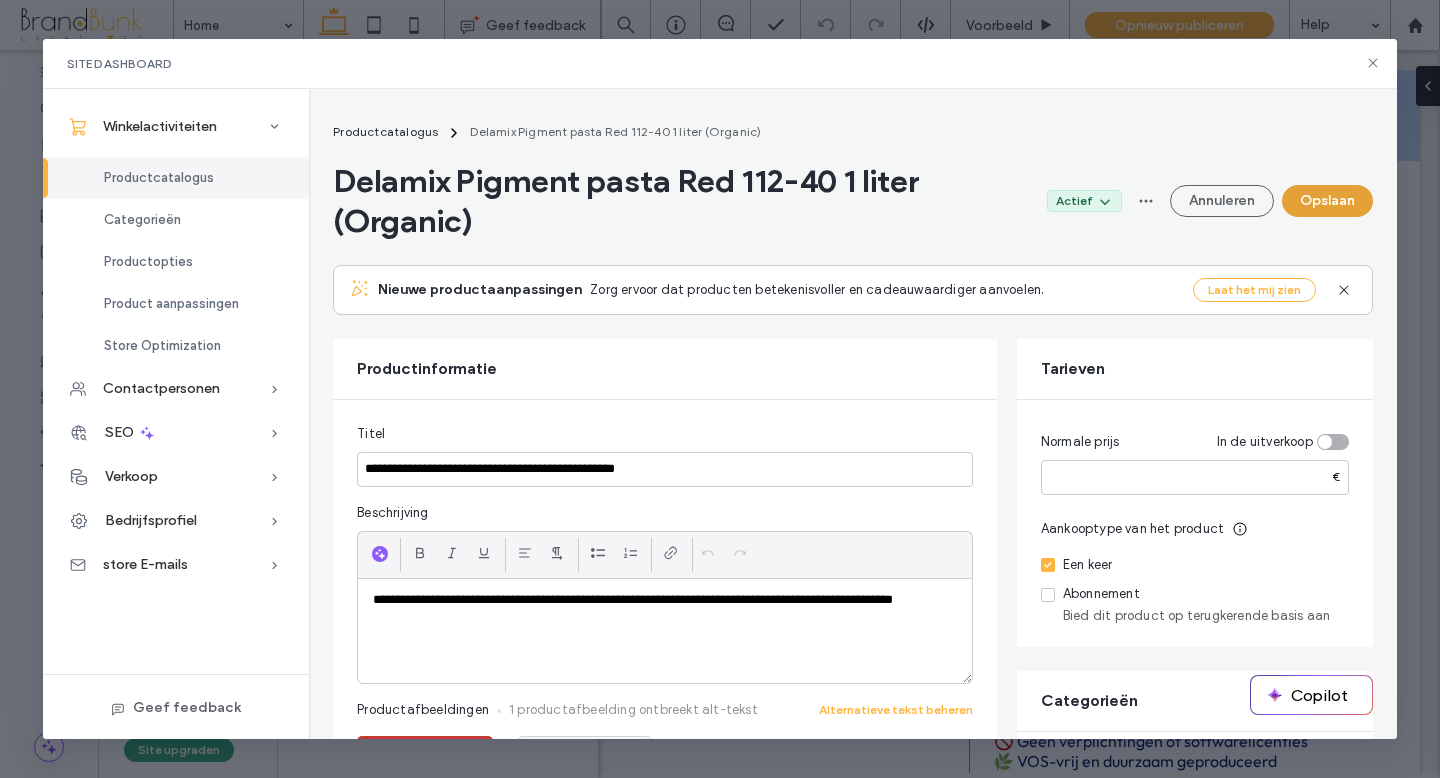 click on "Opslaan" at bounding box center (1327, 201) 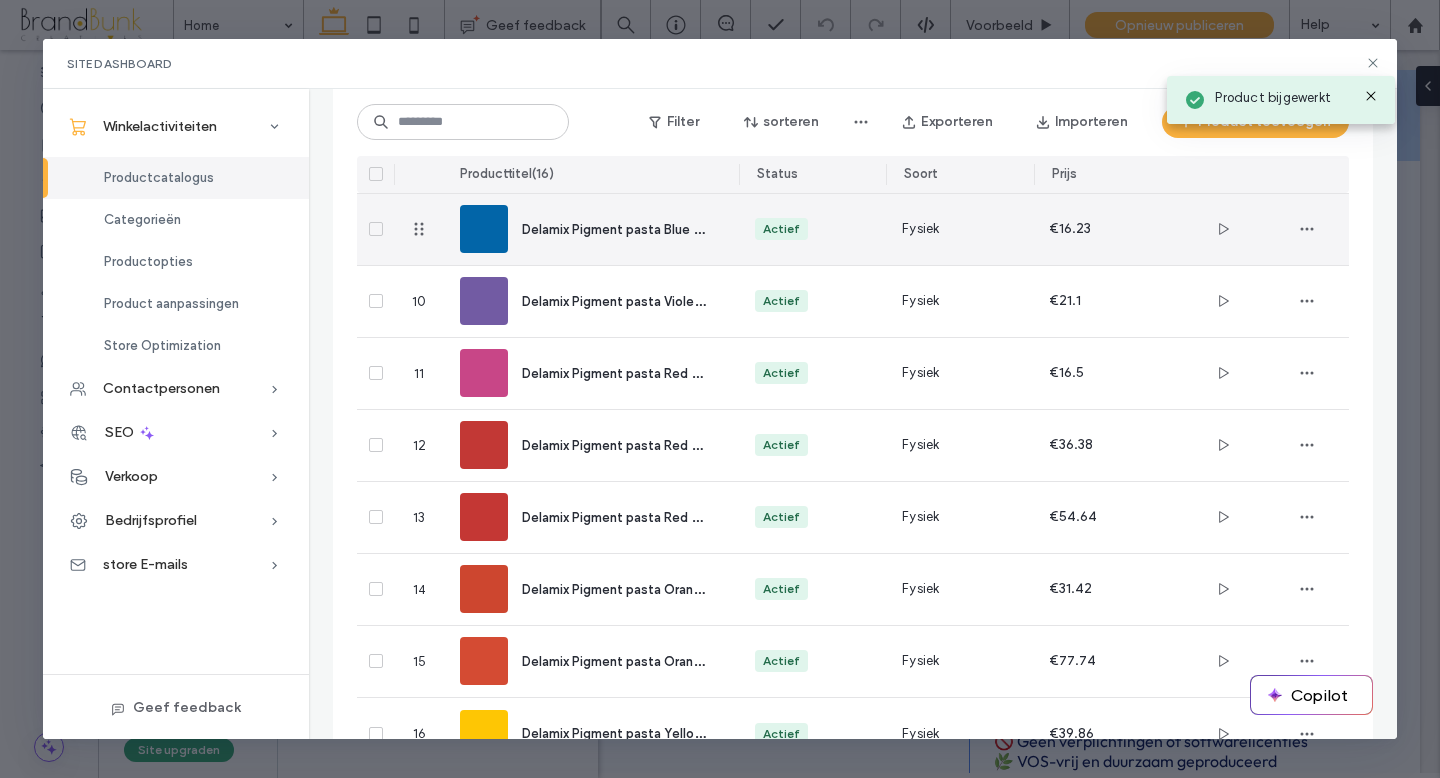 scroll, scrollTop: 793, scrollLeft: 0, axis: vertical 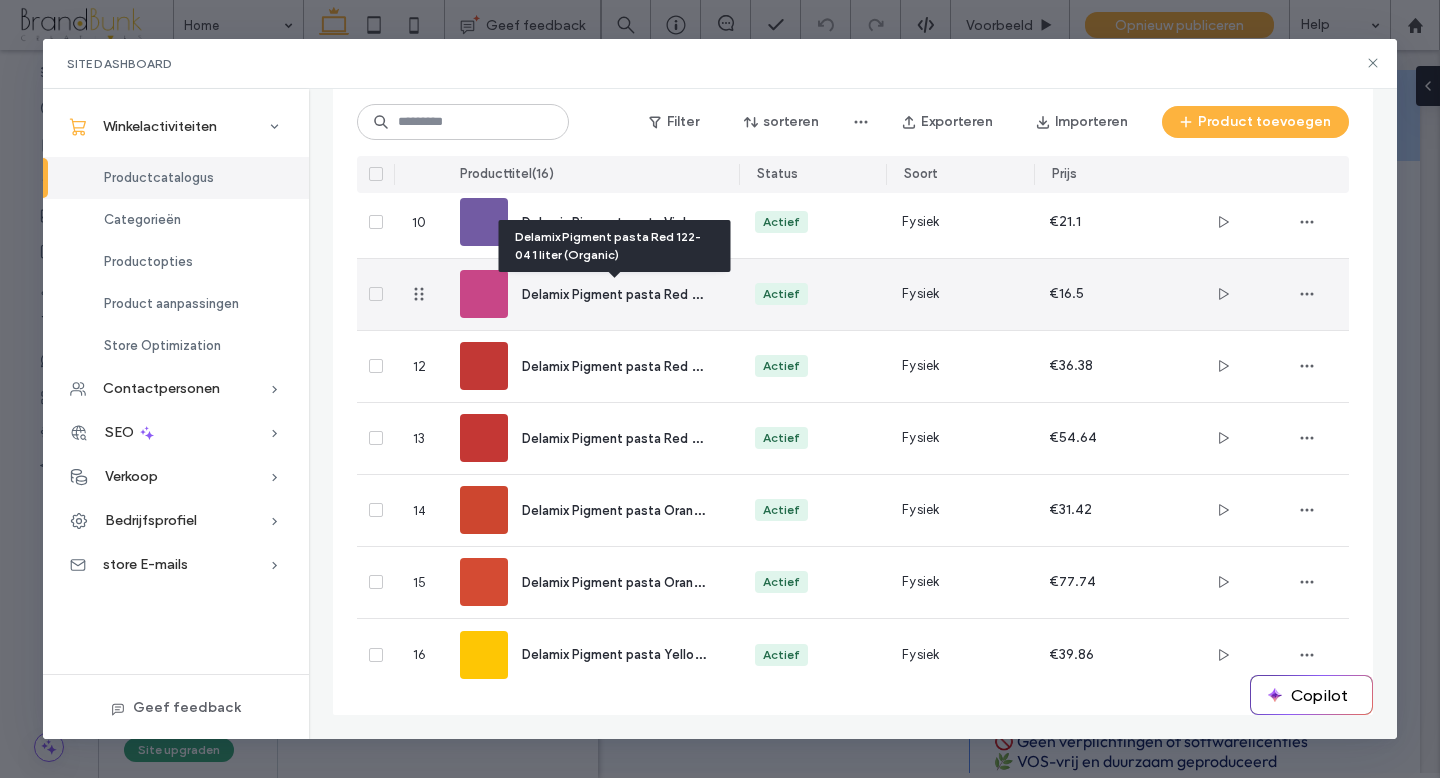 click on "Delamix Pigment pasta Red 122-04 1 liter (Organic)" at bounding box center (676, 293) 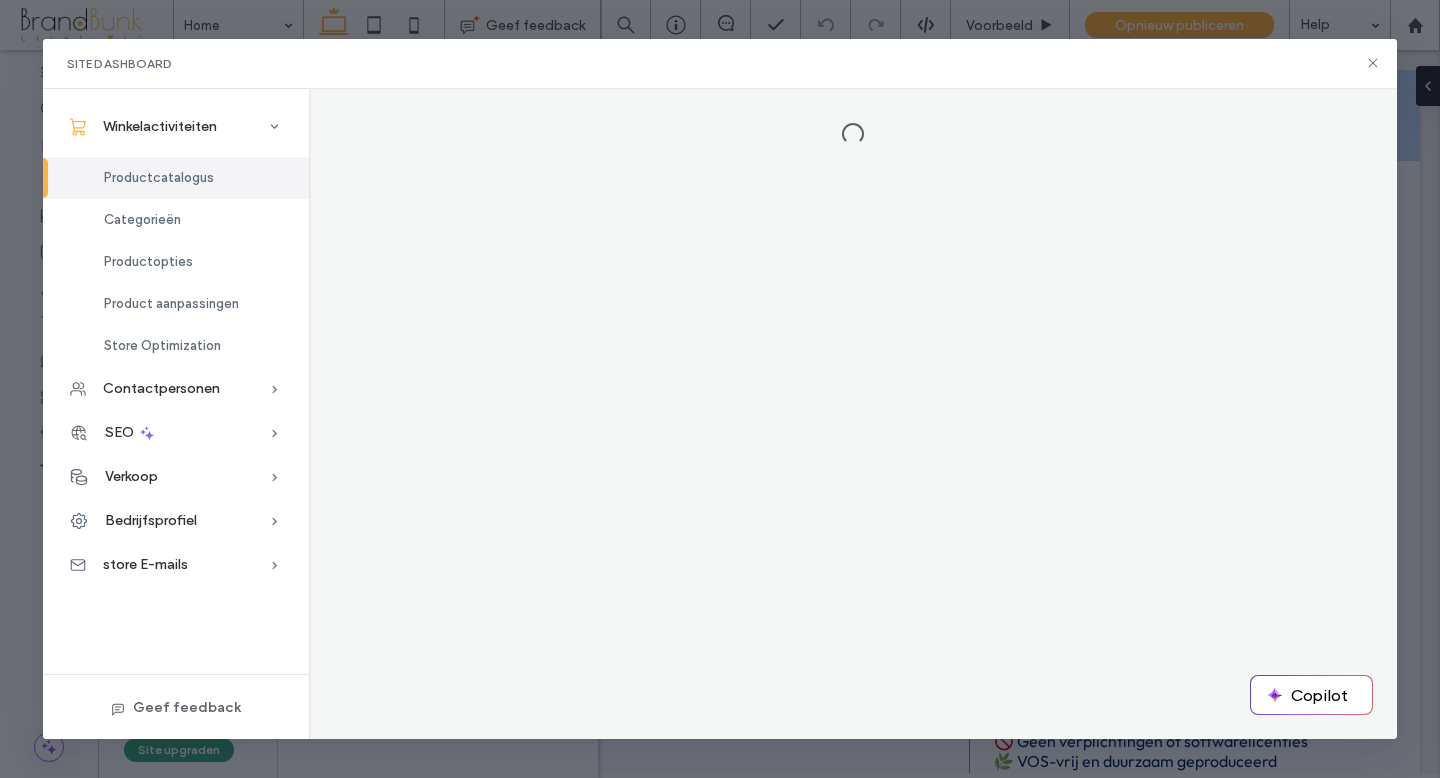 scroll, scrollTop: 0, scrollLeft: 0, axis: both 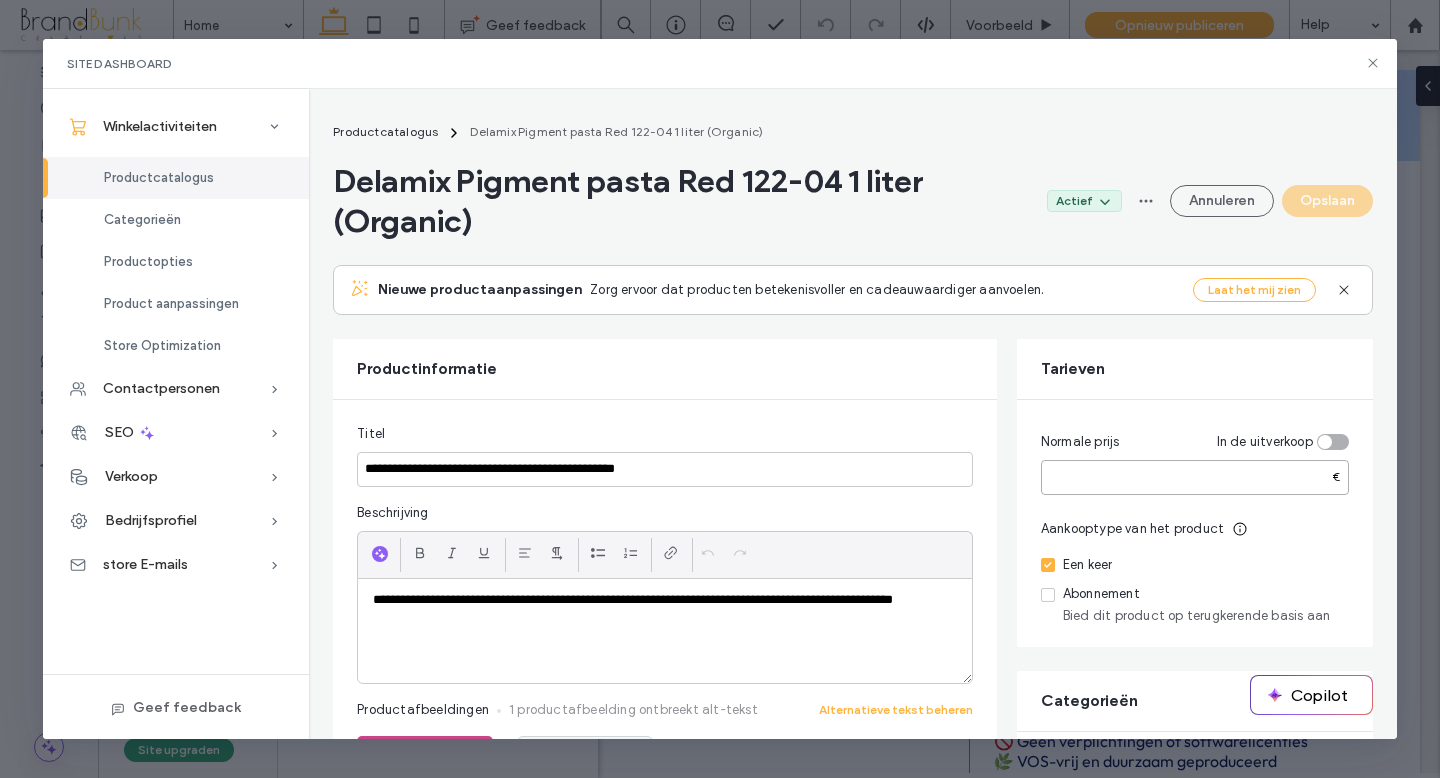 drag, startPoint x: 1081, startPoint y: 478, endPoint x: 1049, endPoint y: 478, distance: 32 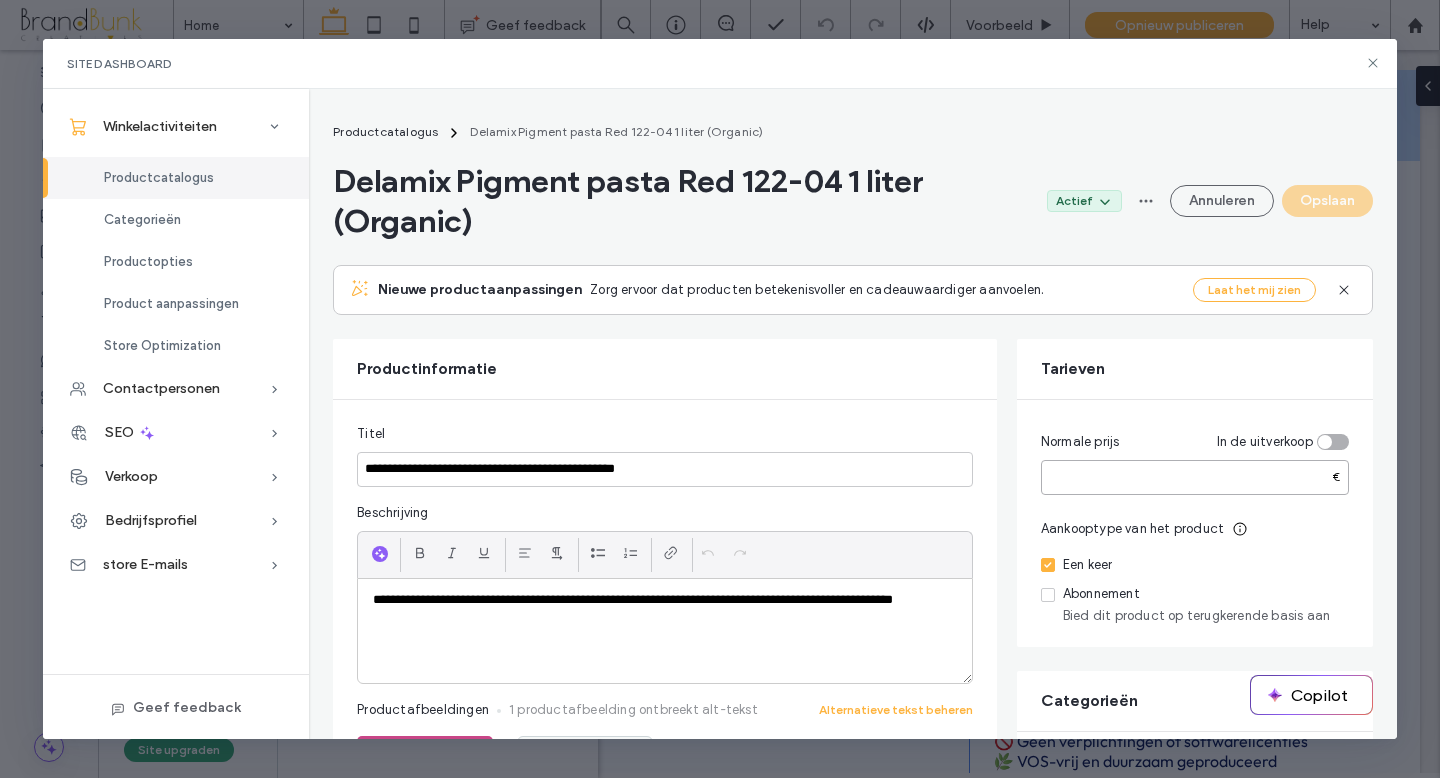 click on "****" at bounding box center (1195, 477) 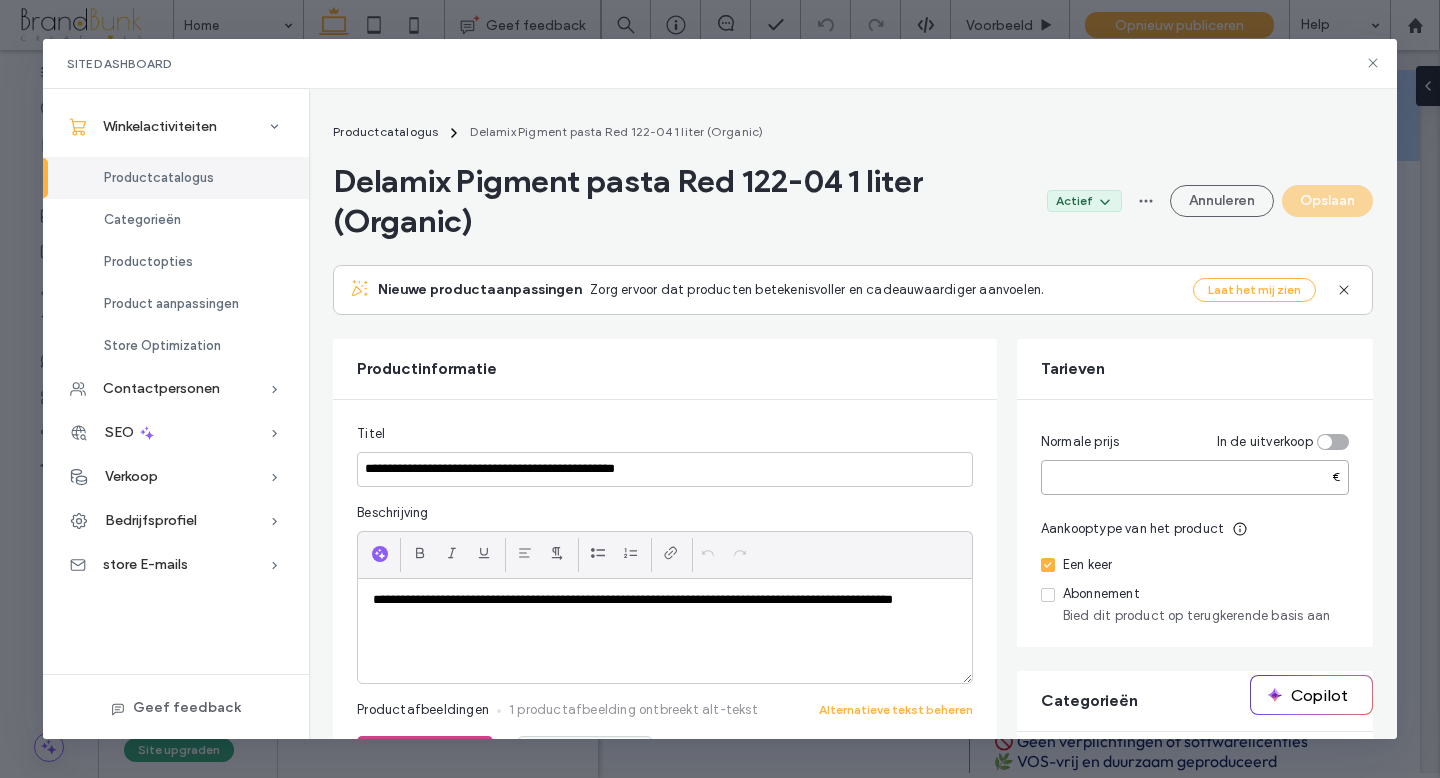 paste on "*" 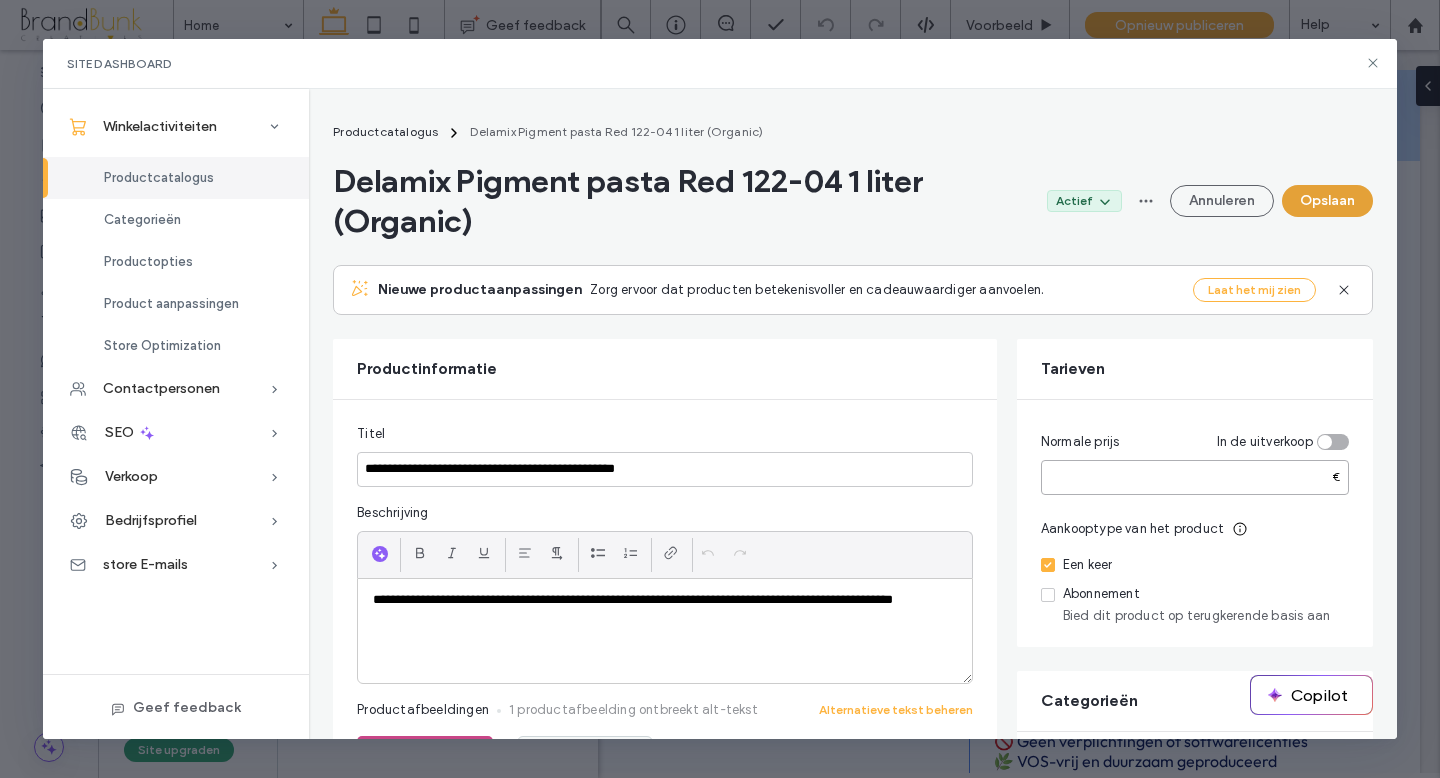 type on "*****" 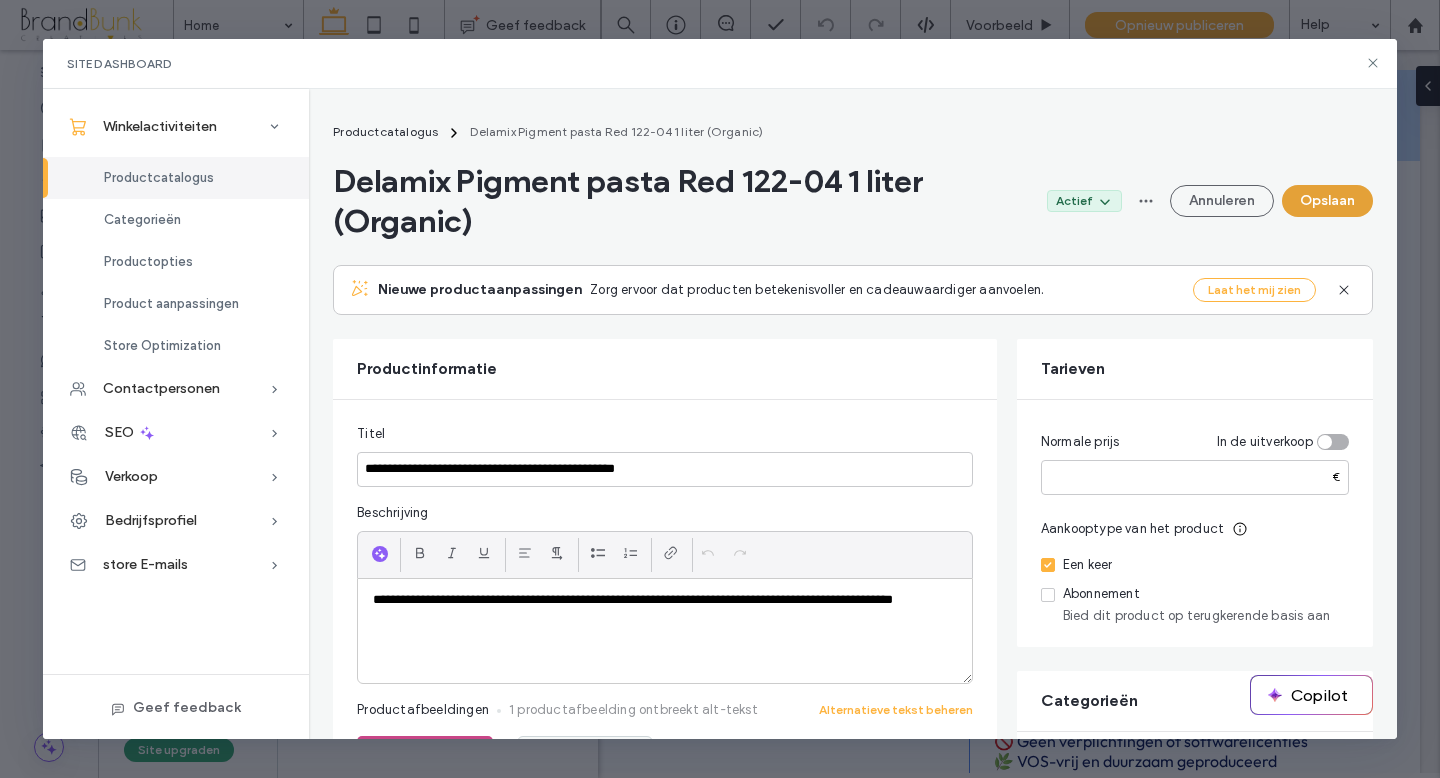 click on "Opslaan" at bounding box center (1327, 201) 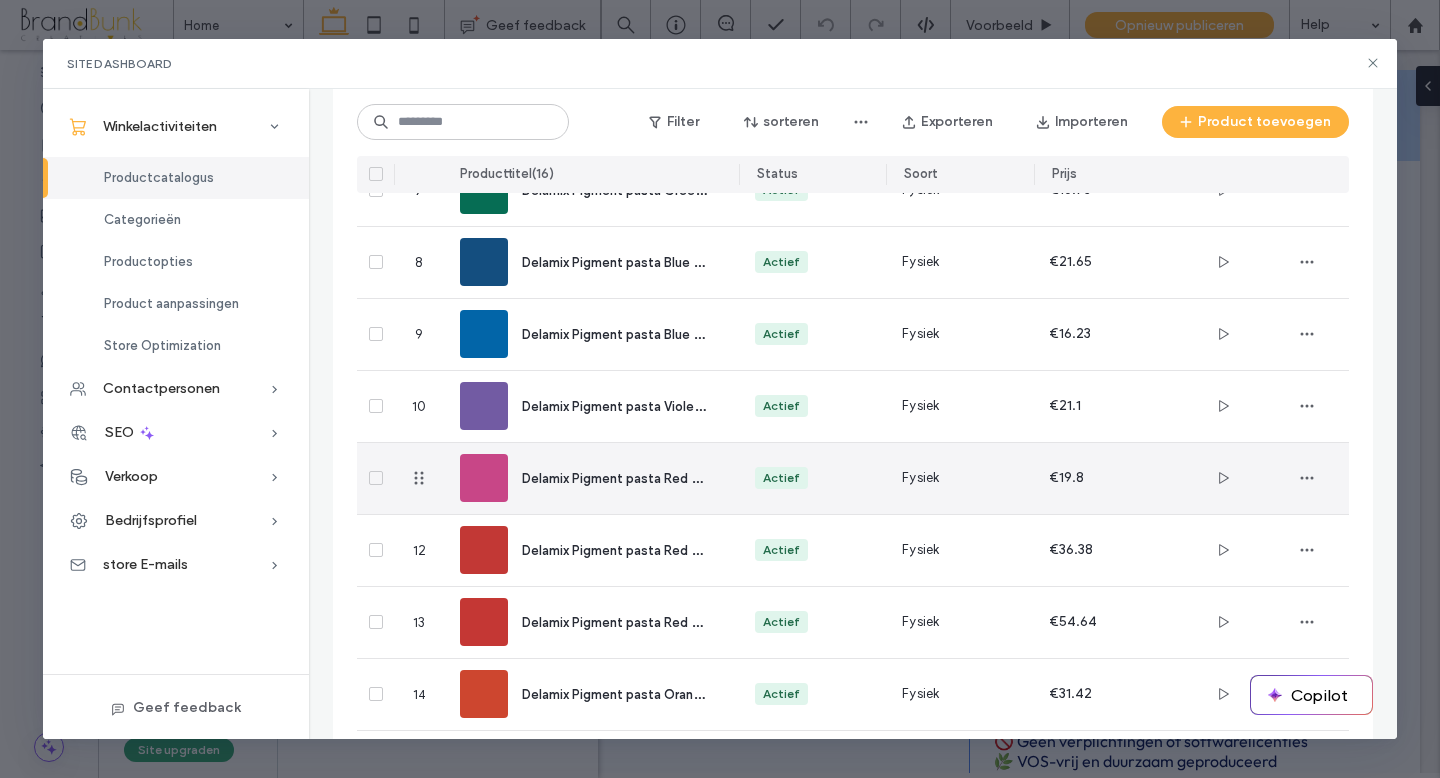 scroll, scrollTop: 630, scrollLeft: 0, axis: vertical 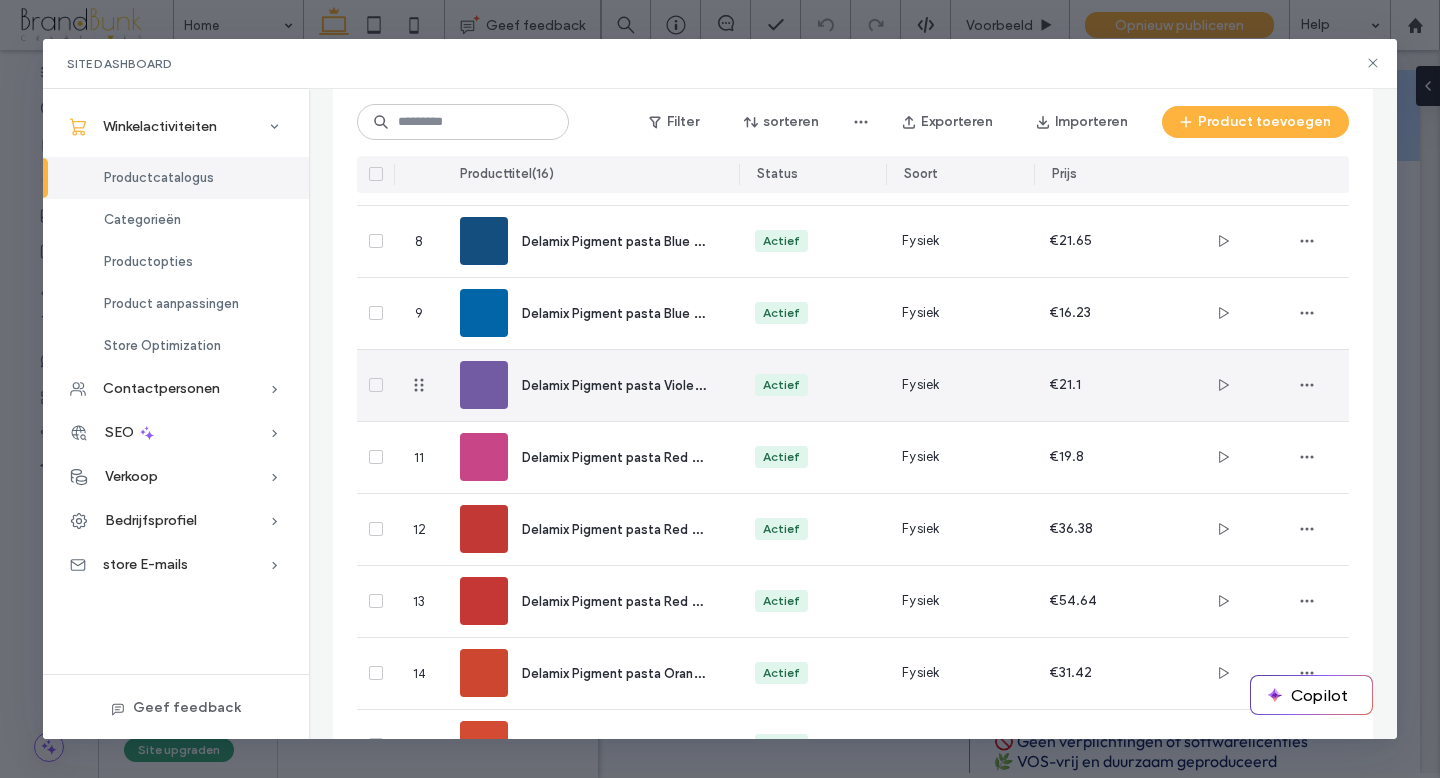 click on "Delamix Pigment pasta Violet 023-02 1 liter (Organic)" at bounding box center (683, 384) 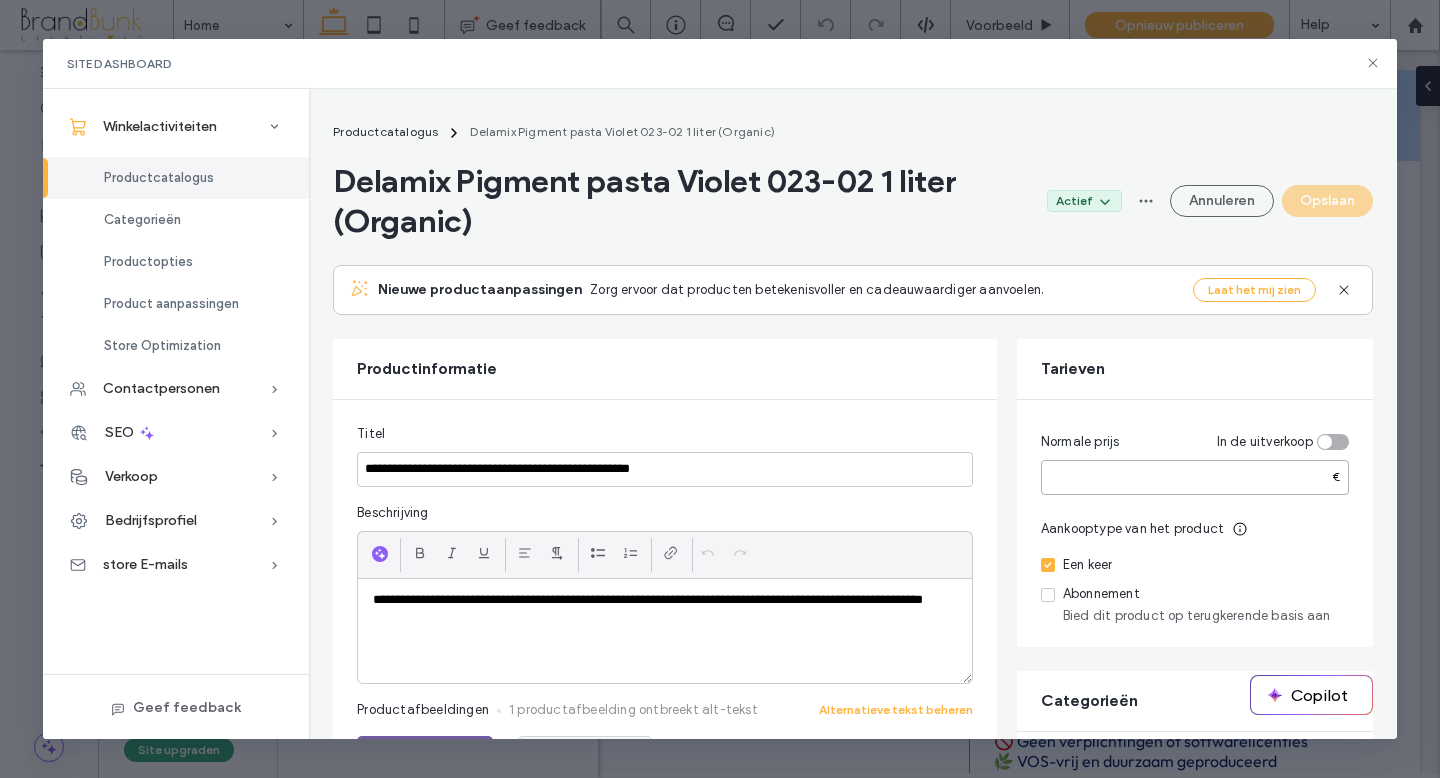 drag, startPoint x: 1048, startPoint y: 477, endPoint x: 1094, endPoint y: 478, distance: 46.010868 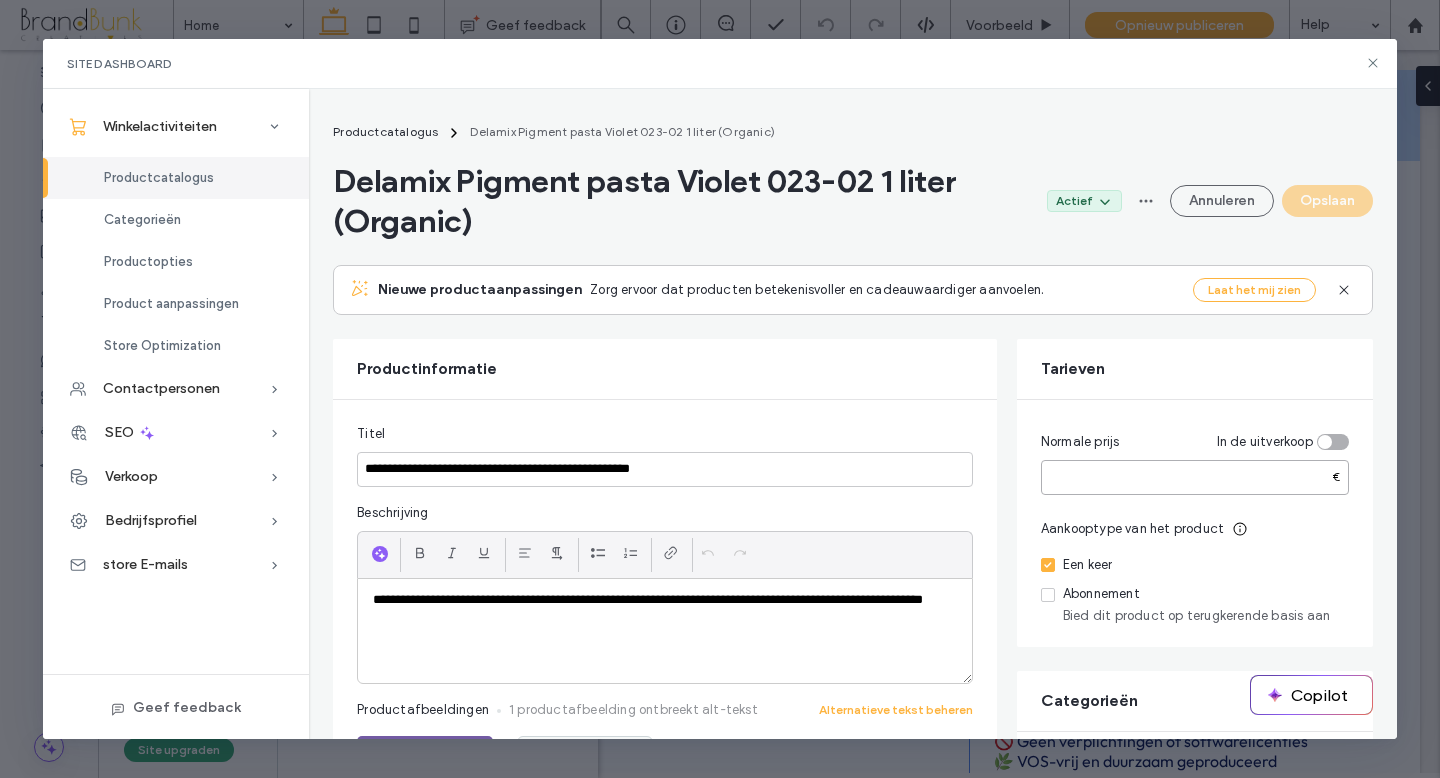 click on "****" at bounding box center (1195, 477) 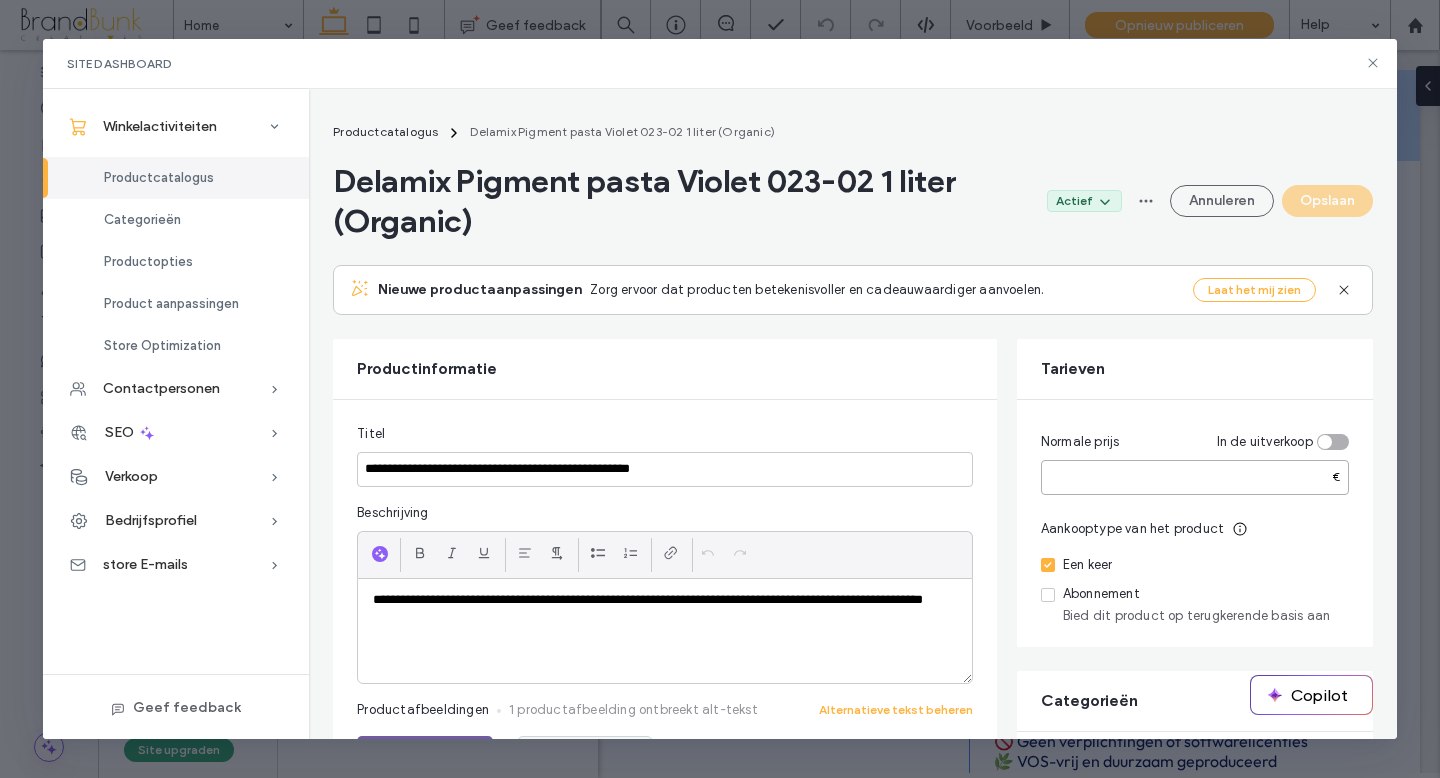 paste on "*" 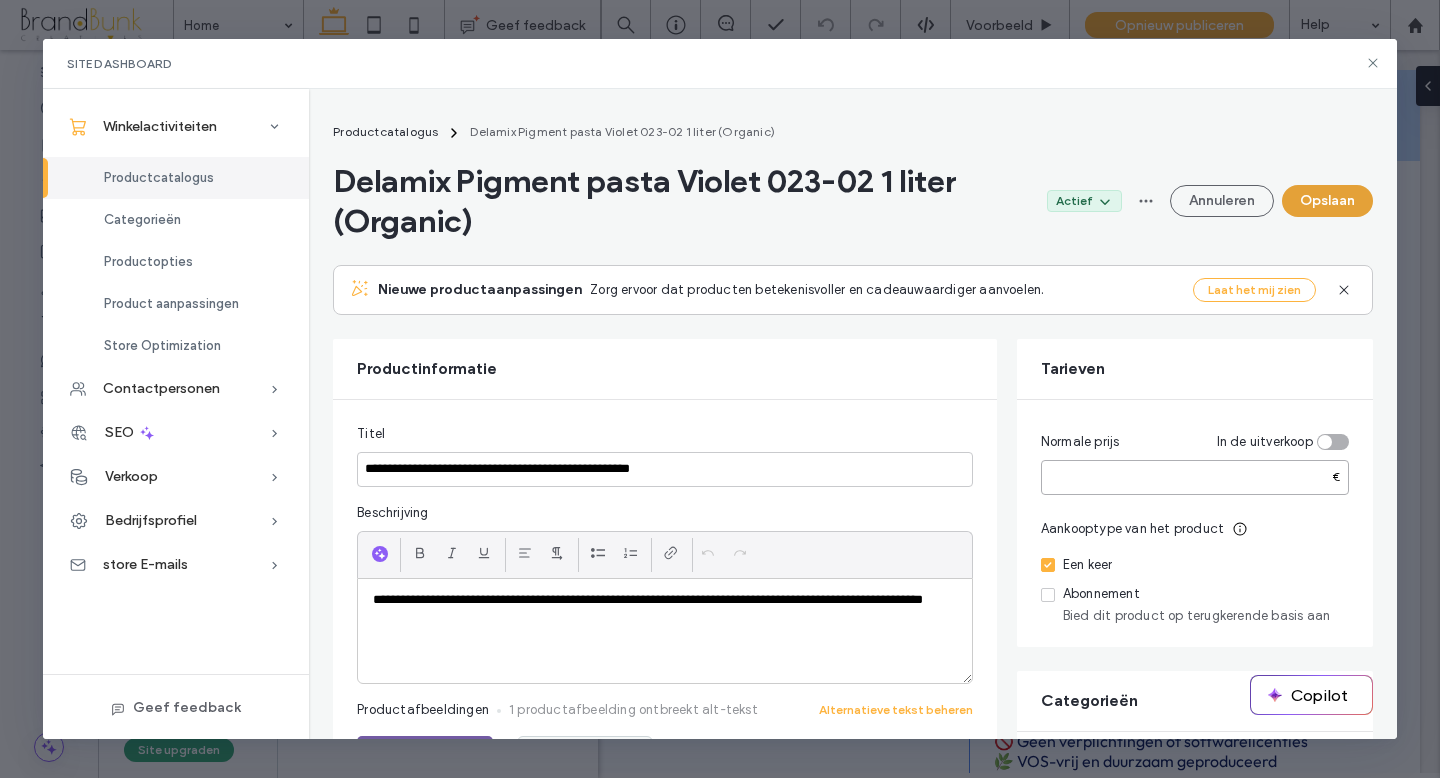 type on "*****" 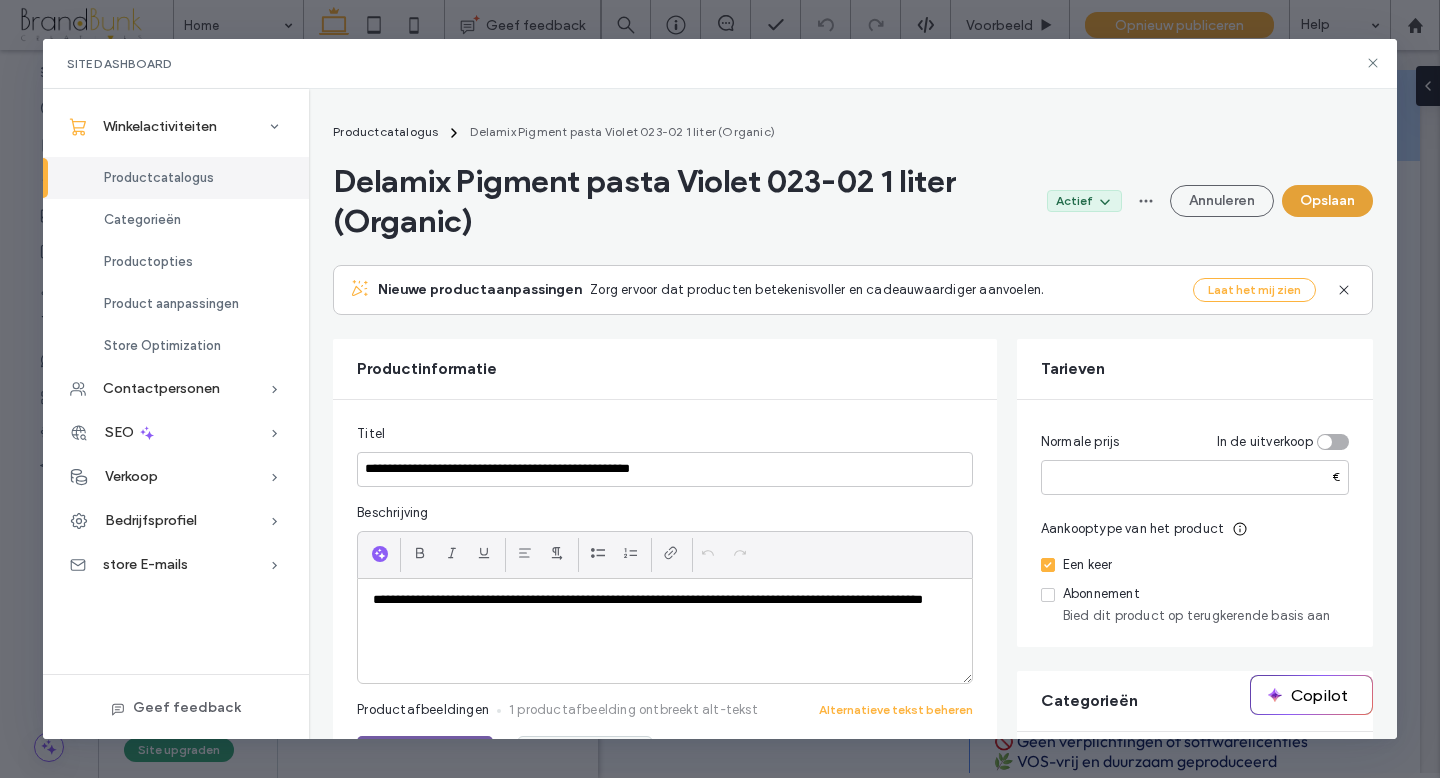 click on "Opslaan" at bounding box center (1327, 201) 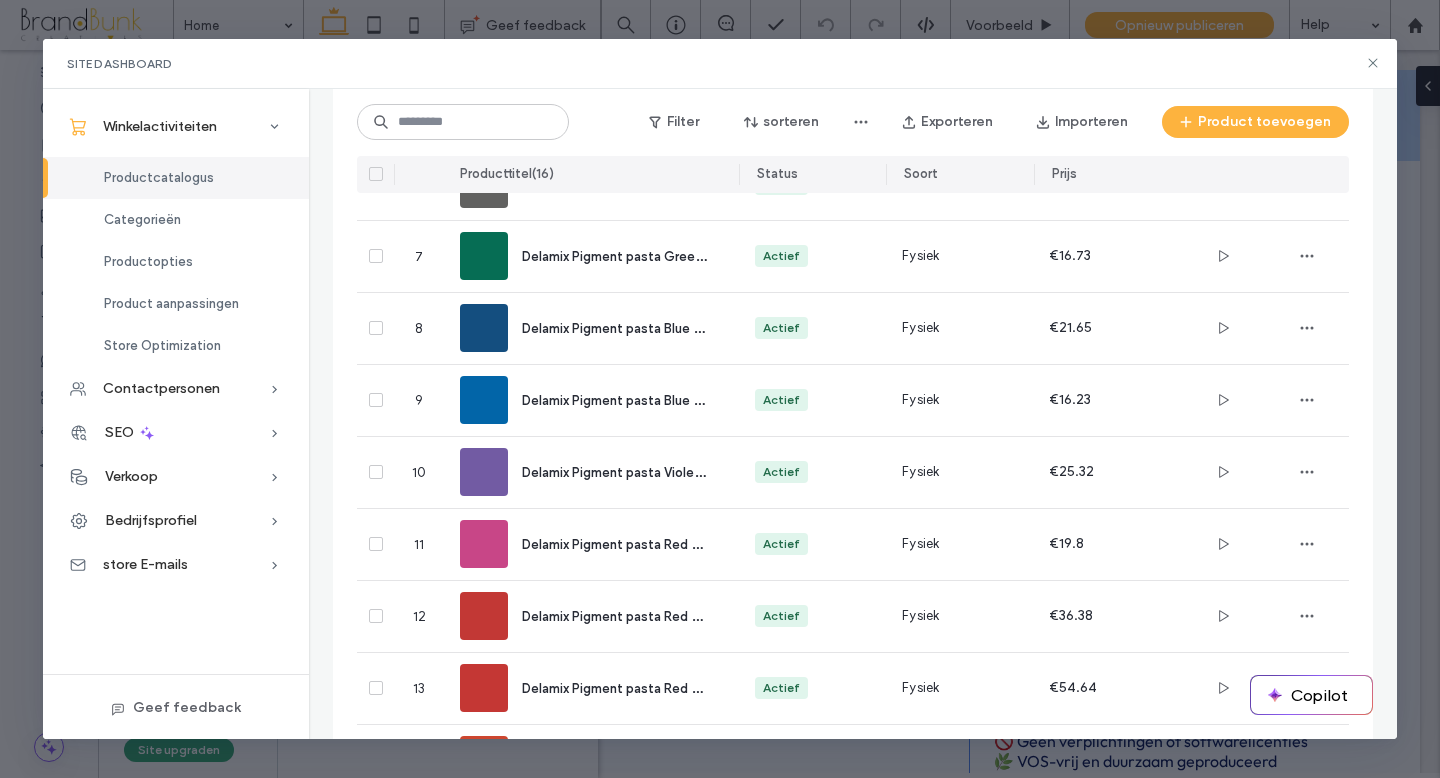 scroll, scrollTop: 560, scrollLeft: 0, axis: vertical 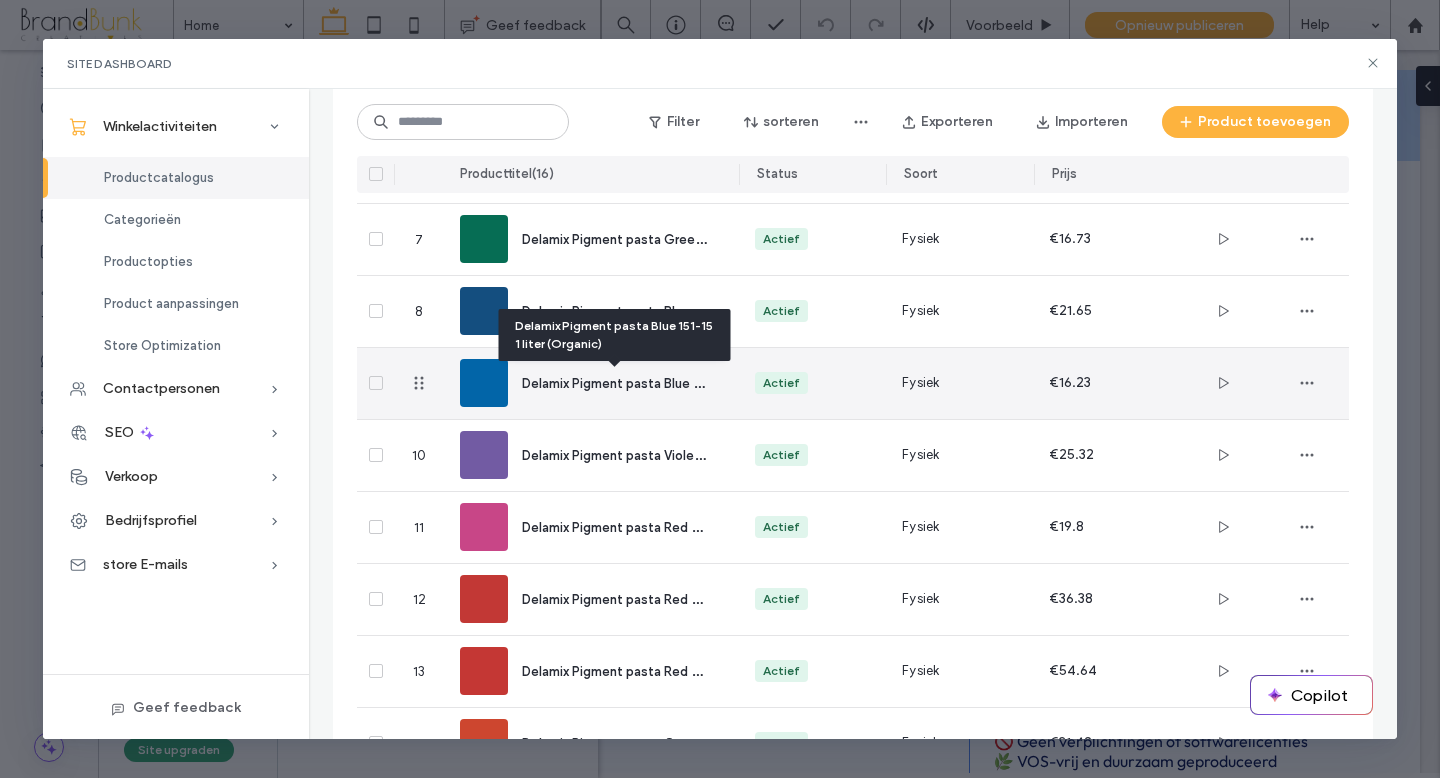 click on "Delamix Pigment pasta Blue 151-15 1 liter (Organic)" at bounding box center (673, 382) 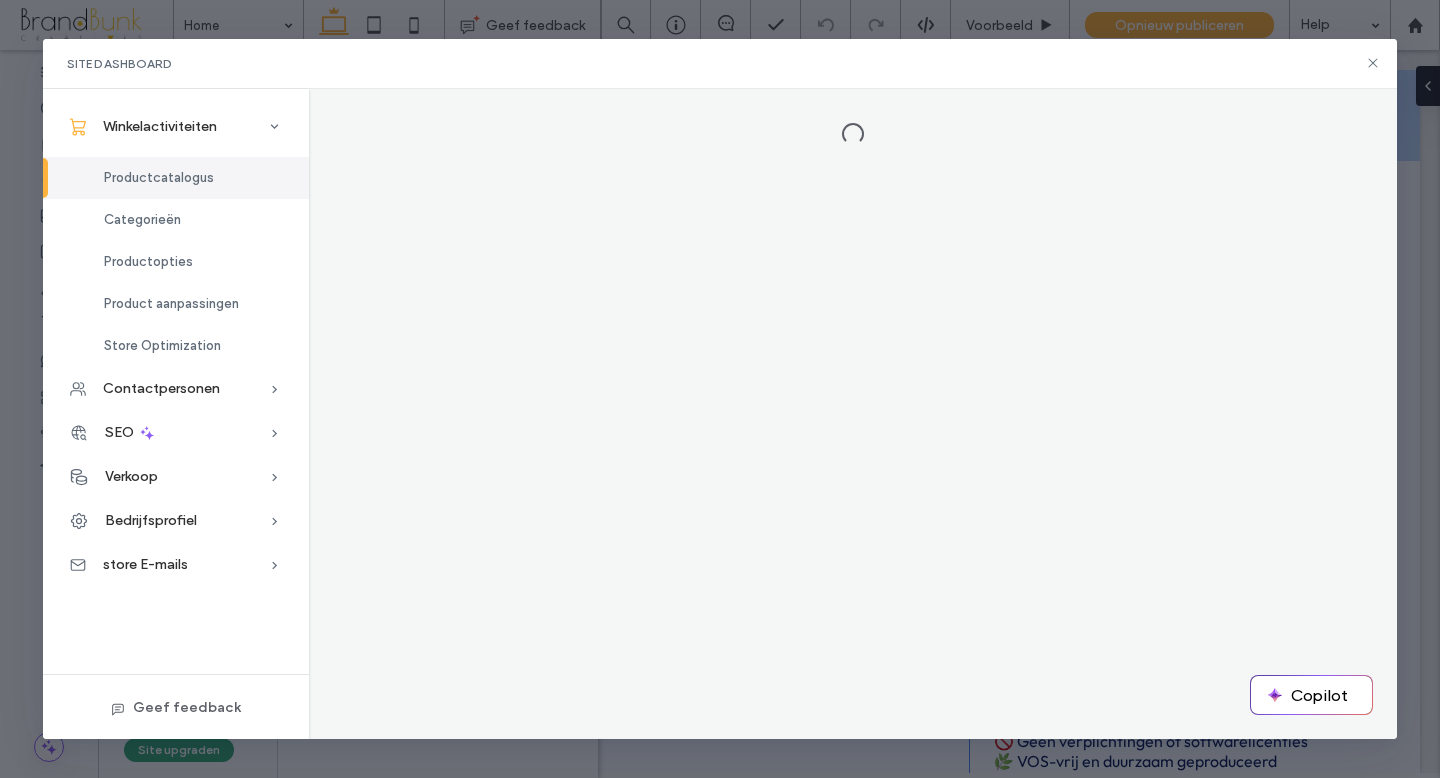 scroll, scrollTop: 0, scrollLeft: 0, axis: both 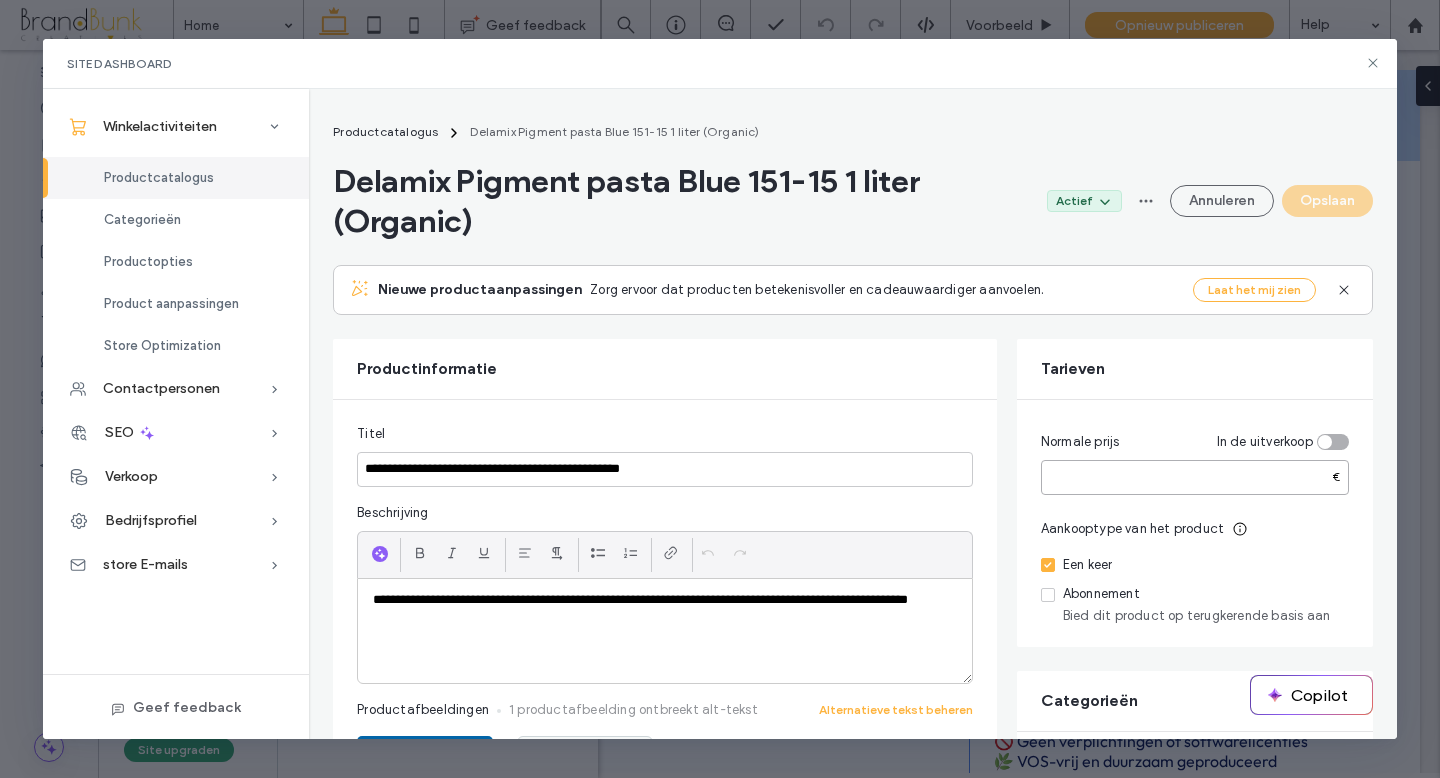 drag, startPoint x: 1050, startPoint y: 479, endPoint x: 1082, endPoint y: 479, distance: 32 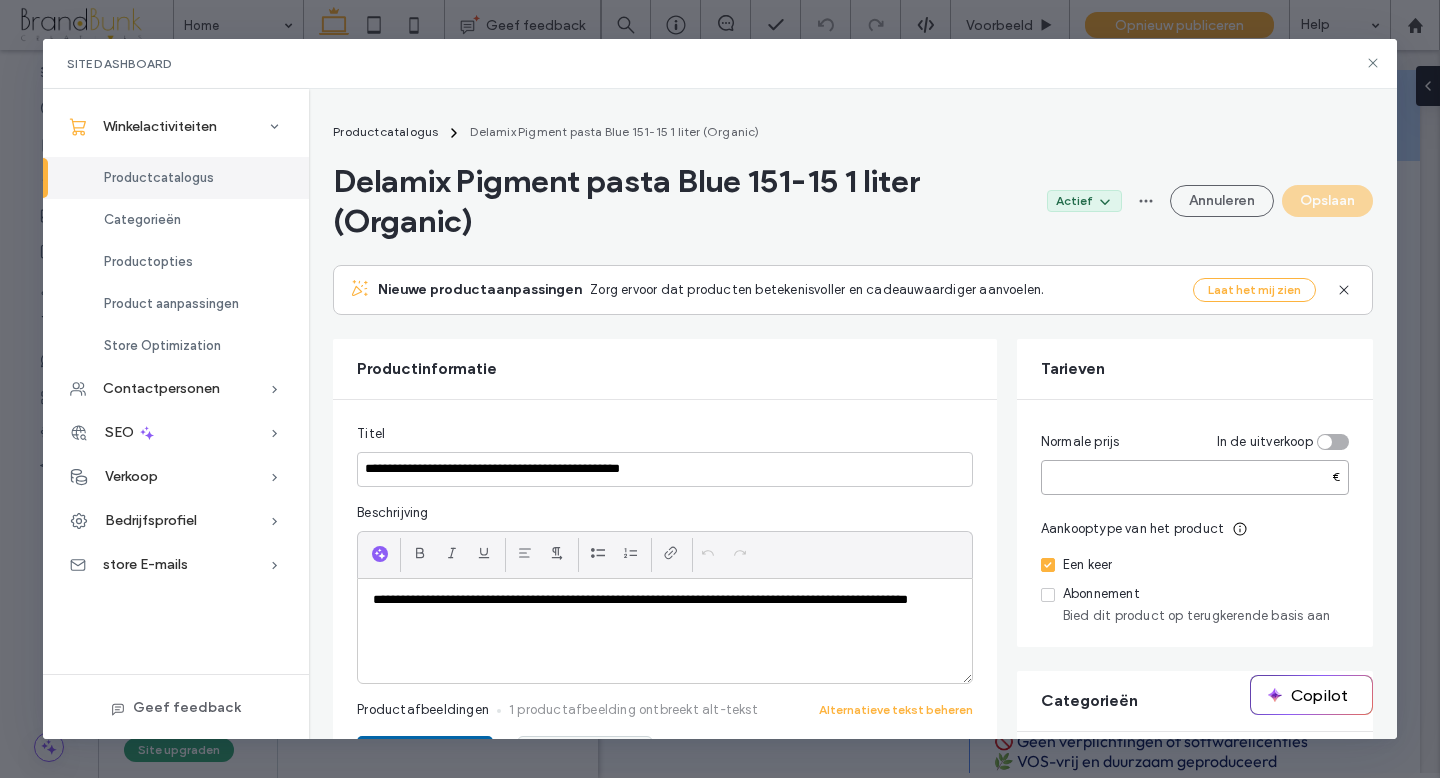 click on "*****" at bounding box center [1195, 477] 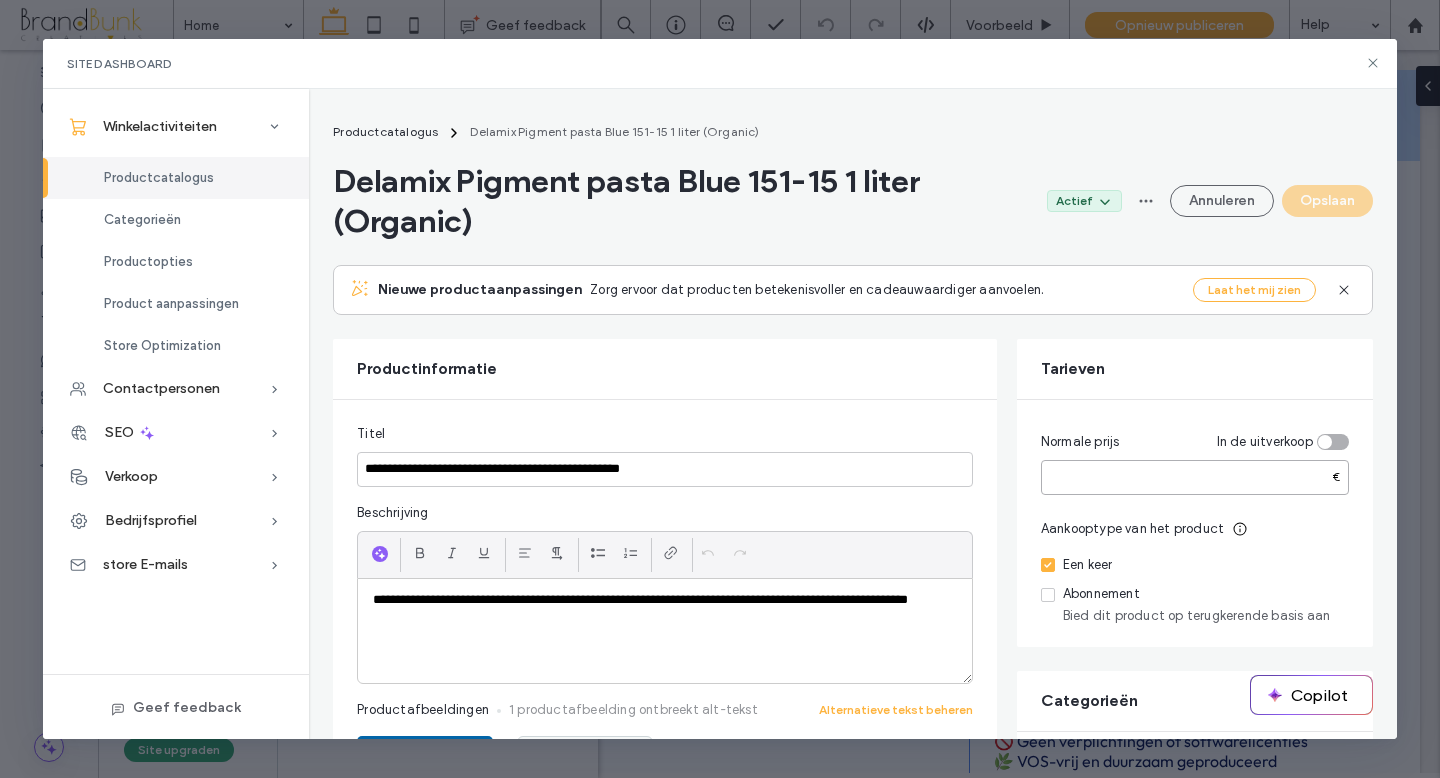 paste 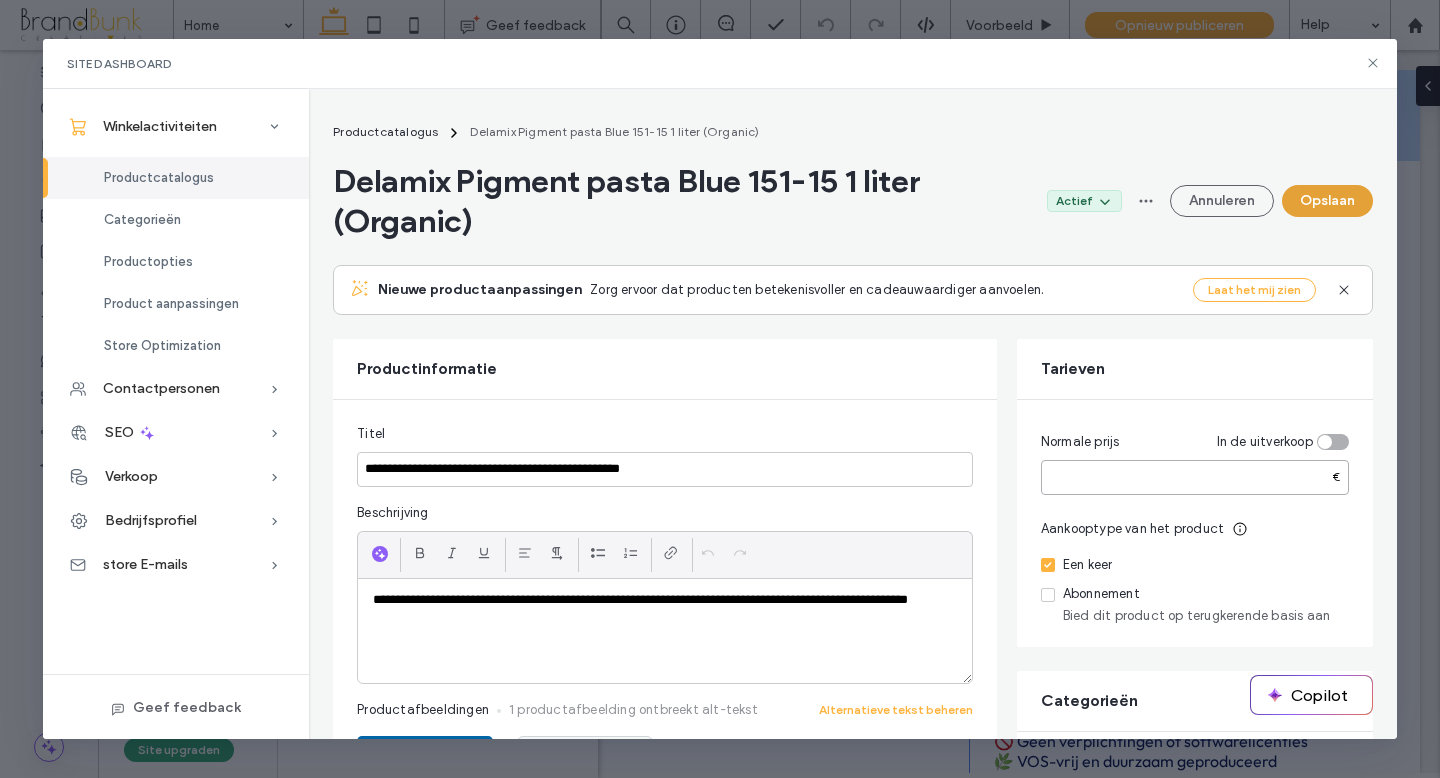 type on "*****" 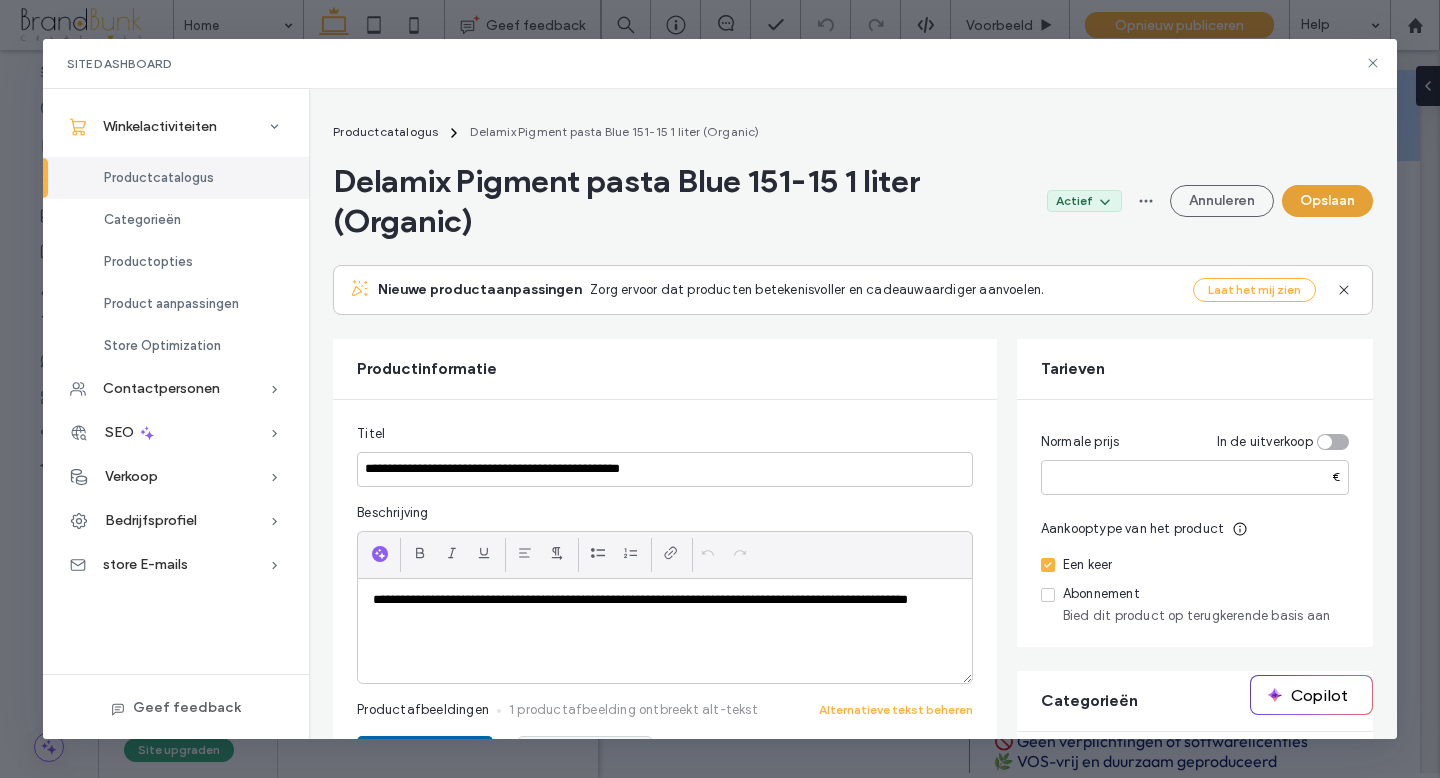 click on "Opslaan" at bounding box center (1327, 201) 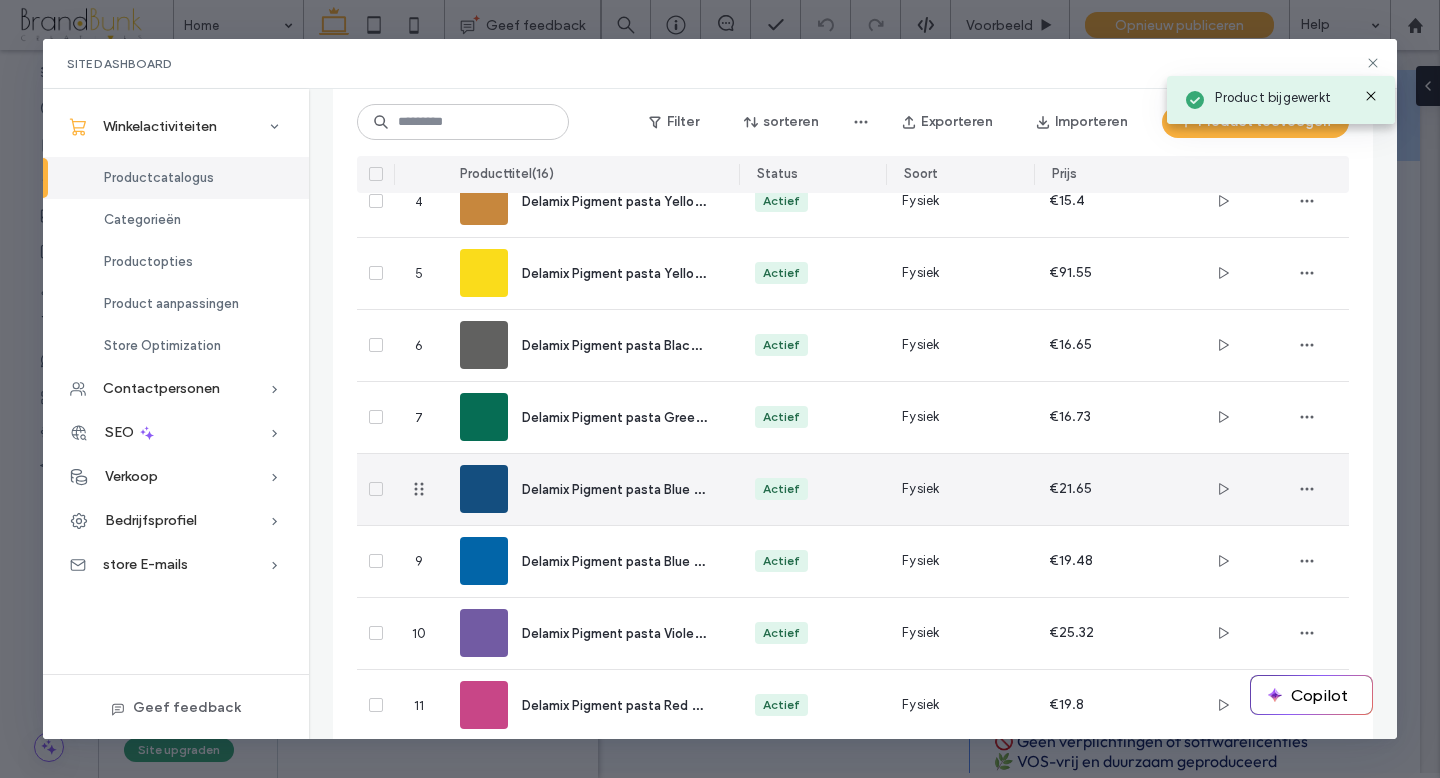 scroll, scrollTop: 386, scrollLeft: 0, axis: vertical 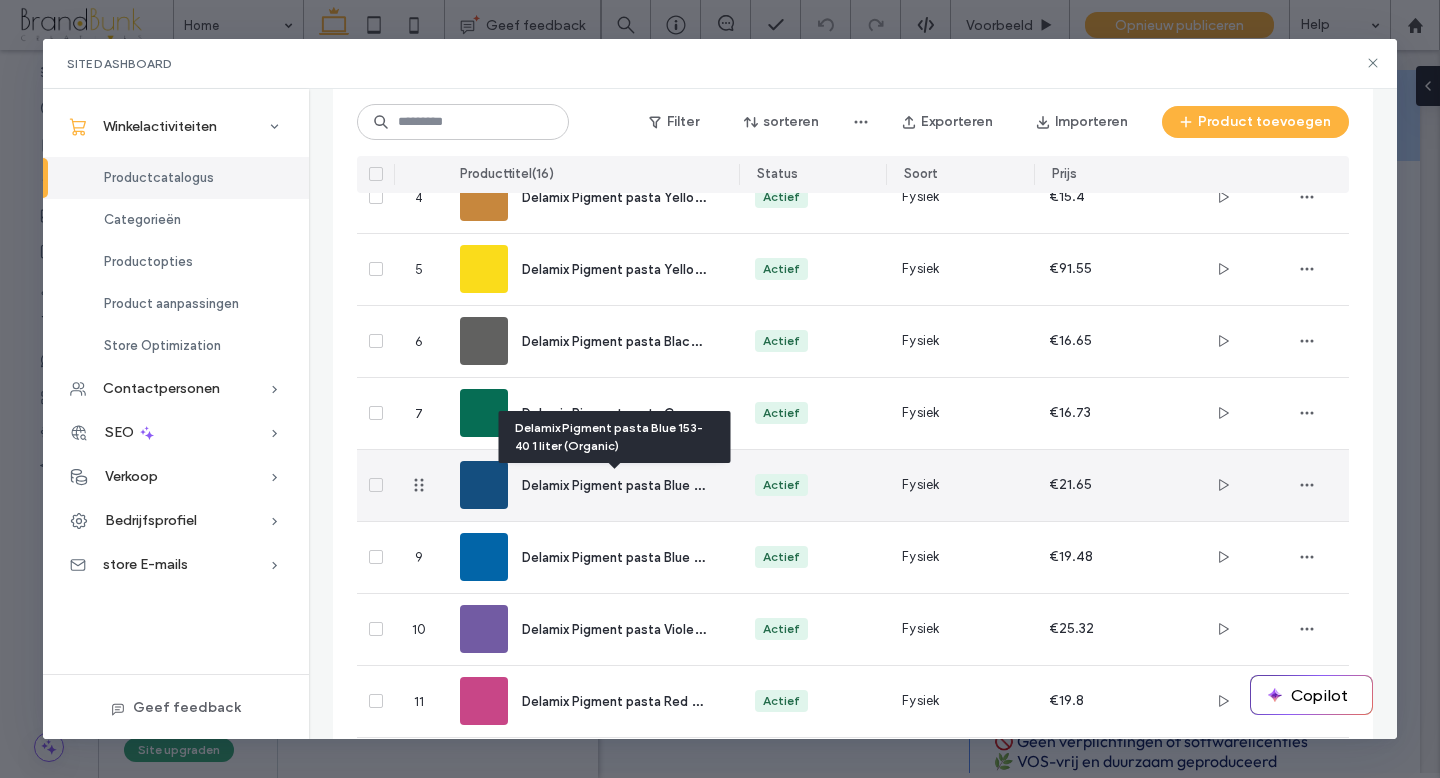 click on "Delamix Pigment pasta Blue 153-40 1 liter (Organic)" at bounding box center (676, 484) 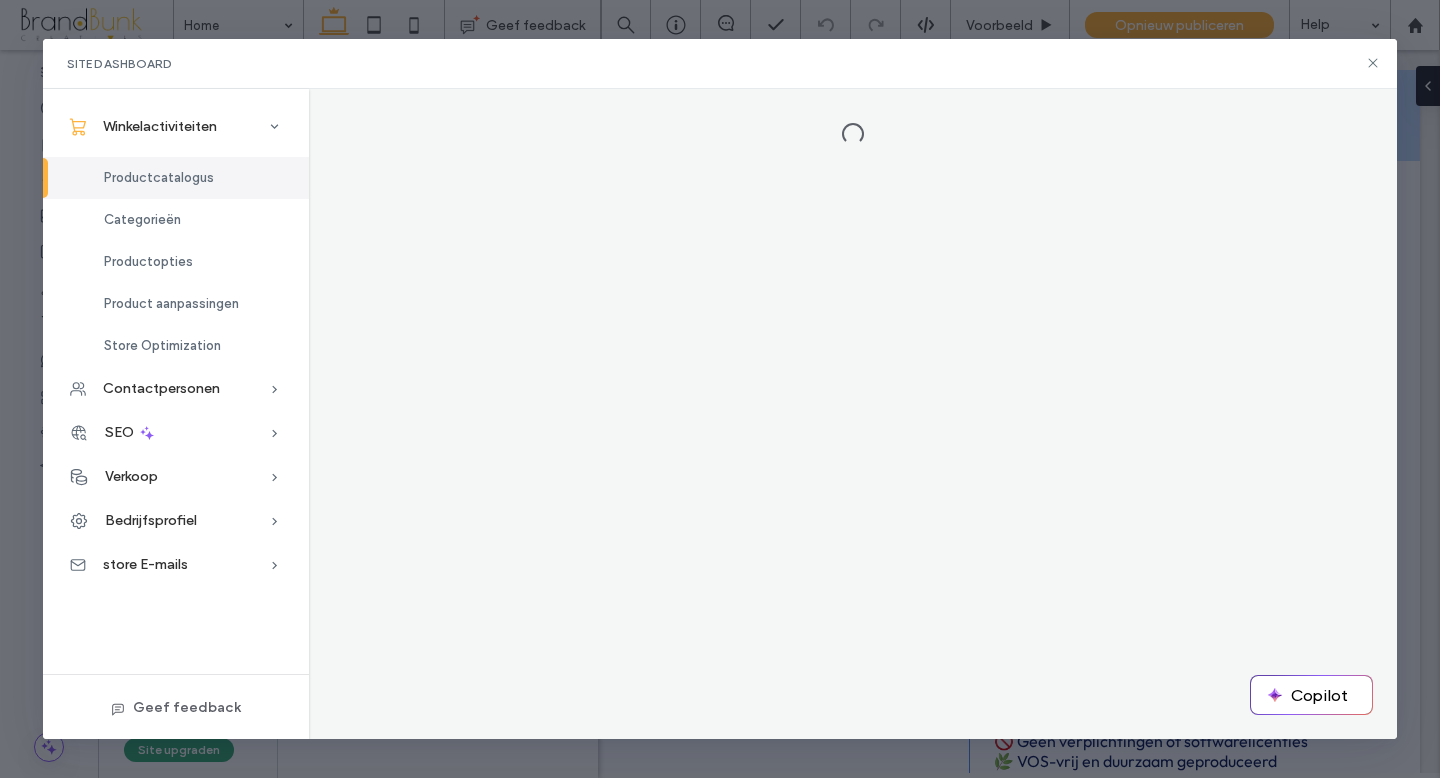 scroll, scrollTop: 0, scrollLeft: 0, axis: both 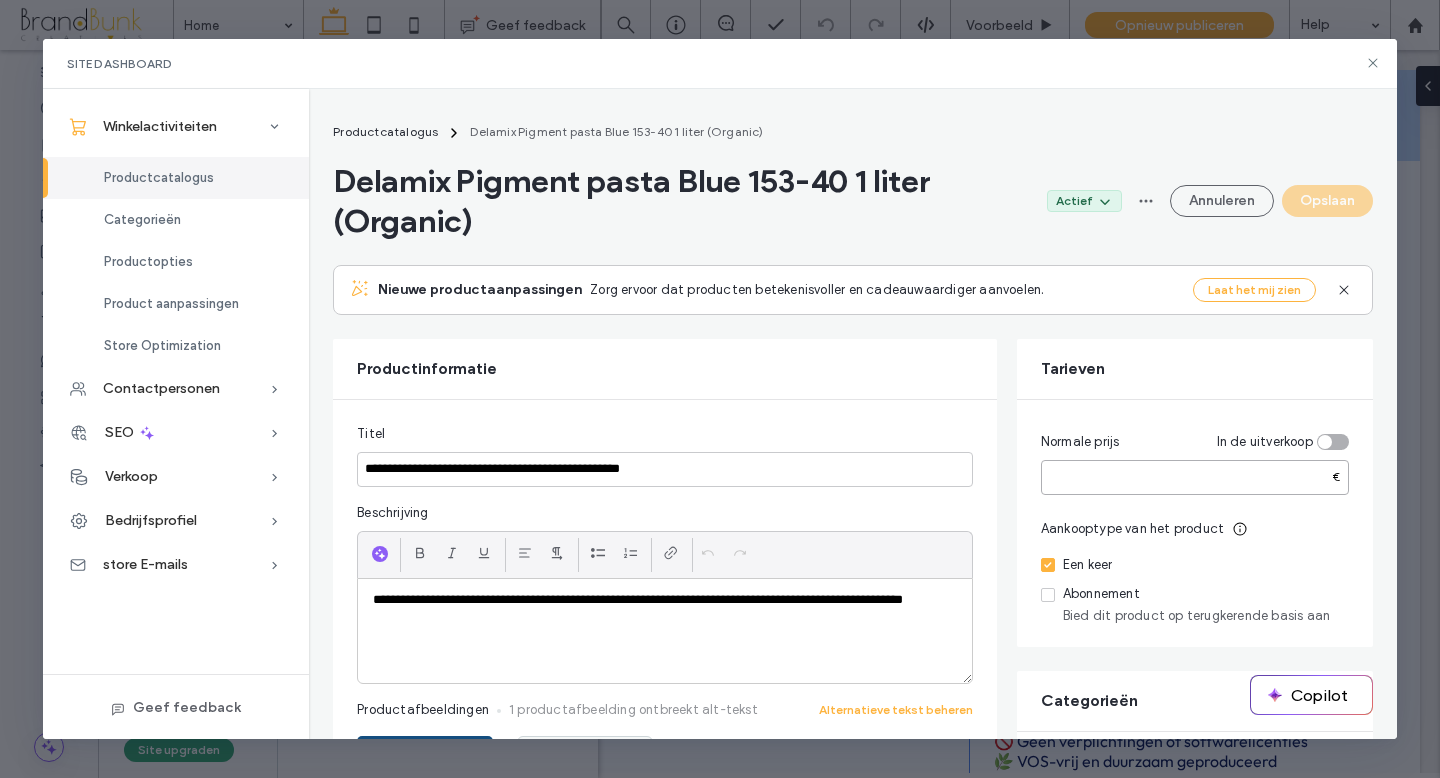drag, startPoint x: 1049, startPoint y: 479, endPoint x: 1088, endPoint y: 479, distance: 39 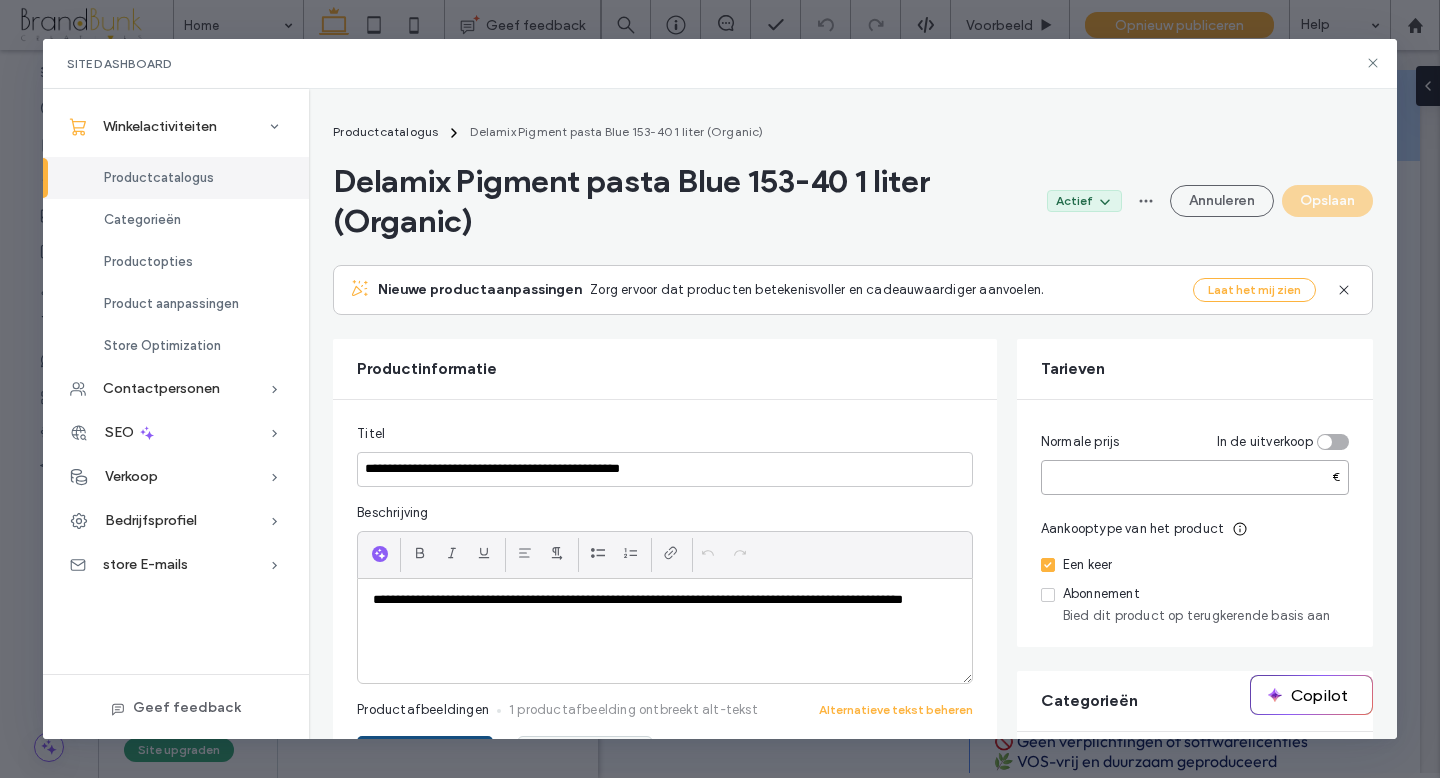click on "*****" at bounding box center [1195, 477] 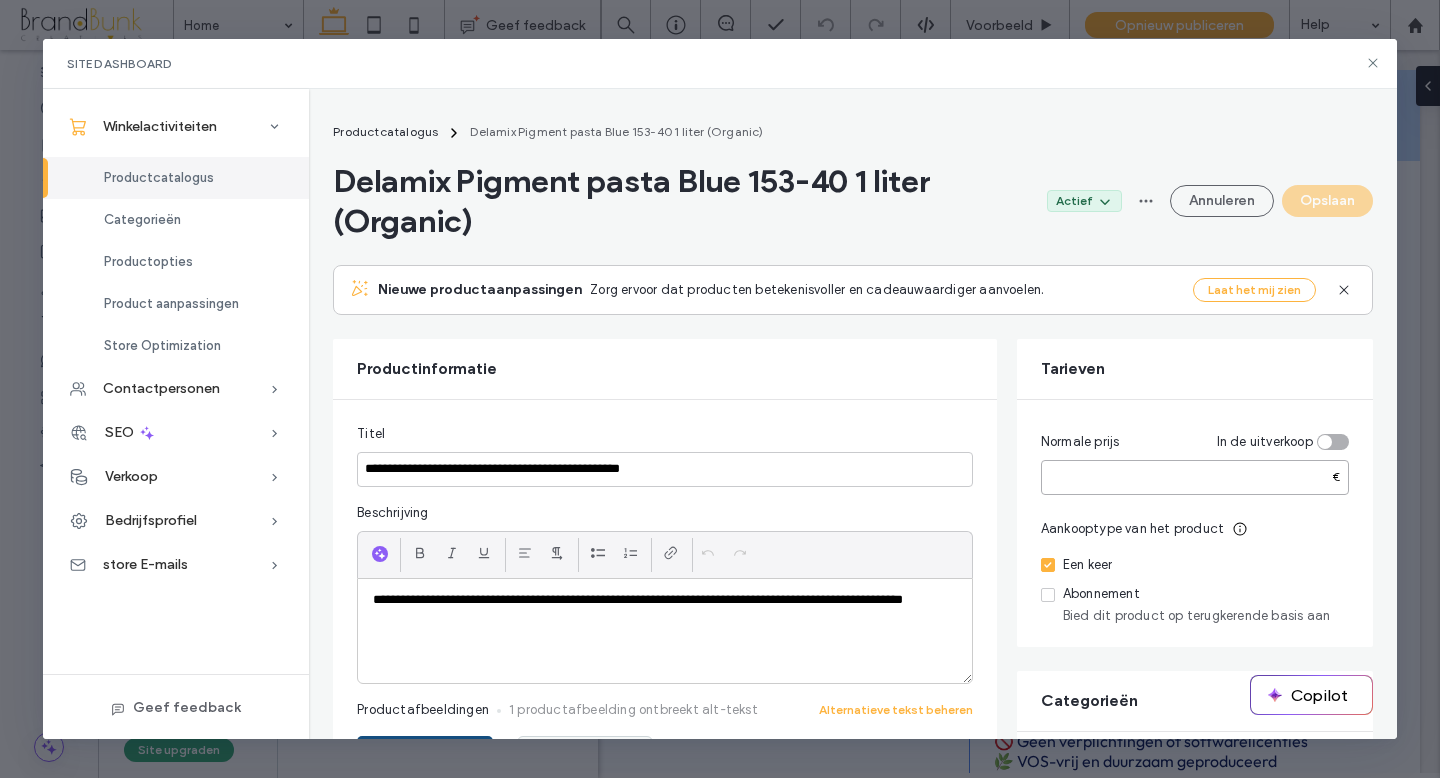 paste 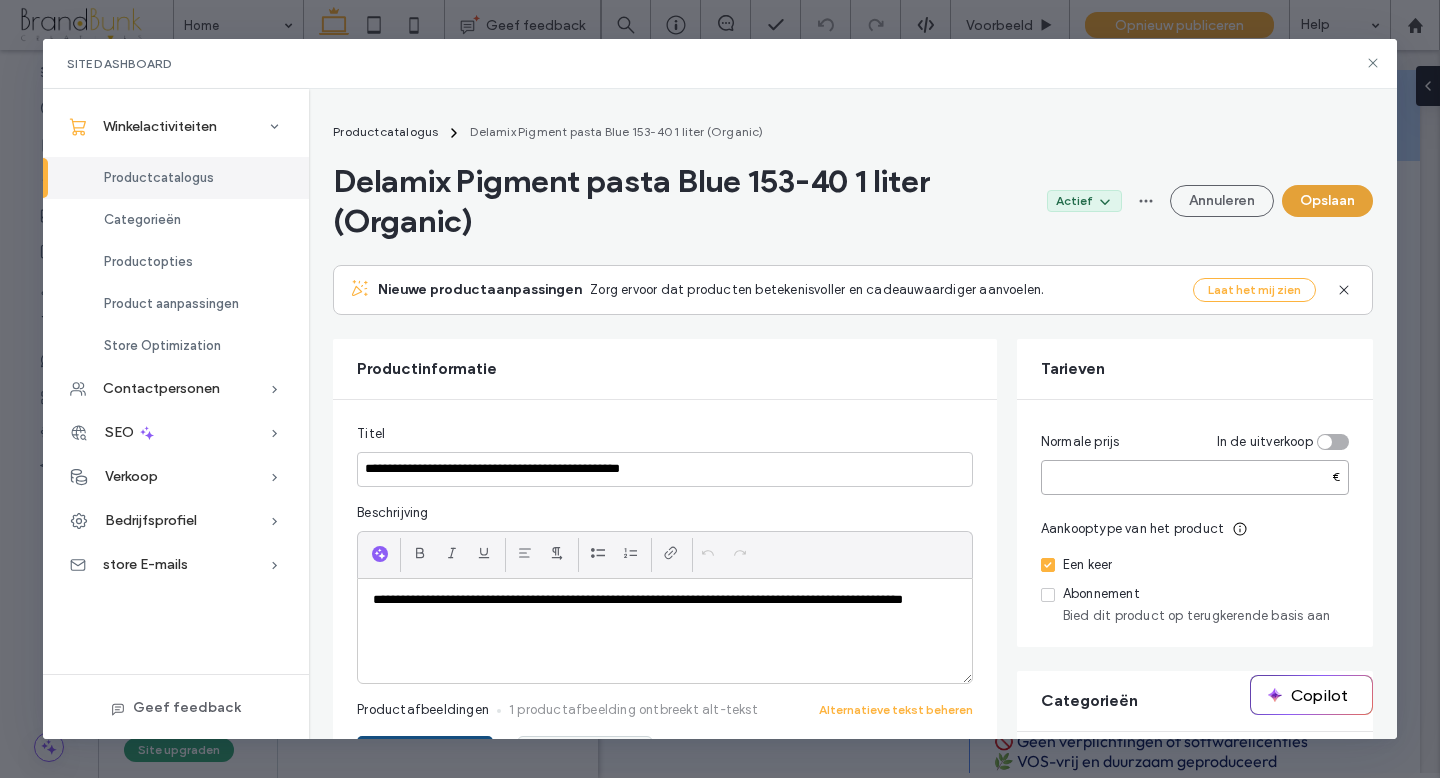 type on "*****" 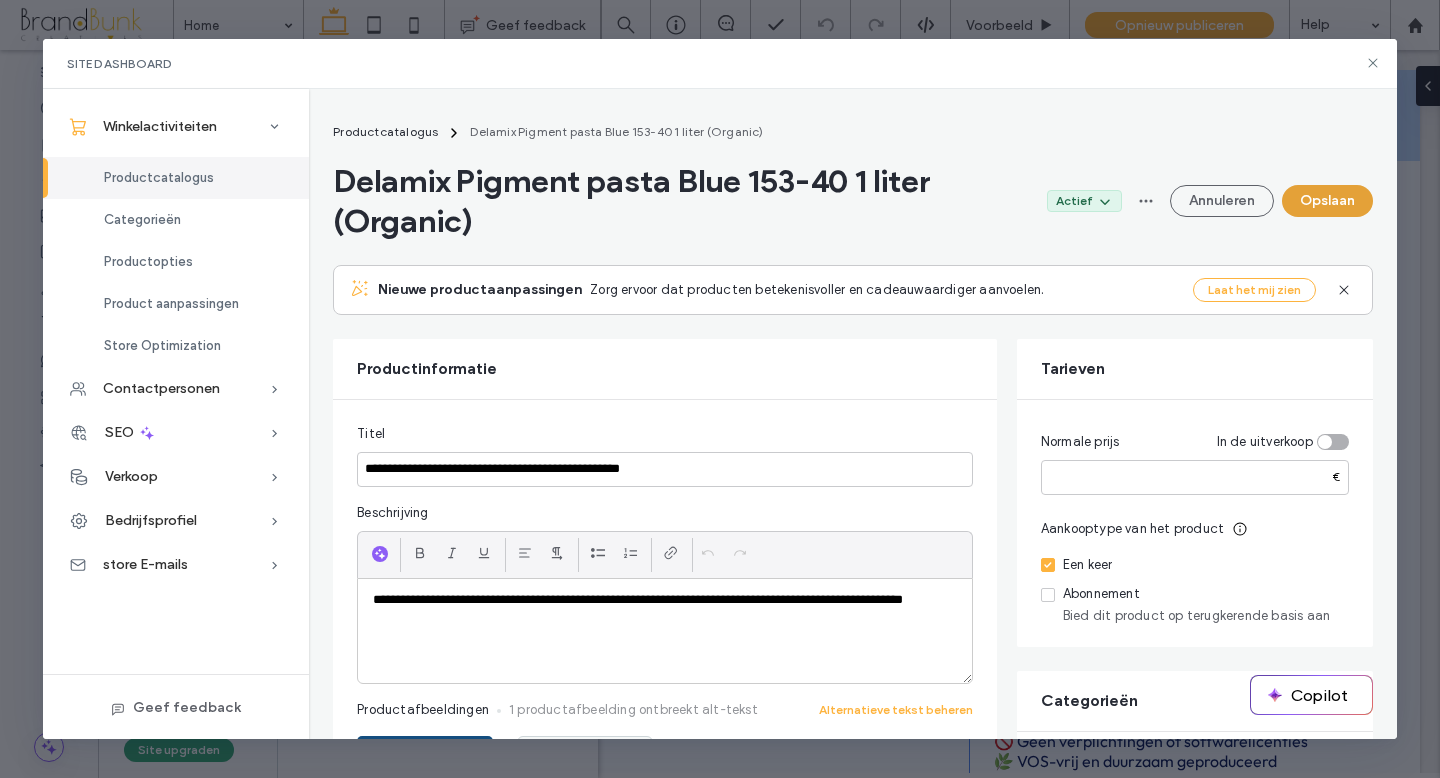 click on "Opslaan" at bounding box center [1327, 201] 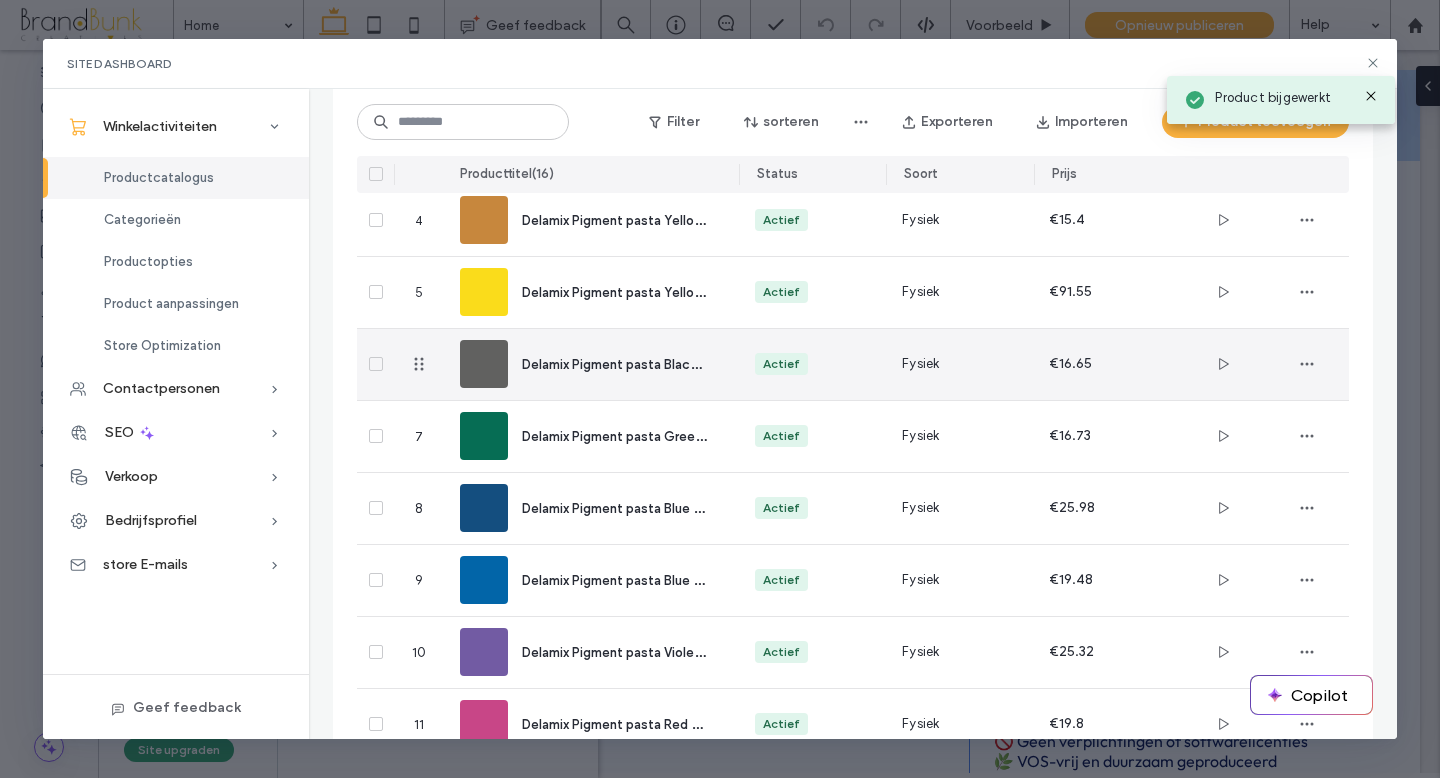 scroll, scrollTop: 365, scrollLeft: 0, axis: vertical 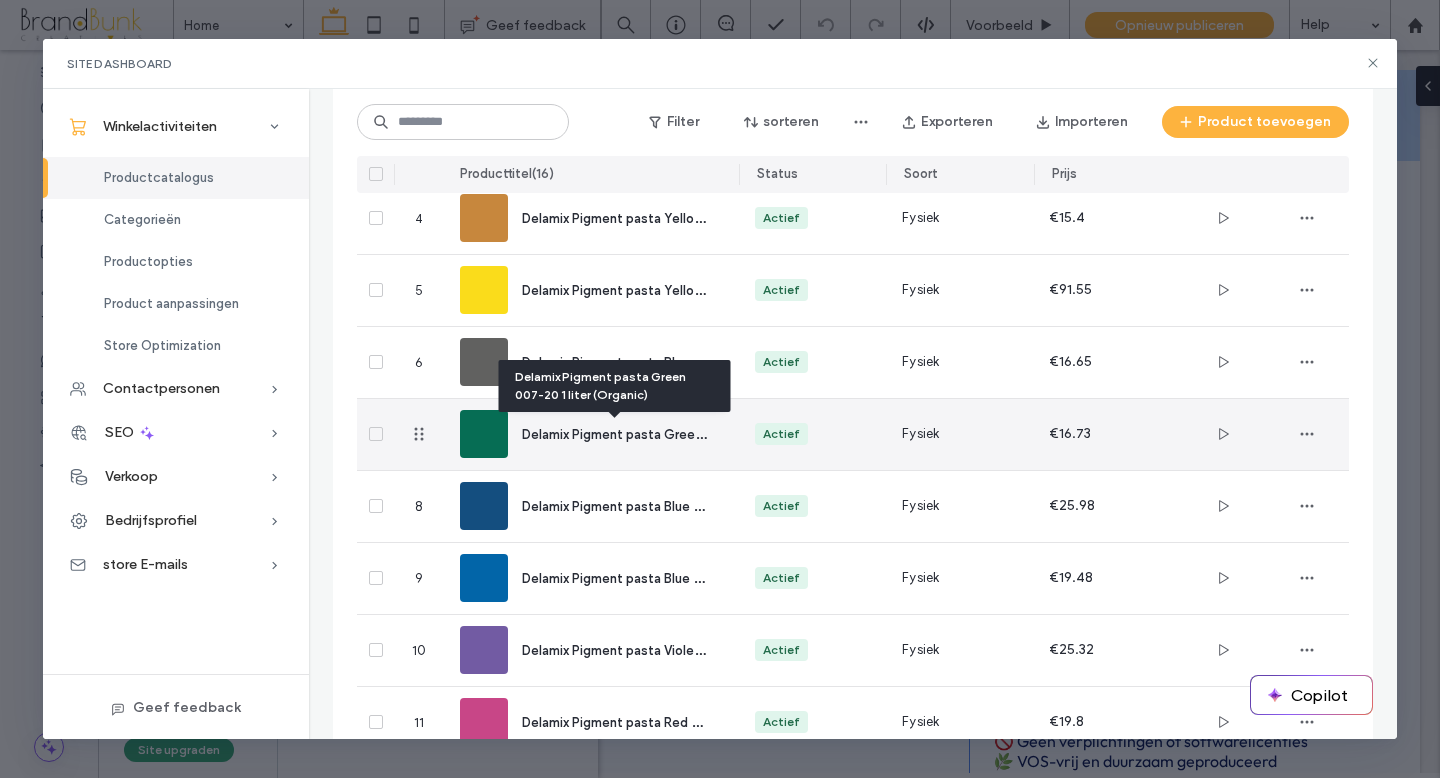 click on "Delamix Pigment pasta Green 007-20 1 liter (Organic)" at bounding box center (685, 433) 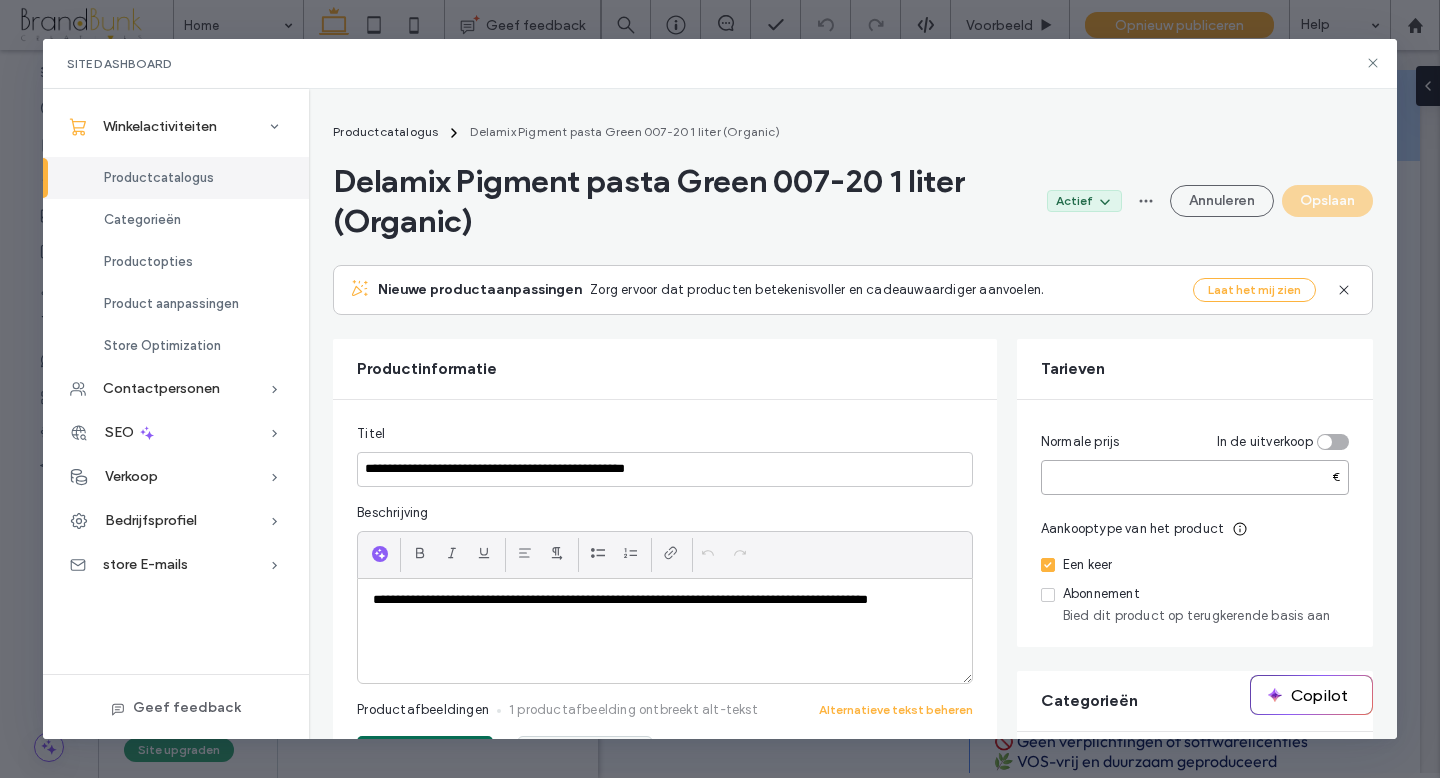 drag, startPoint x: 1047, startPoint y: 476, endPoint x: 1088, endPoint y: 479, distance: 41.109608 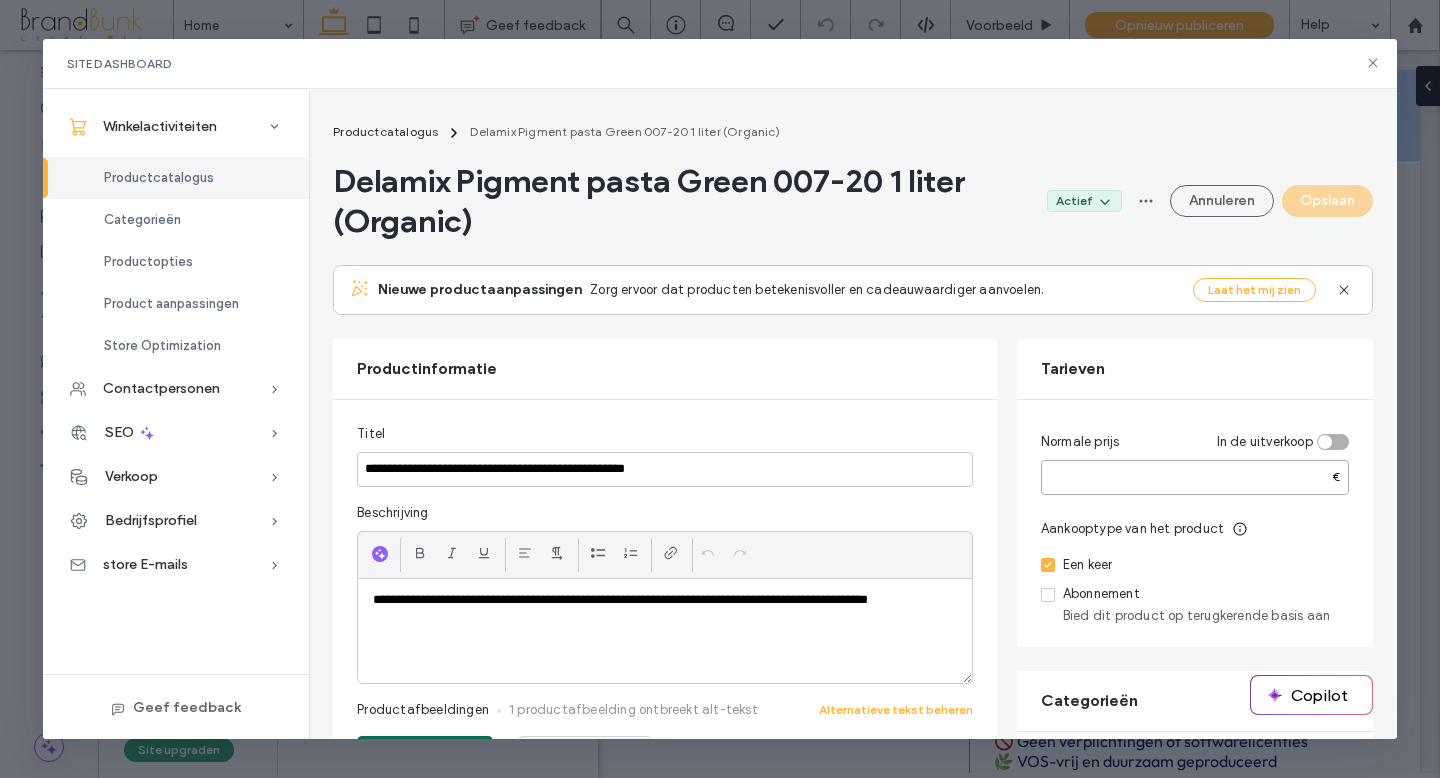click on "*****" at bounding box center [1195, 477] 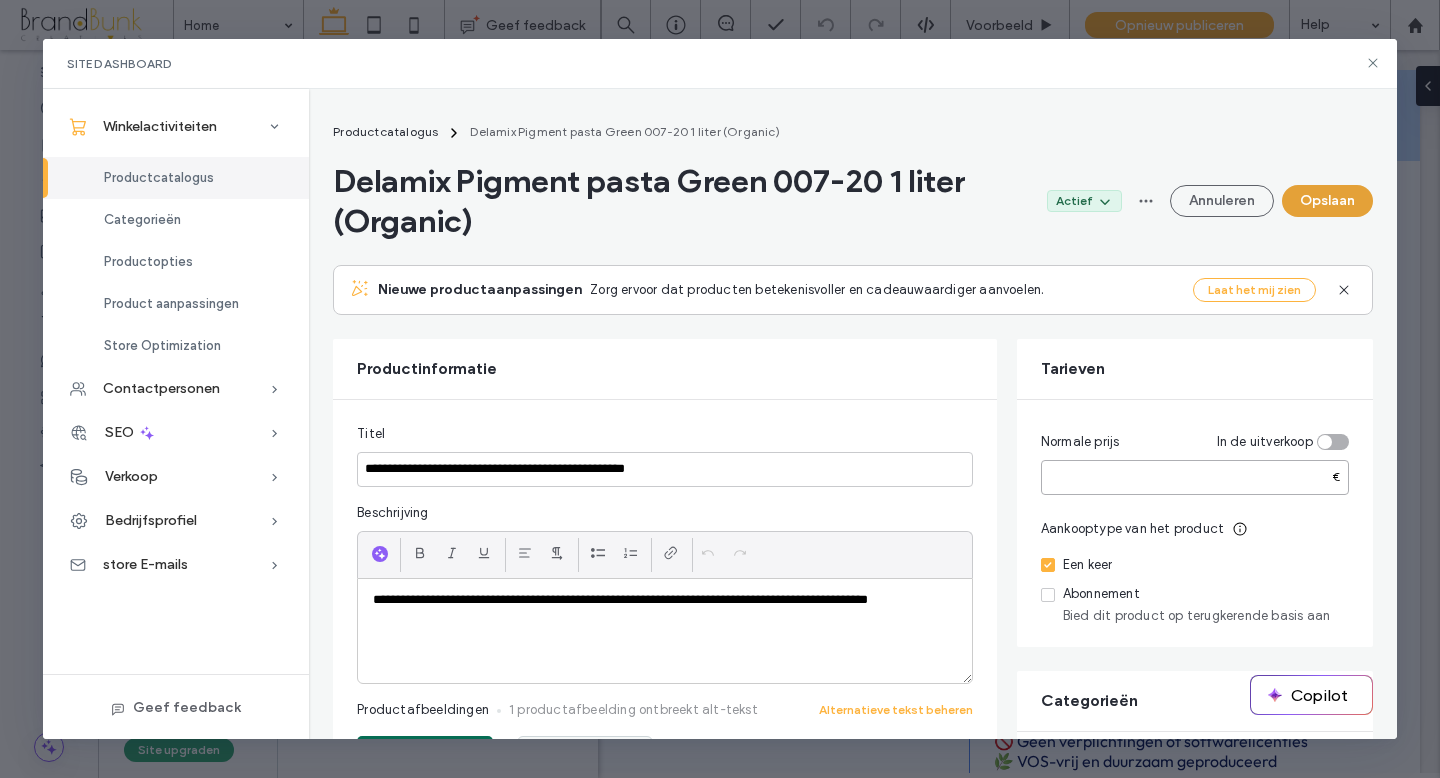 type on "*****" 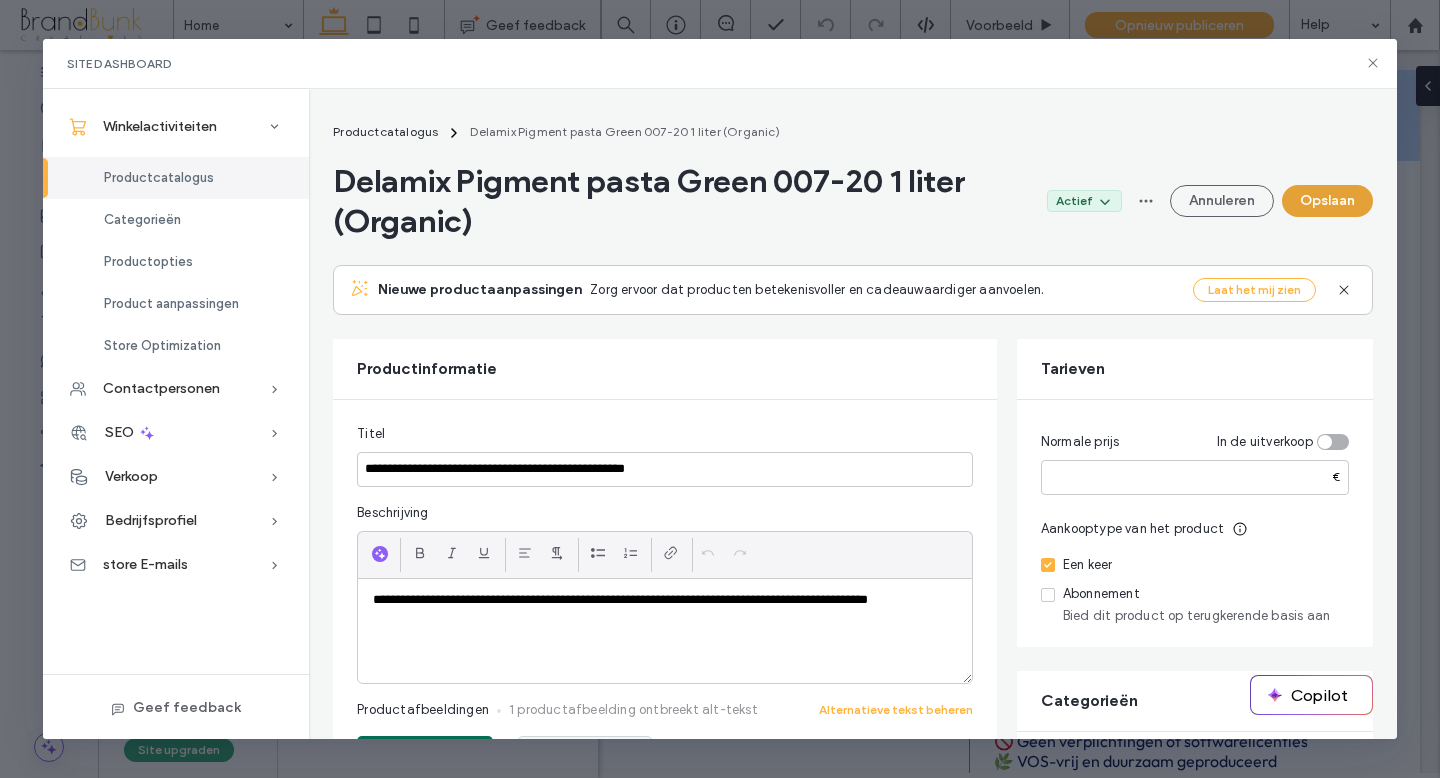 click on "Opslaan" at bounding box center (1327, 201) 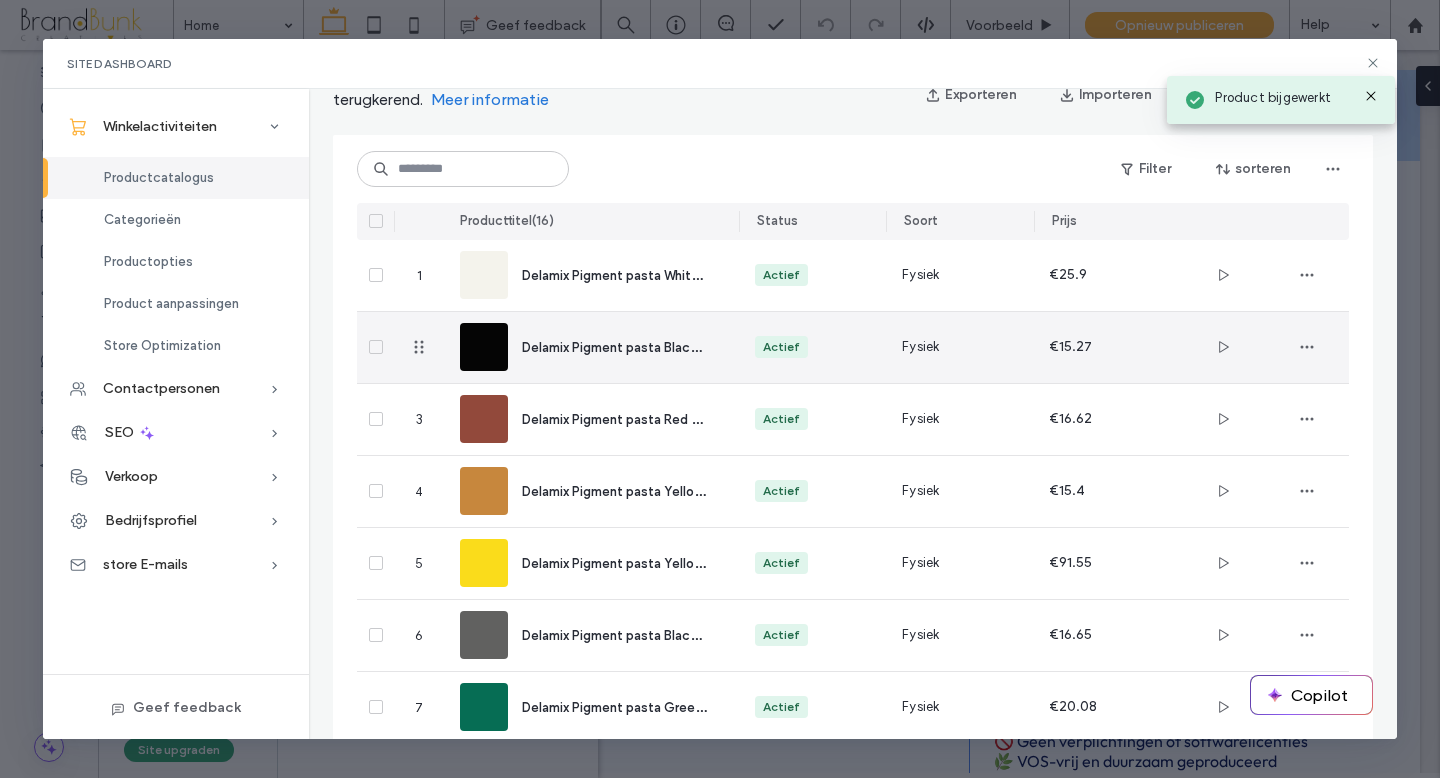 scroll, scrollTop: 157, scrollLeft: 0, axis: vertical 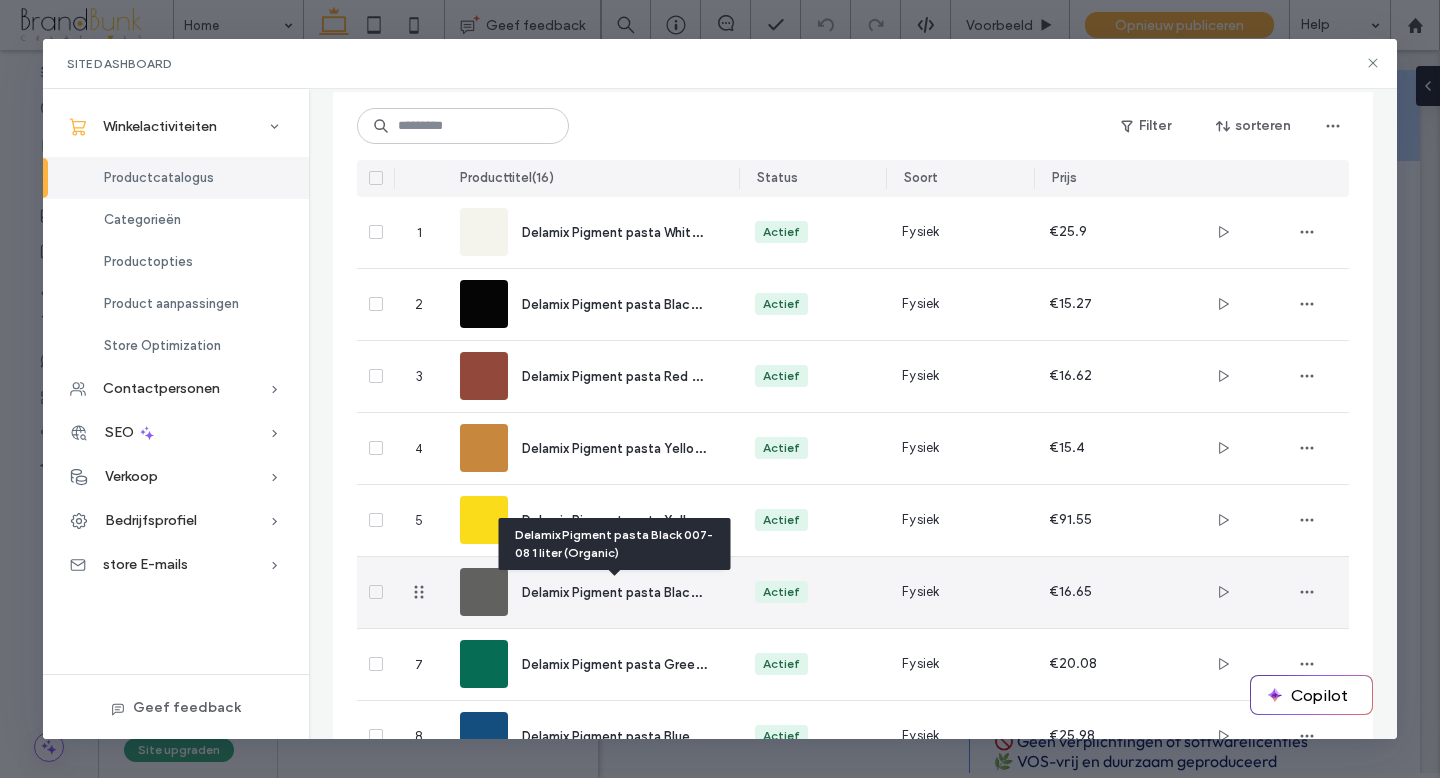 click on "Delamix Pigment pasta Black 007-08 1 liter (Organic)" at bounding box center (682, 591) 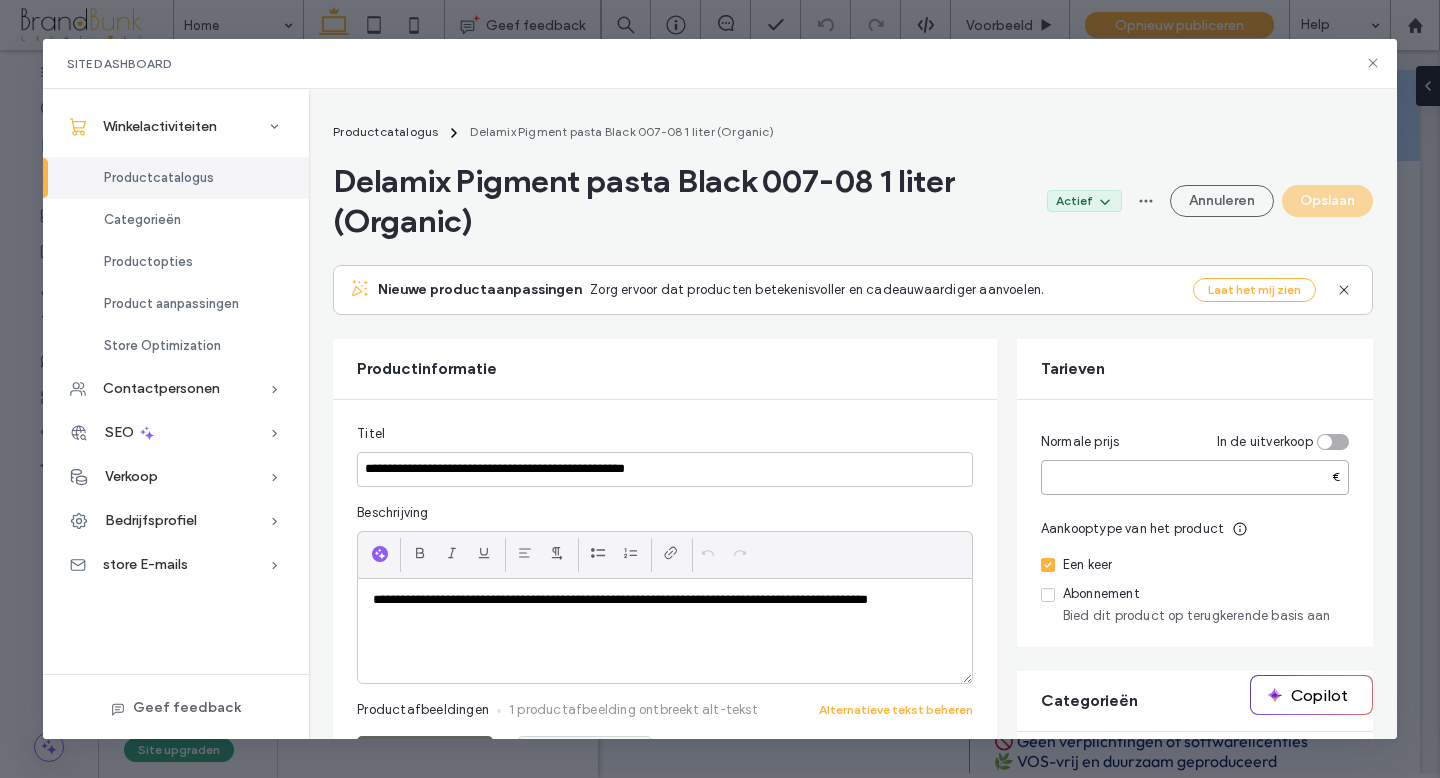 drag, startPoint x: 1049, startPoint y: 477, endPoint x: 1099, endPoint y: 478, distance: 50.01 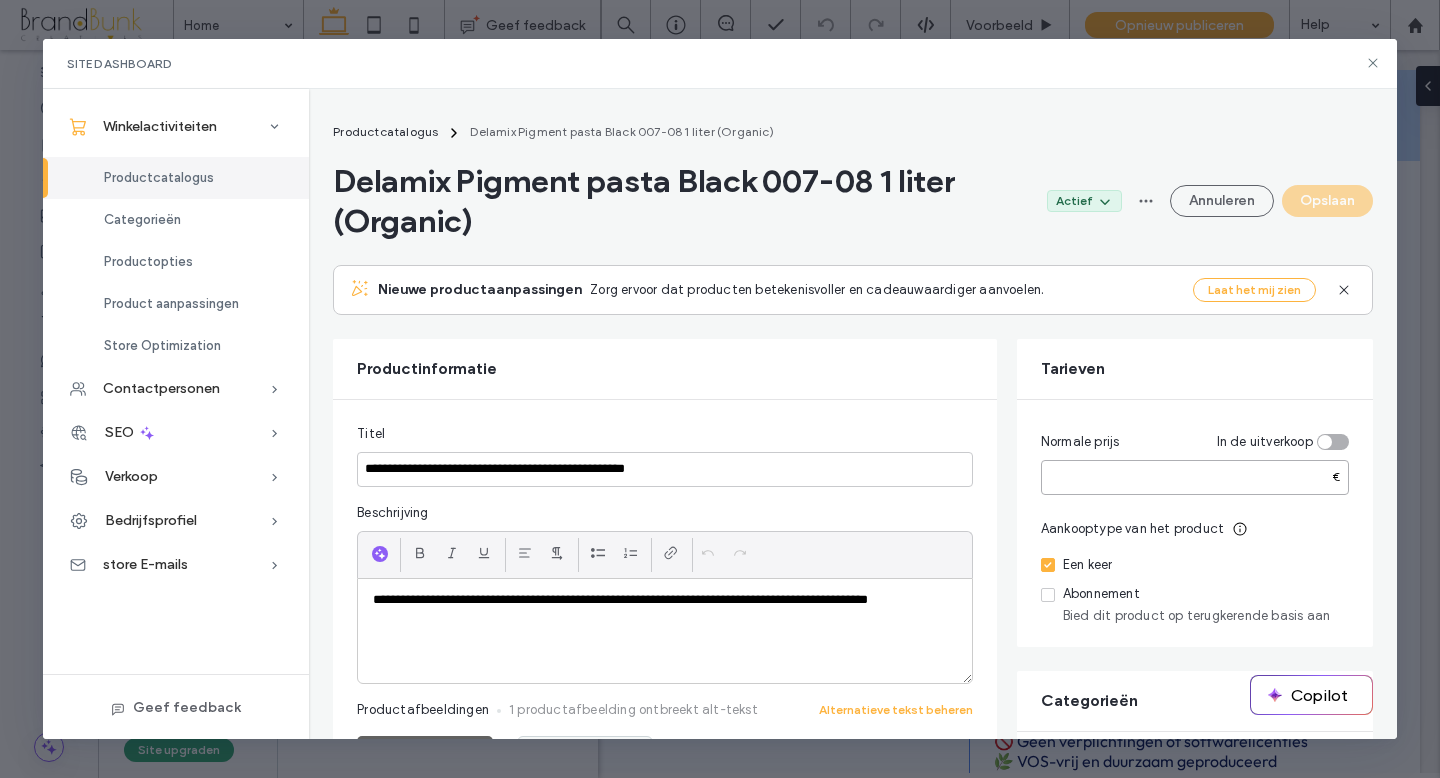 click on "*****" at bounding box center [1195, 477] 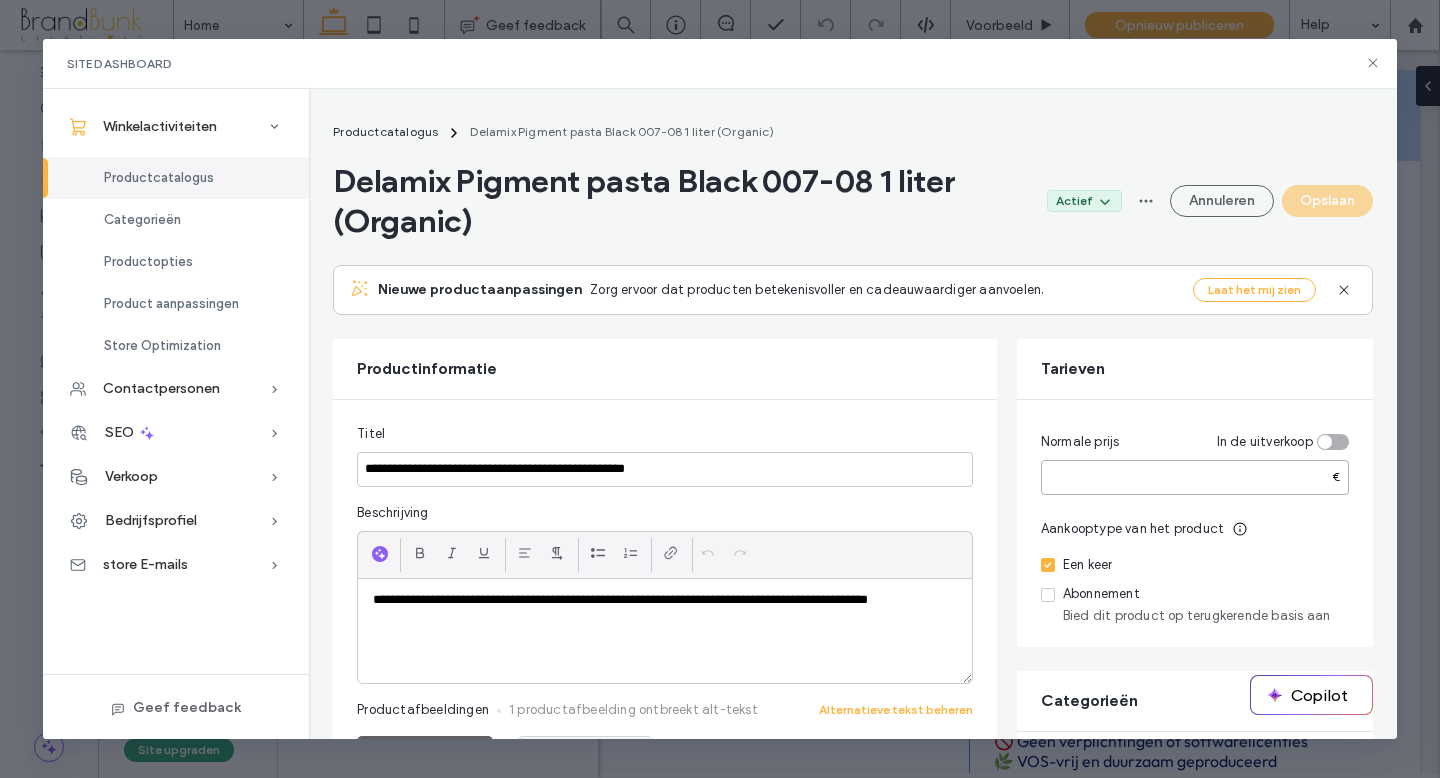 paste 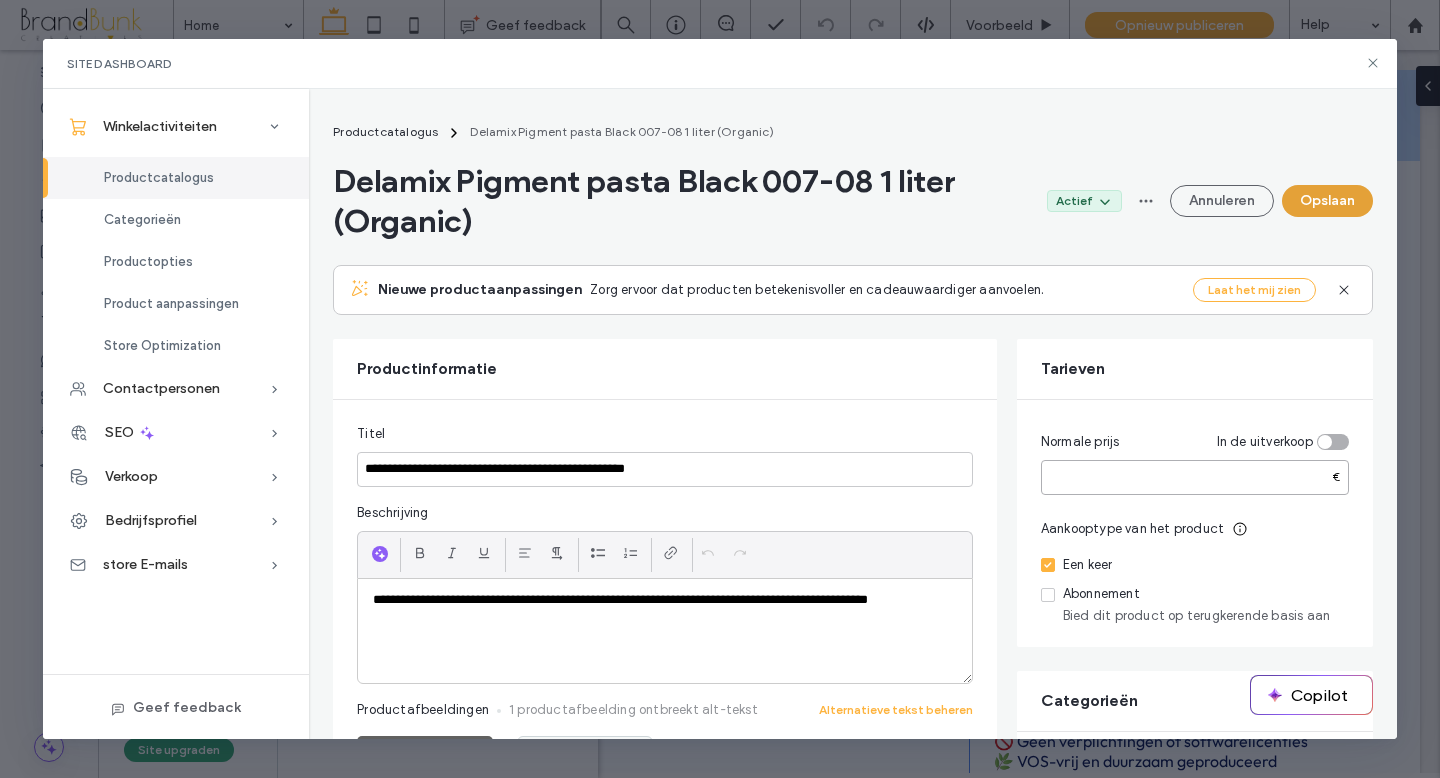 type on "*****" 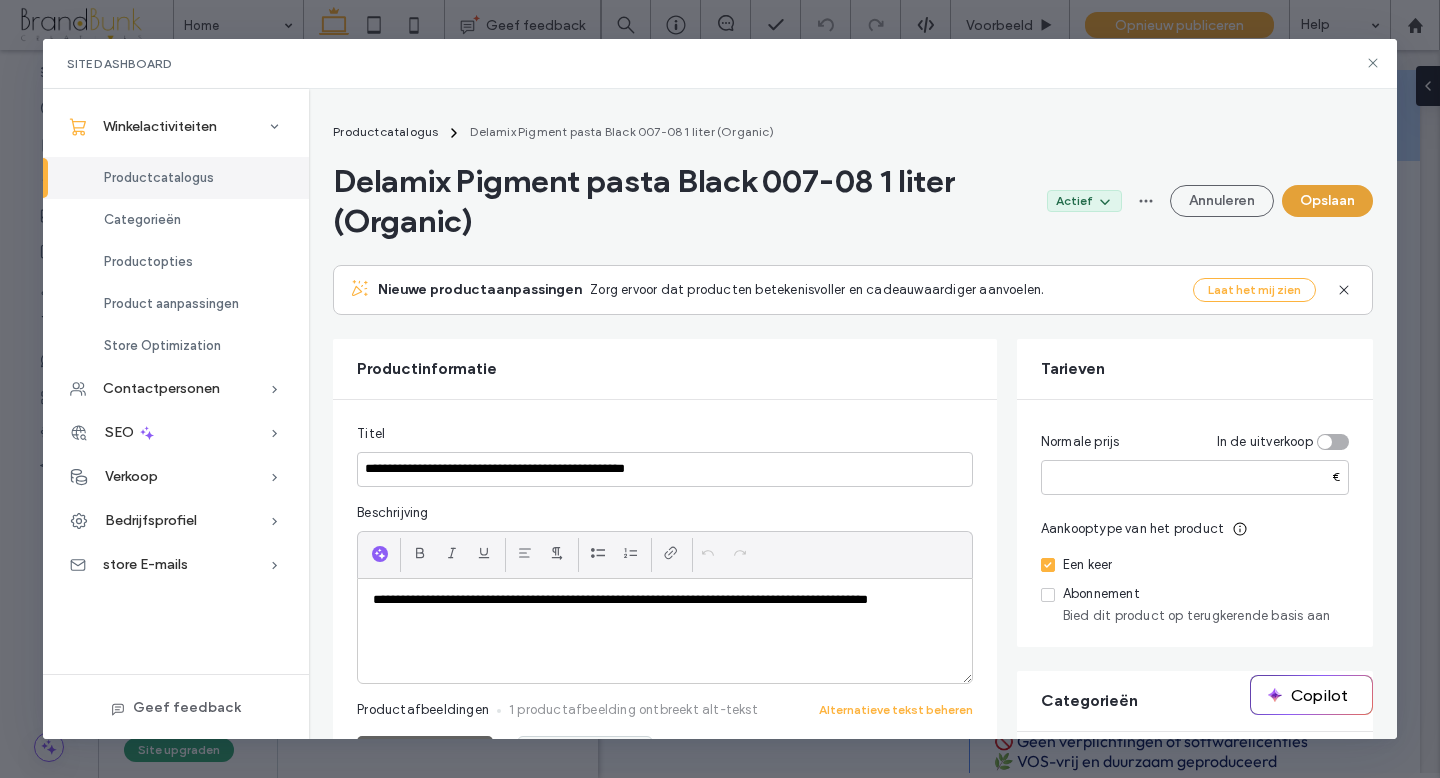 click on "Opslaan" at bounding box center [1327, 201] 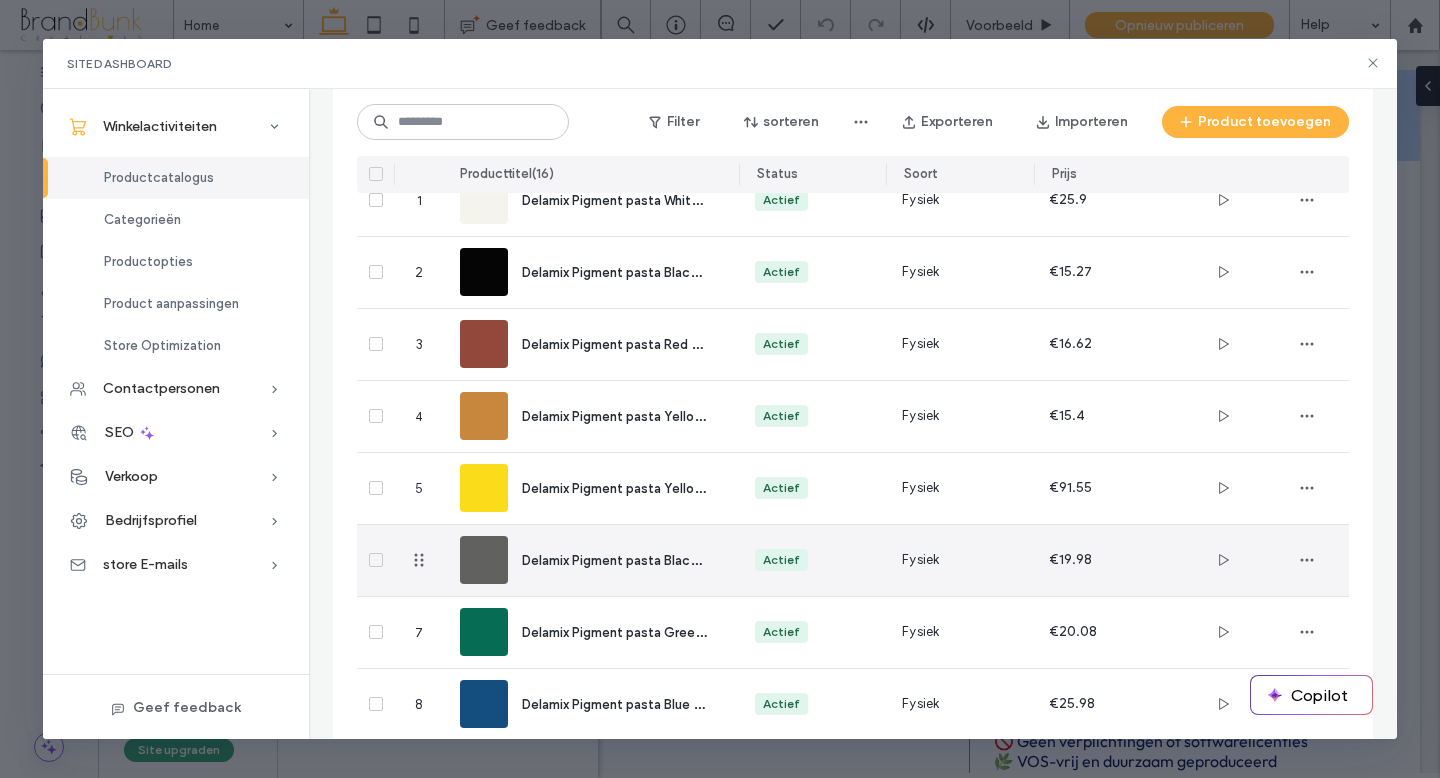 scroll, scrollTop: 175, scrollLeft: 0, axis: vertical 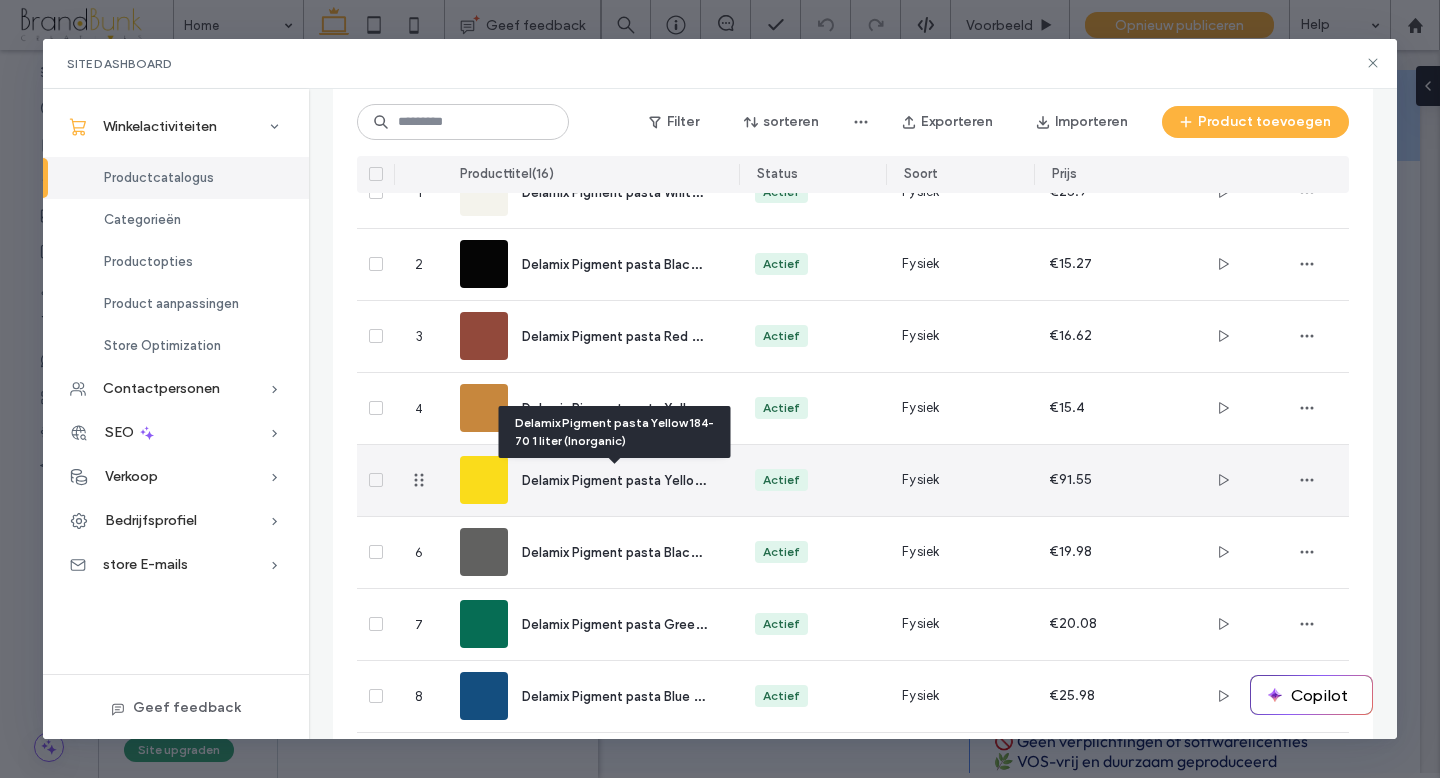 click on "Delamix Pigment pasta Yellow 184-70 1 liter (Inorganic)" at bounding box center [687, 479] 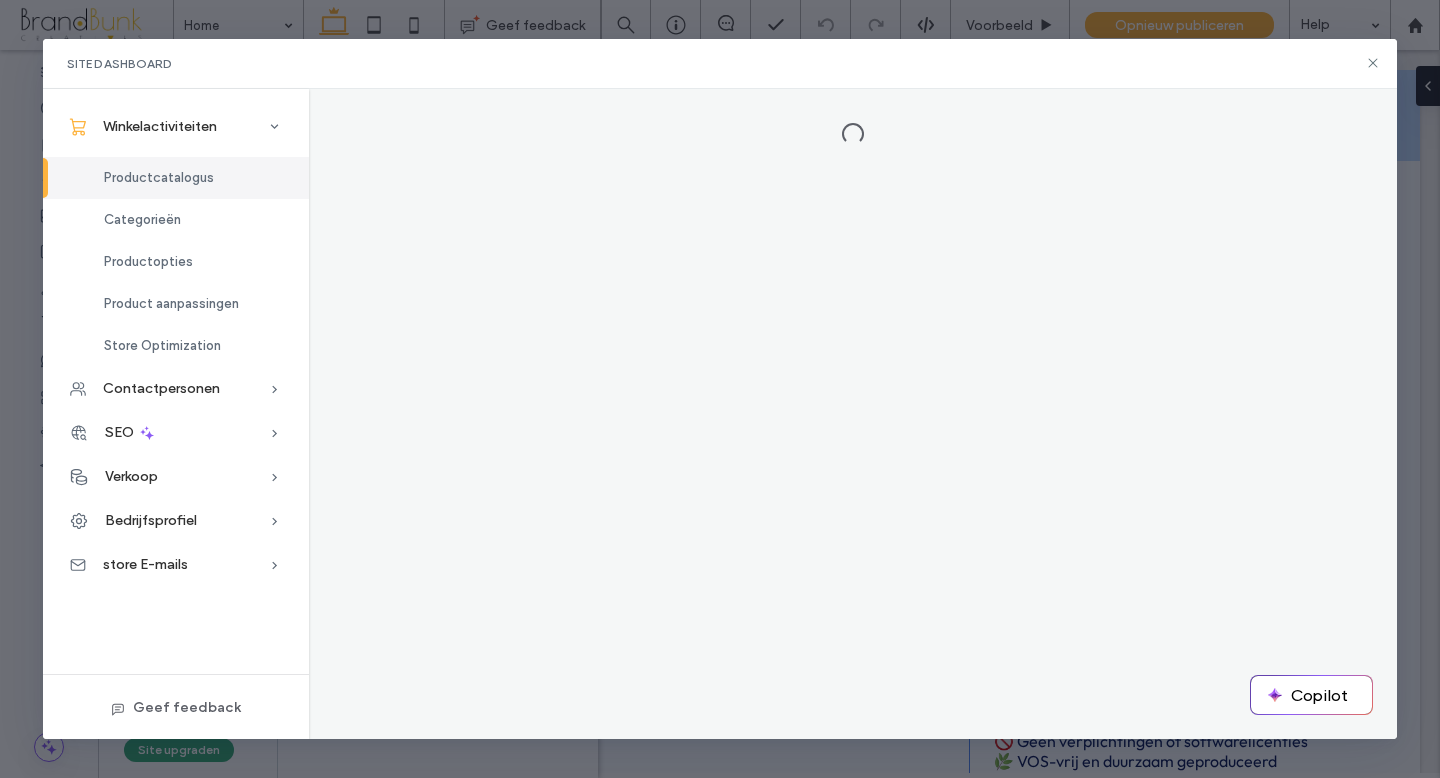 scroll, scrollTop: 0, scrollLeft: 0, axis: both 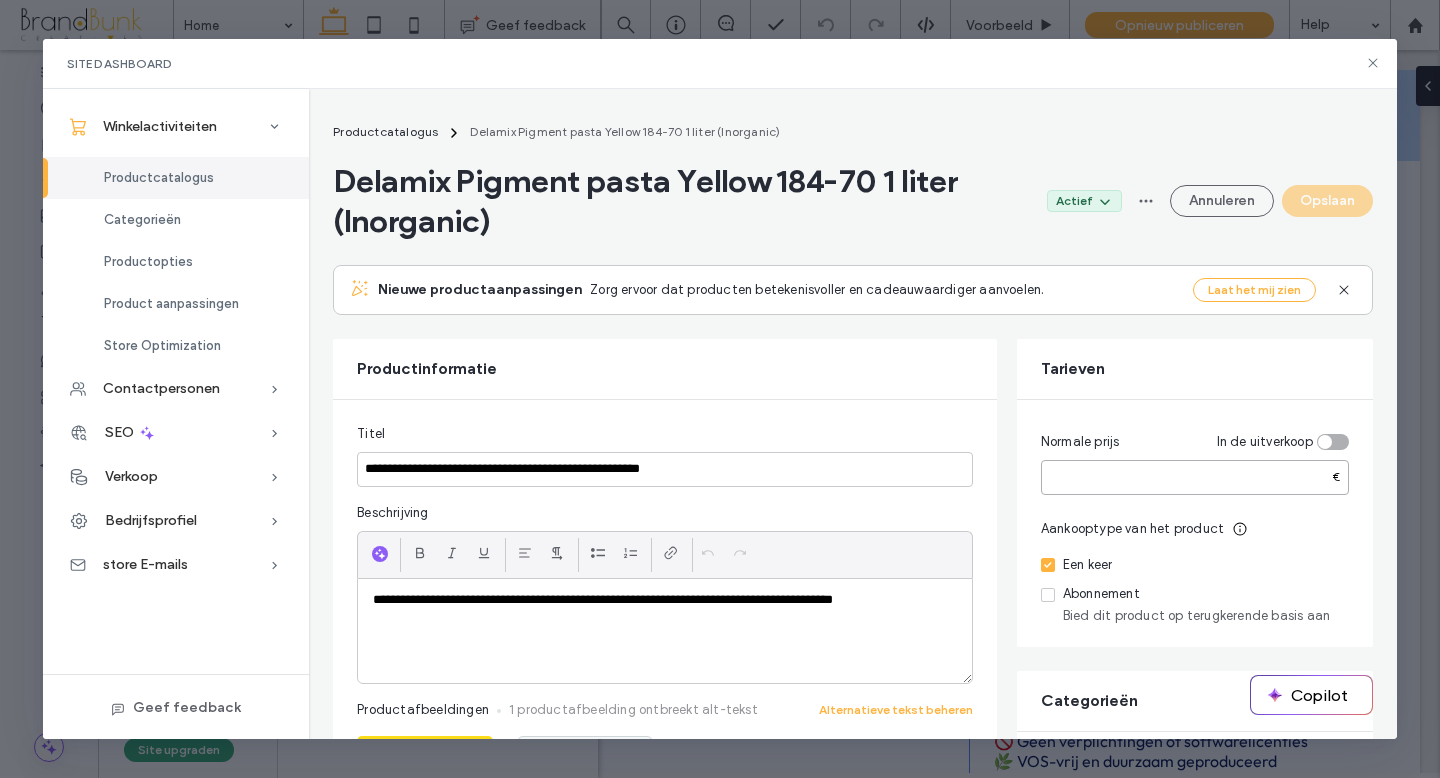 drag, startPoint x: 1049, startPoint y: 480, endPoint x: 1087, endPoint y: 477, distance: 38.118237 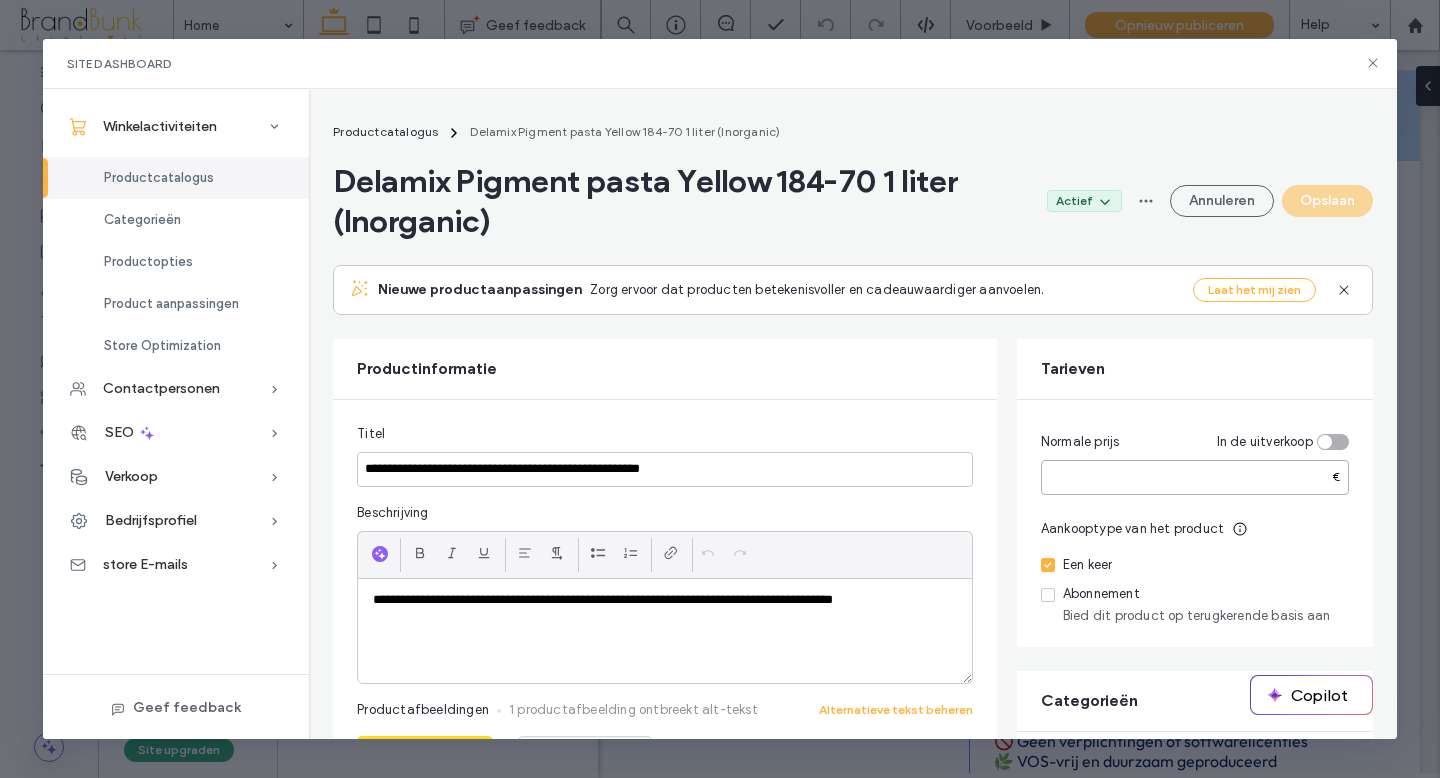 click on "*****" at bounding box center [1195, 477] 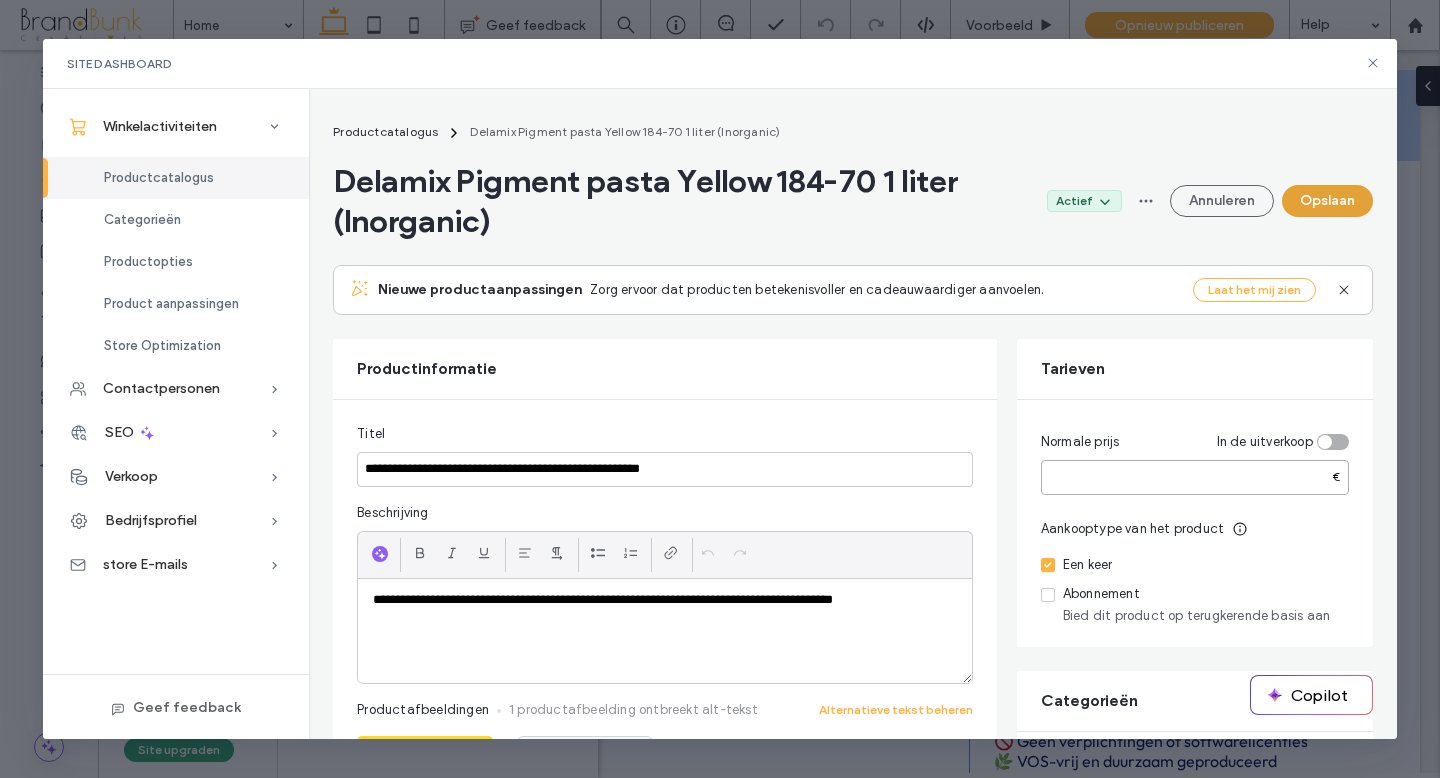 type on "******" 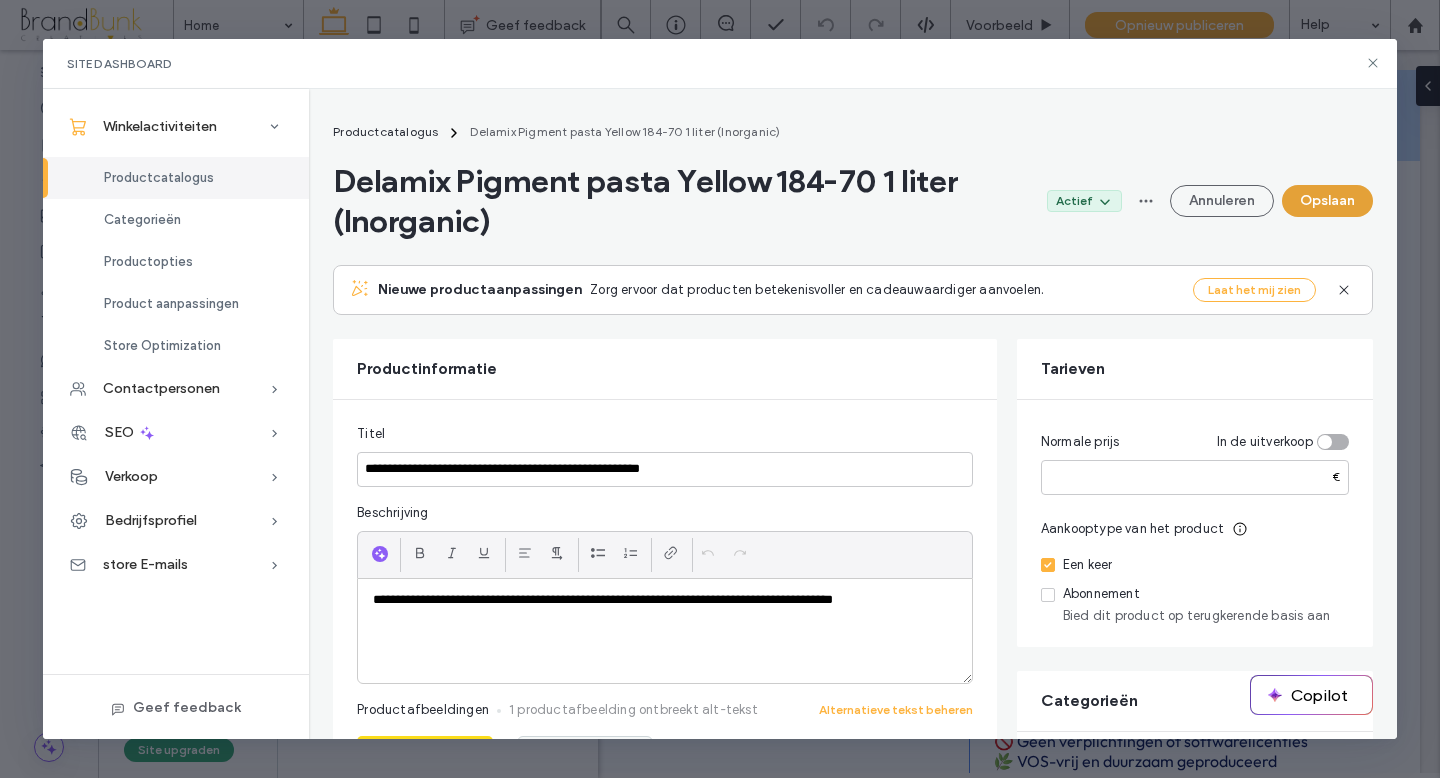 click on "Opslaan" at bounding box center (1327, 201) 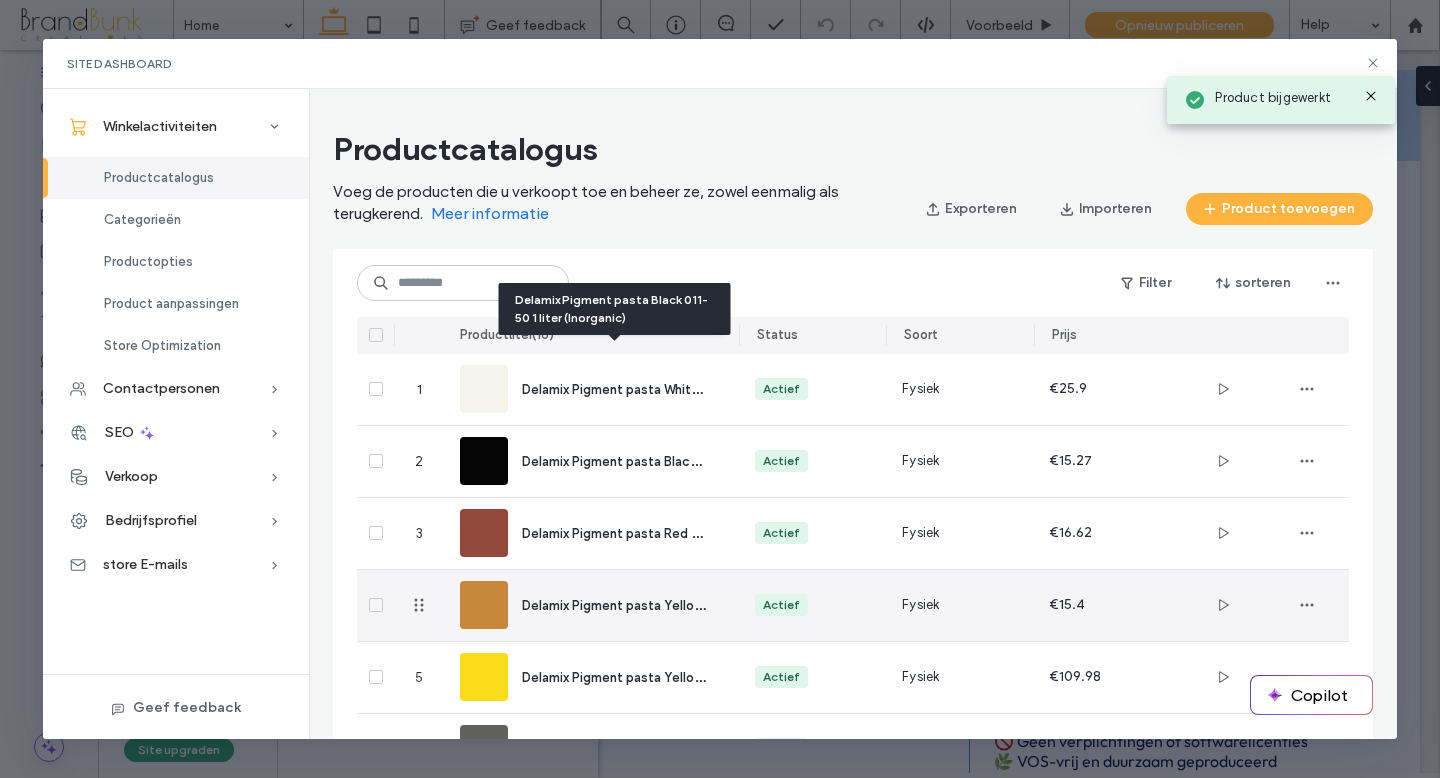 scroll, scrollTop: 104, scrollLeft: 0, axis: vertical 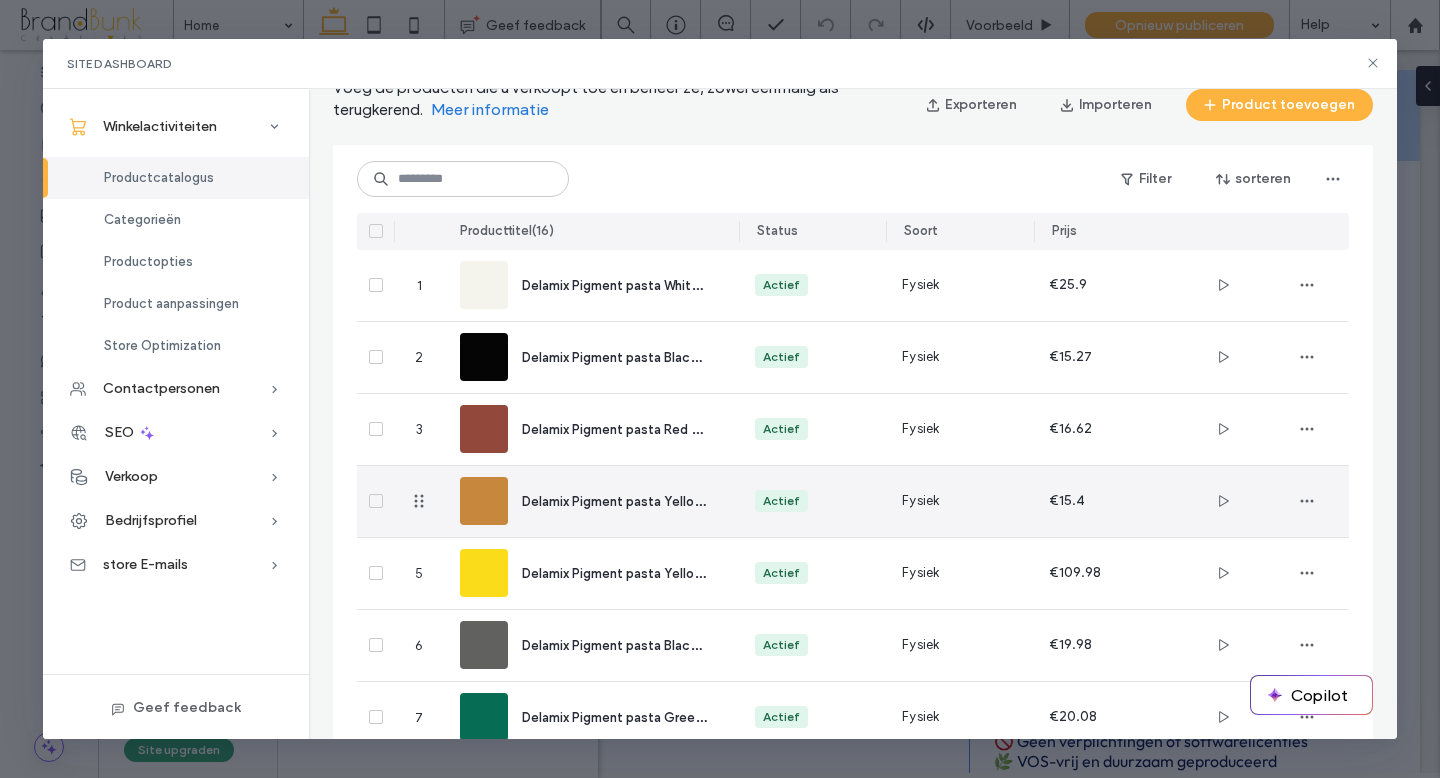 click on "Delamix Pigment pasta Yellow 042-50 1 liter (Inorganic)" at bounding box center (689, 500) 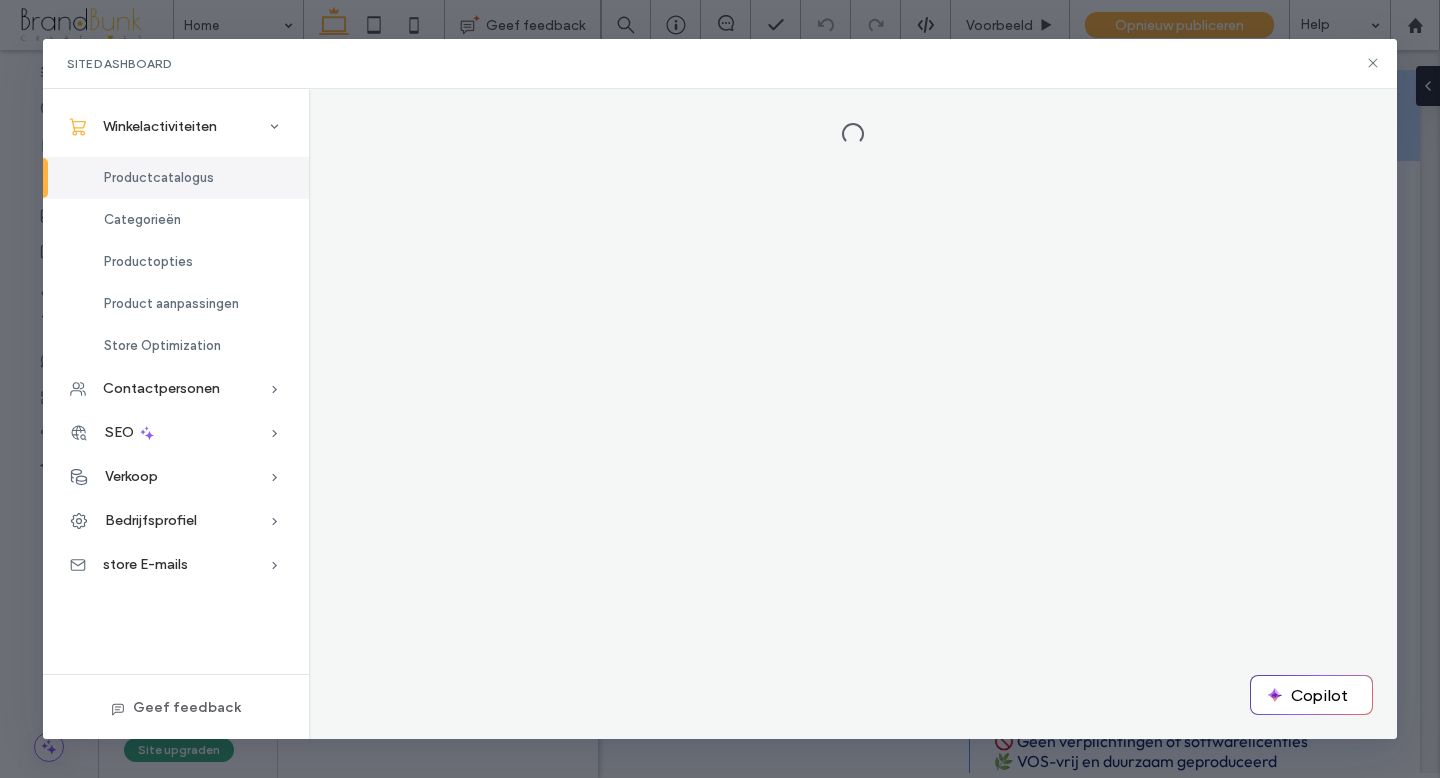 scroll, scrollTop: 0, scrollLeft: 0, axis: both 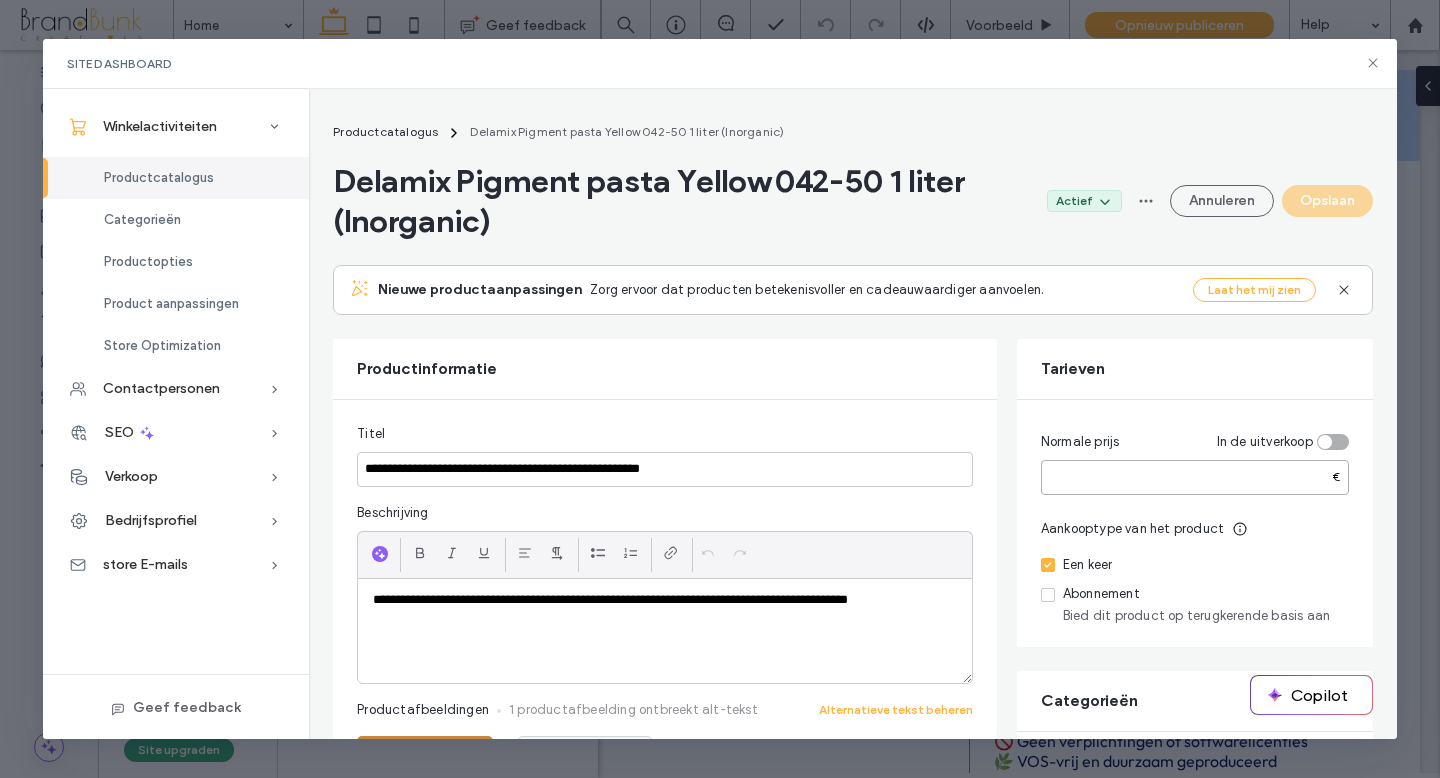 drag, startPoint x: 1051, startPoint y: 476, endPoint x: 1077, endPoint y: 476, distance: 26 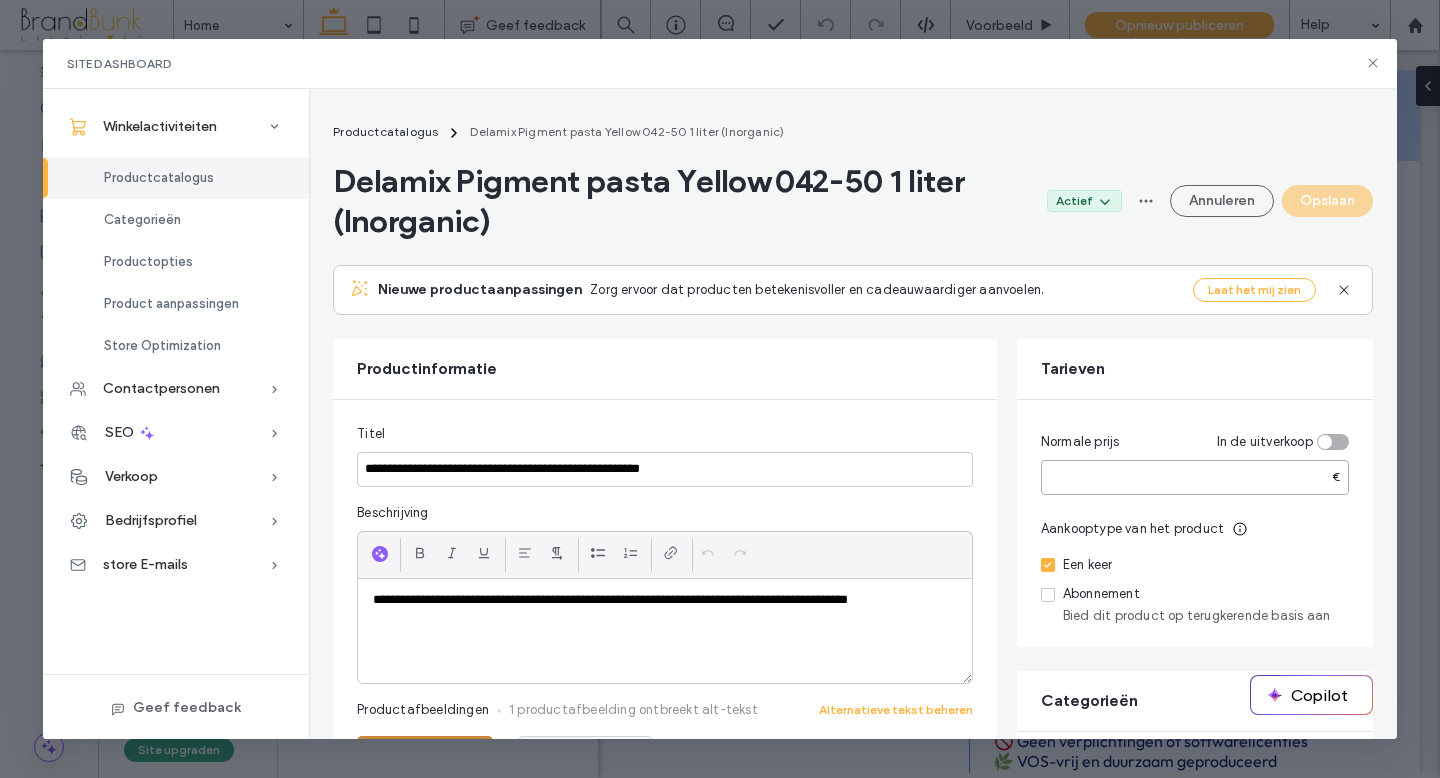 click on "****" at bounding box center (1195, 477) 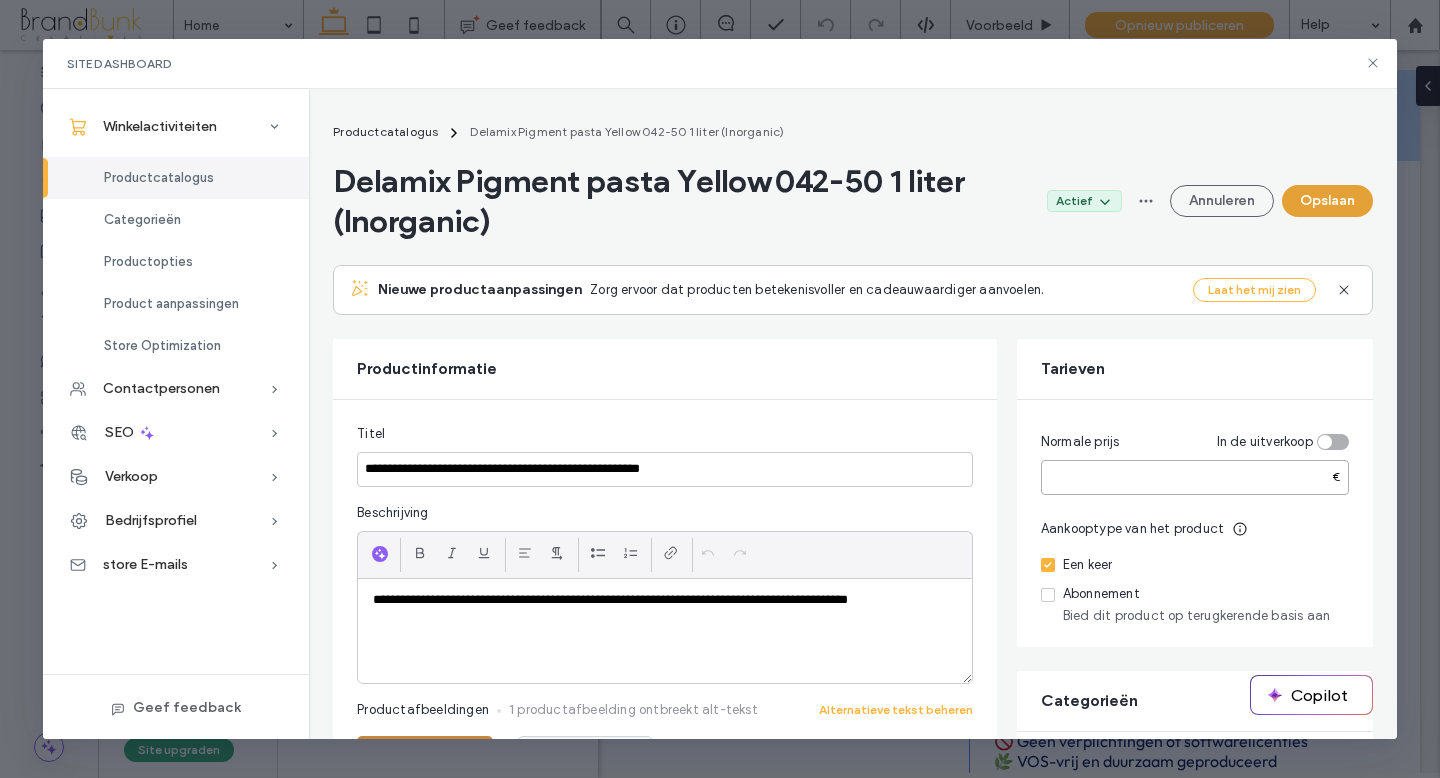 type on "******" 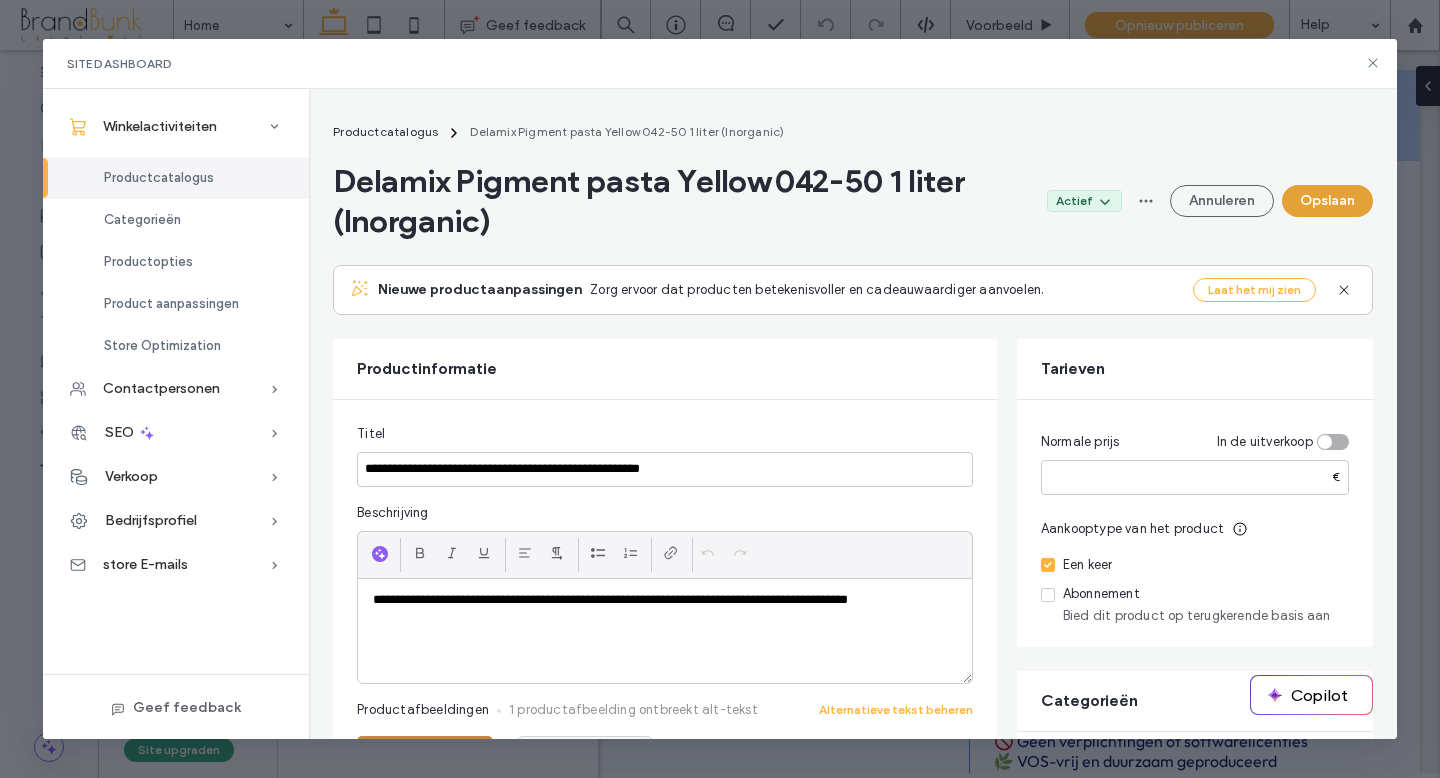 click on "Opslaan" at bounding box center [1327, 201] 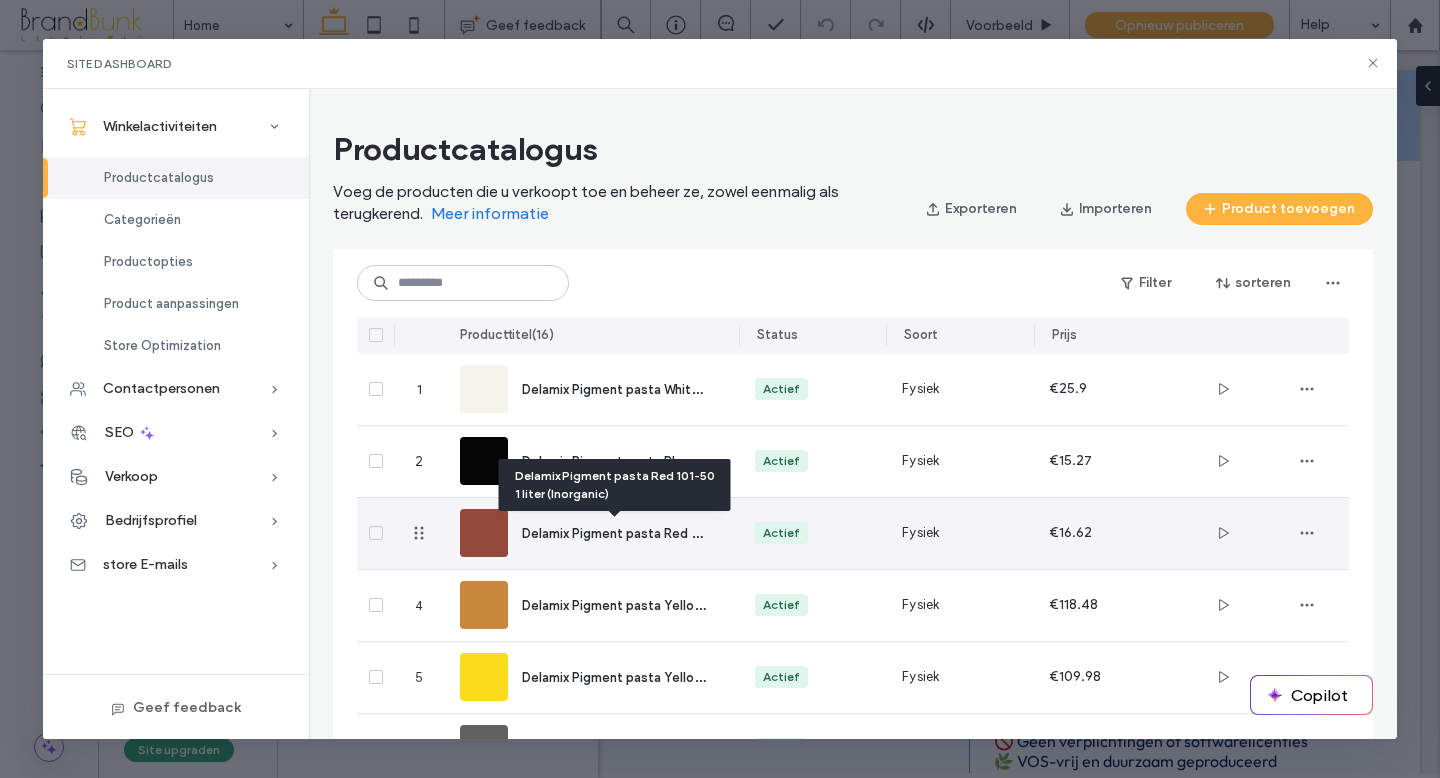 click on "Delamix Pigment pasta Red 101-50 1 liter (Inorganic)" at bounding box center [678, 532] 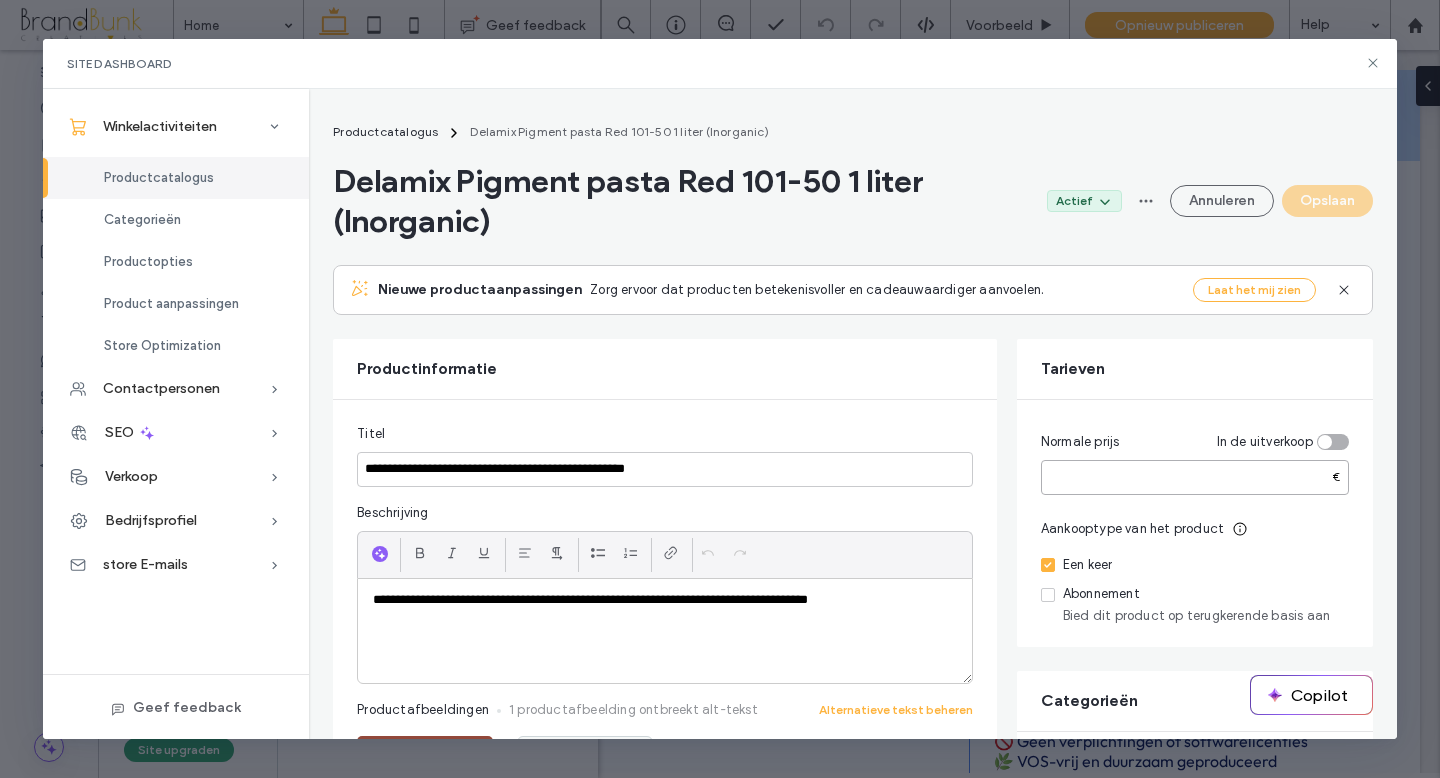 drag, startPoint x: 1048, startPoint y: 479, endPoint x: 1085, endPoint y: 479, distance: 37 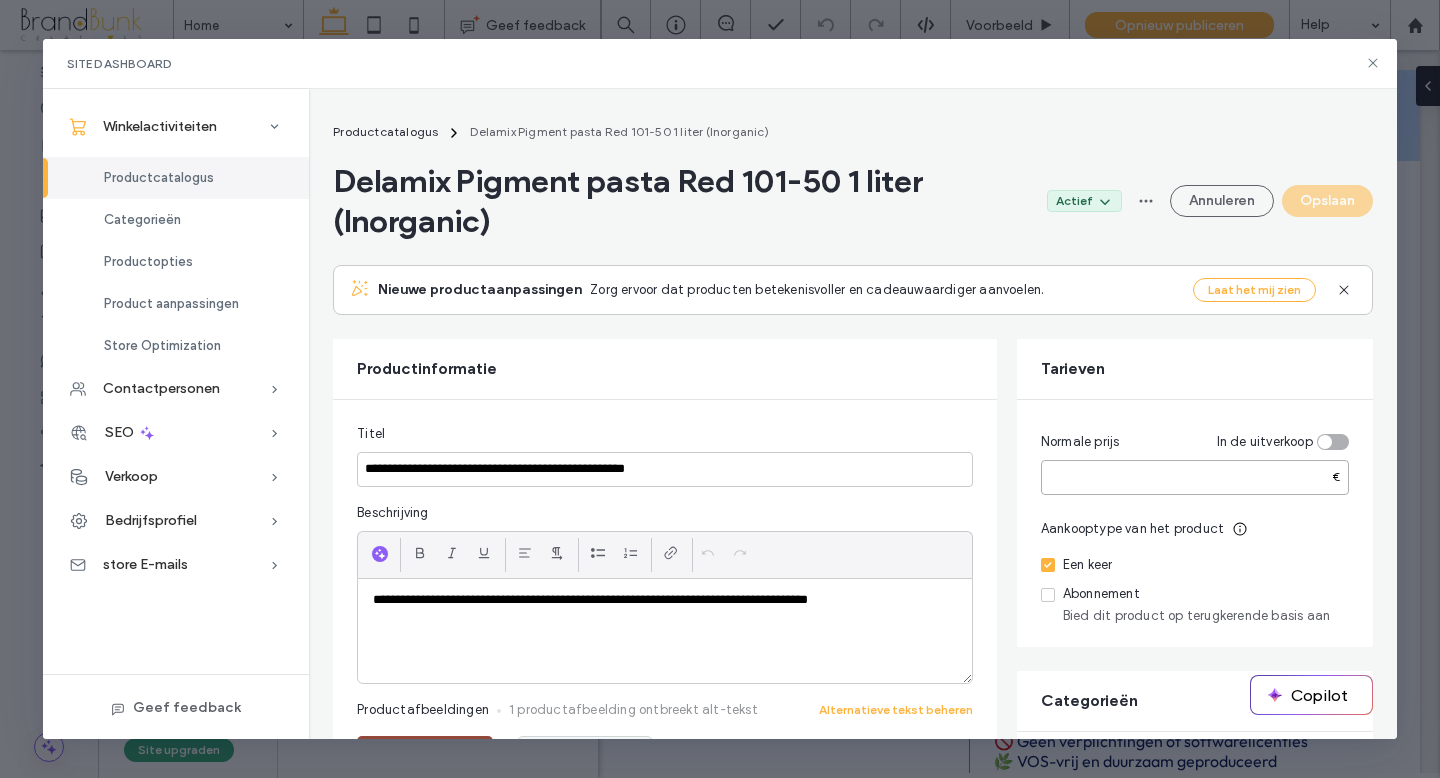 click on "*****" at bounding box center (1195, 477) 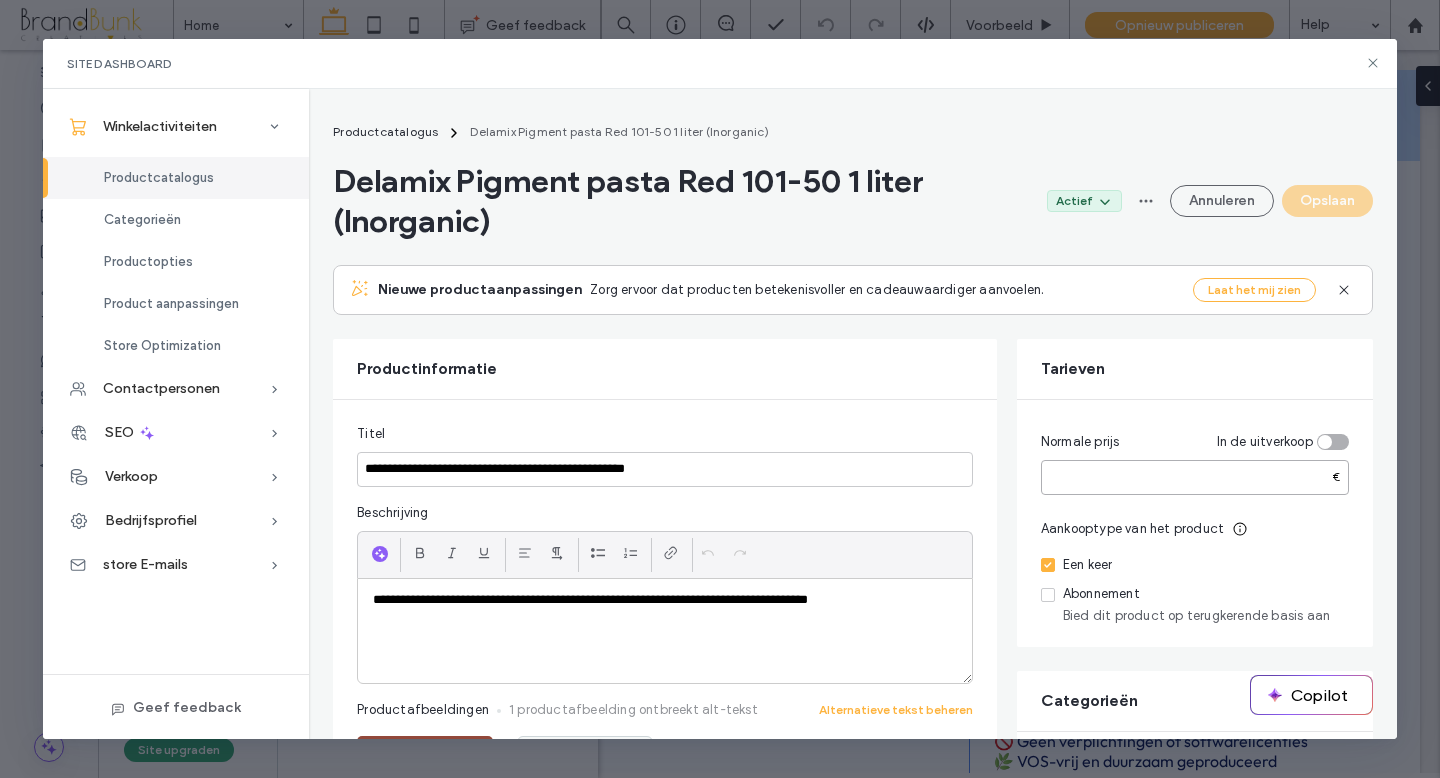 paste 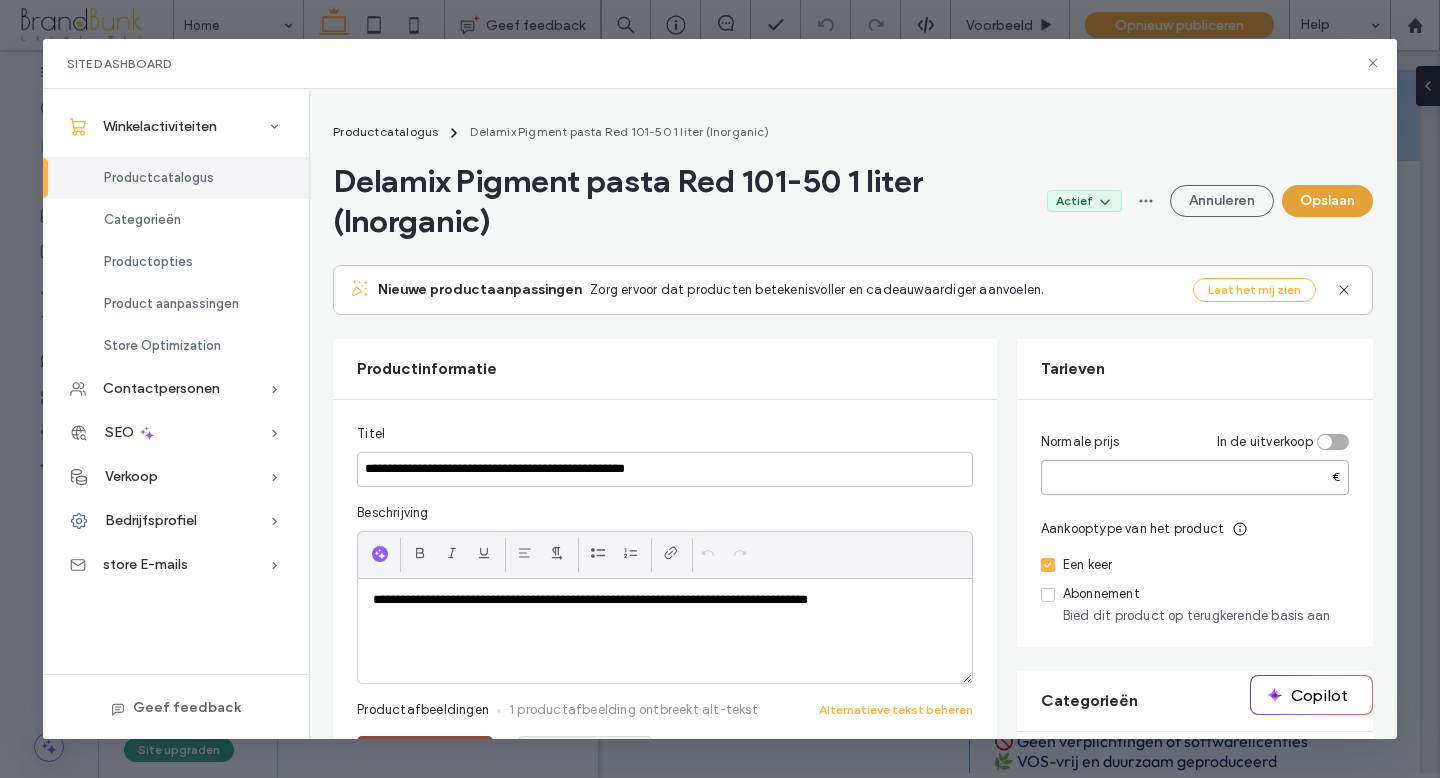 type on "*****" 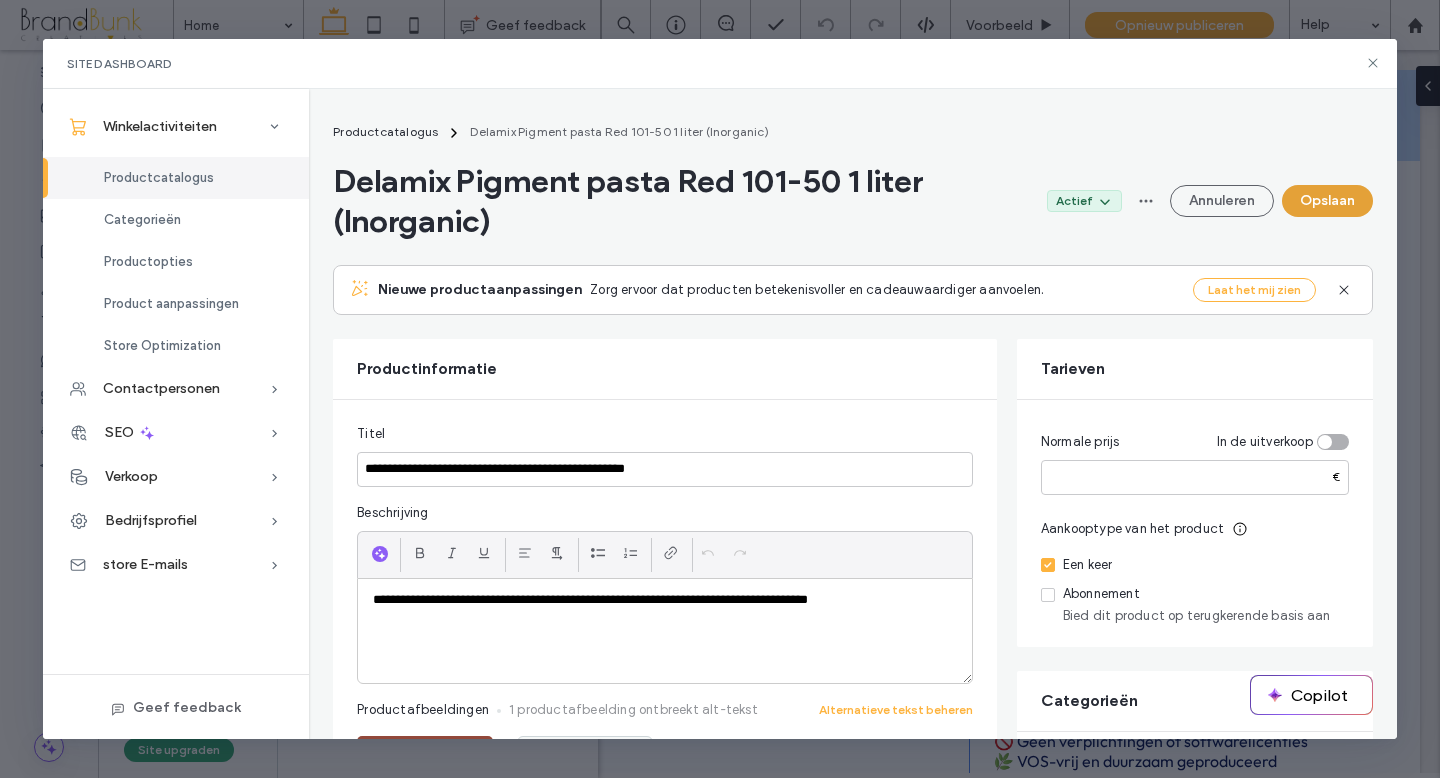 click on "Opslaan" at bounding box center [1327, 201] 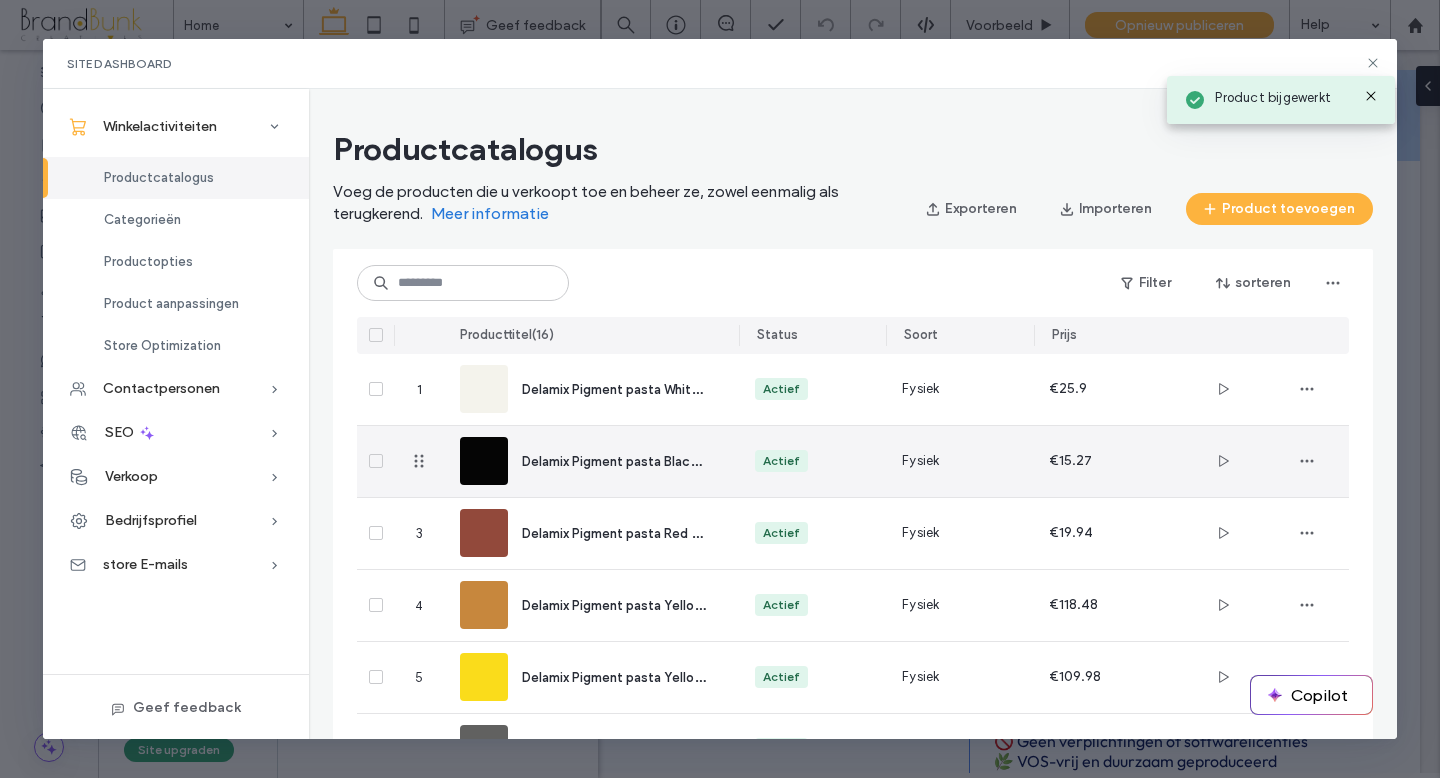 click on "Delamix Pigment pasta Black 011-50 1 liter (Inorganic)" at bounding box center (591, 461) 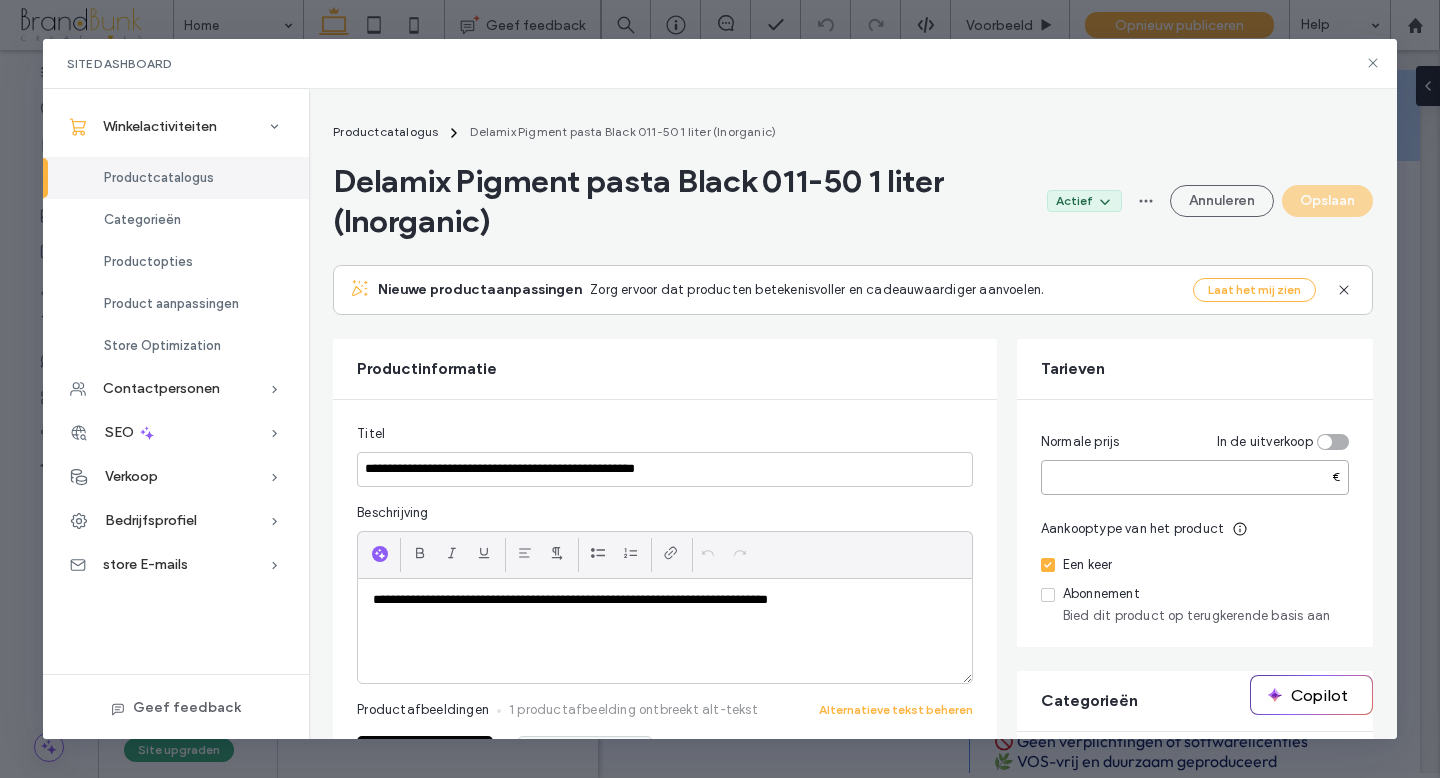 drag, startPoint x: 1050, startPoint y: 479, endPoint x: 1080, endPoint y: 480, distance: 30.016663 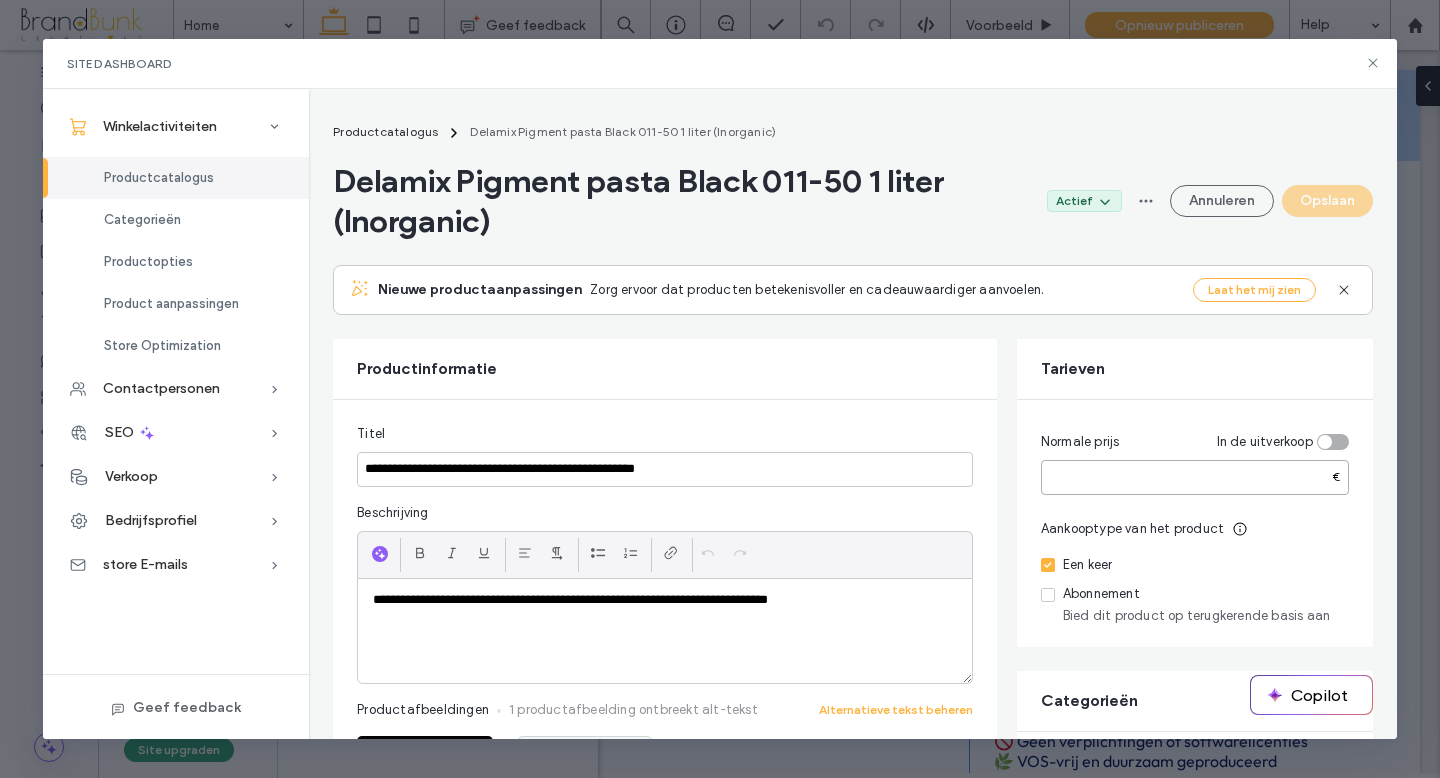 click on "*****" at bounding box center (1195, 477) 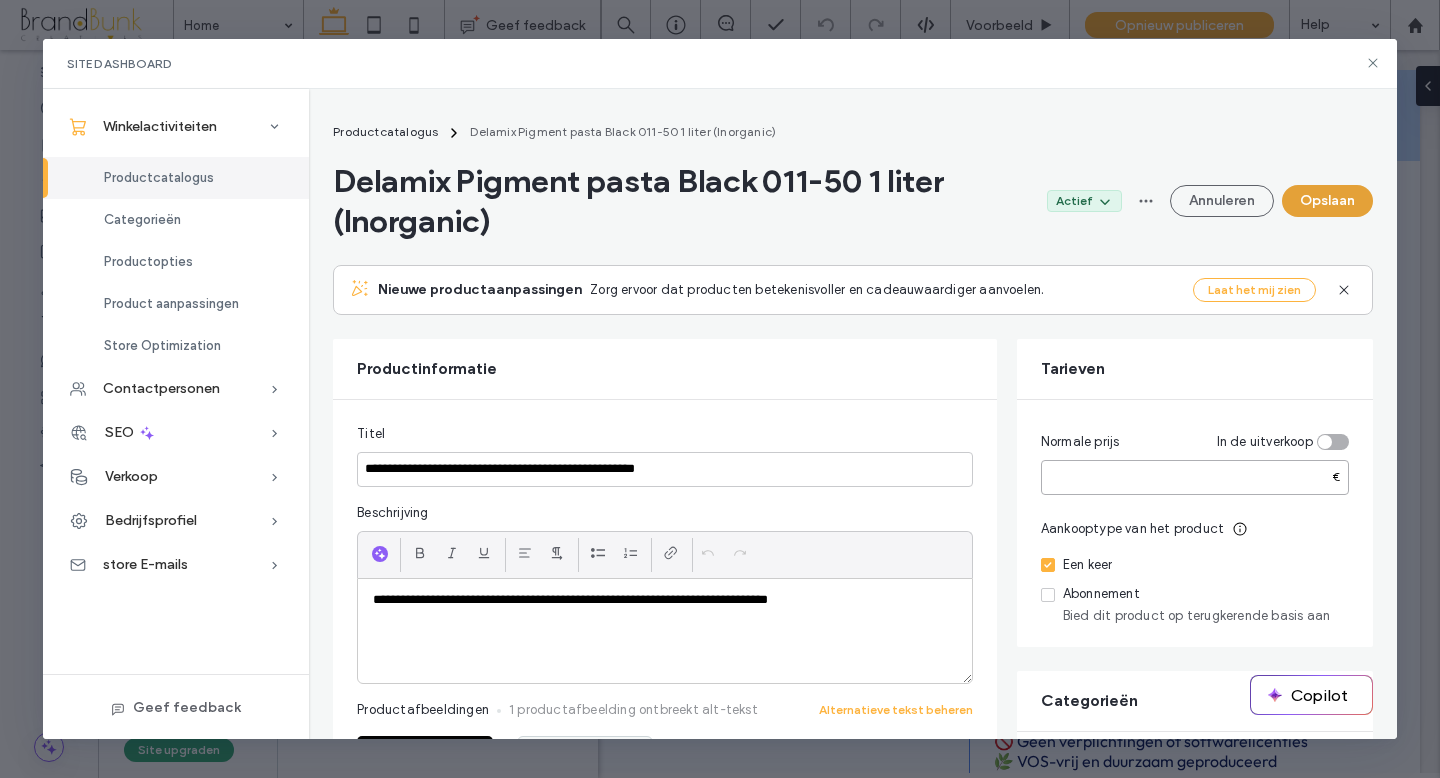 type on "*****" 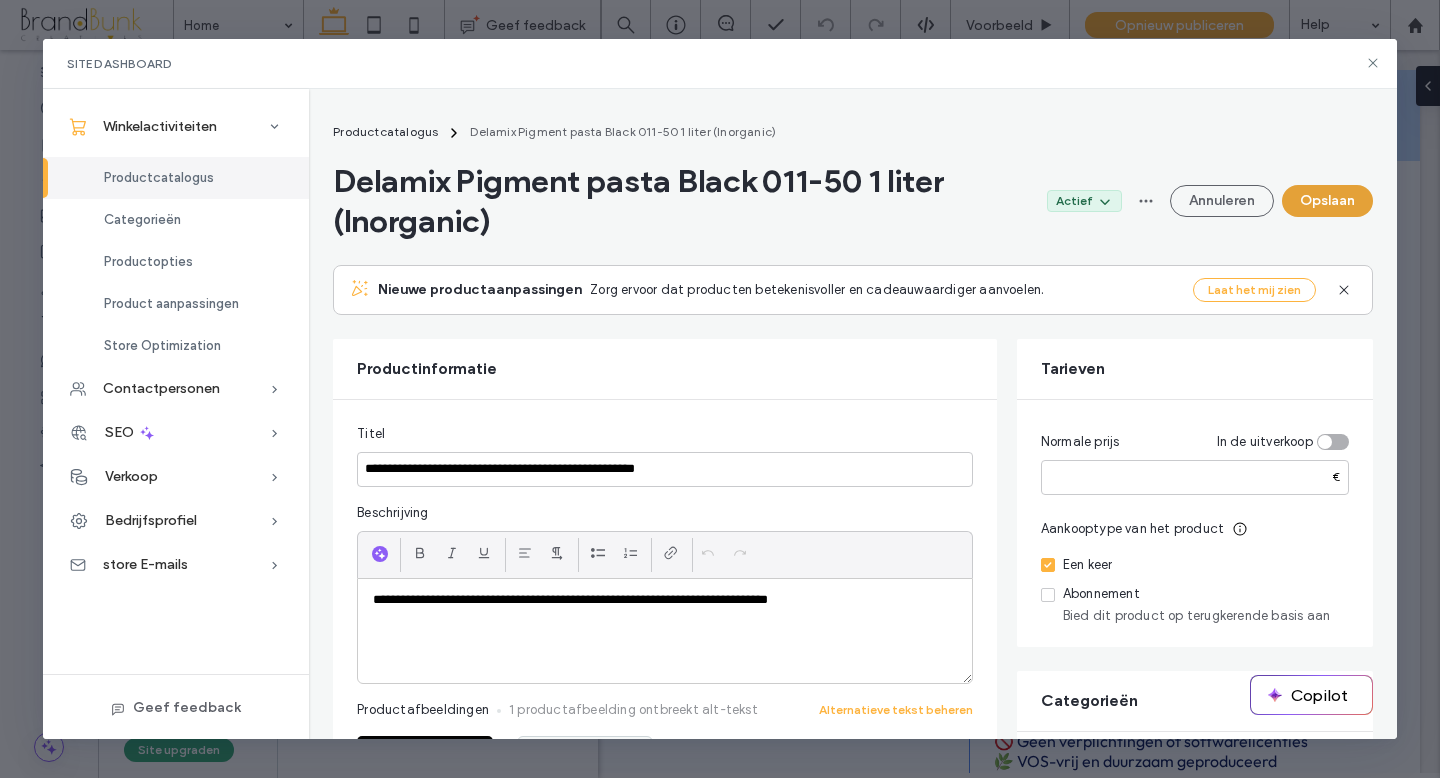 click on "Opslaan" at bounding box center (1327, 201) 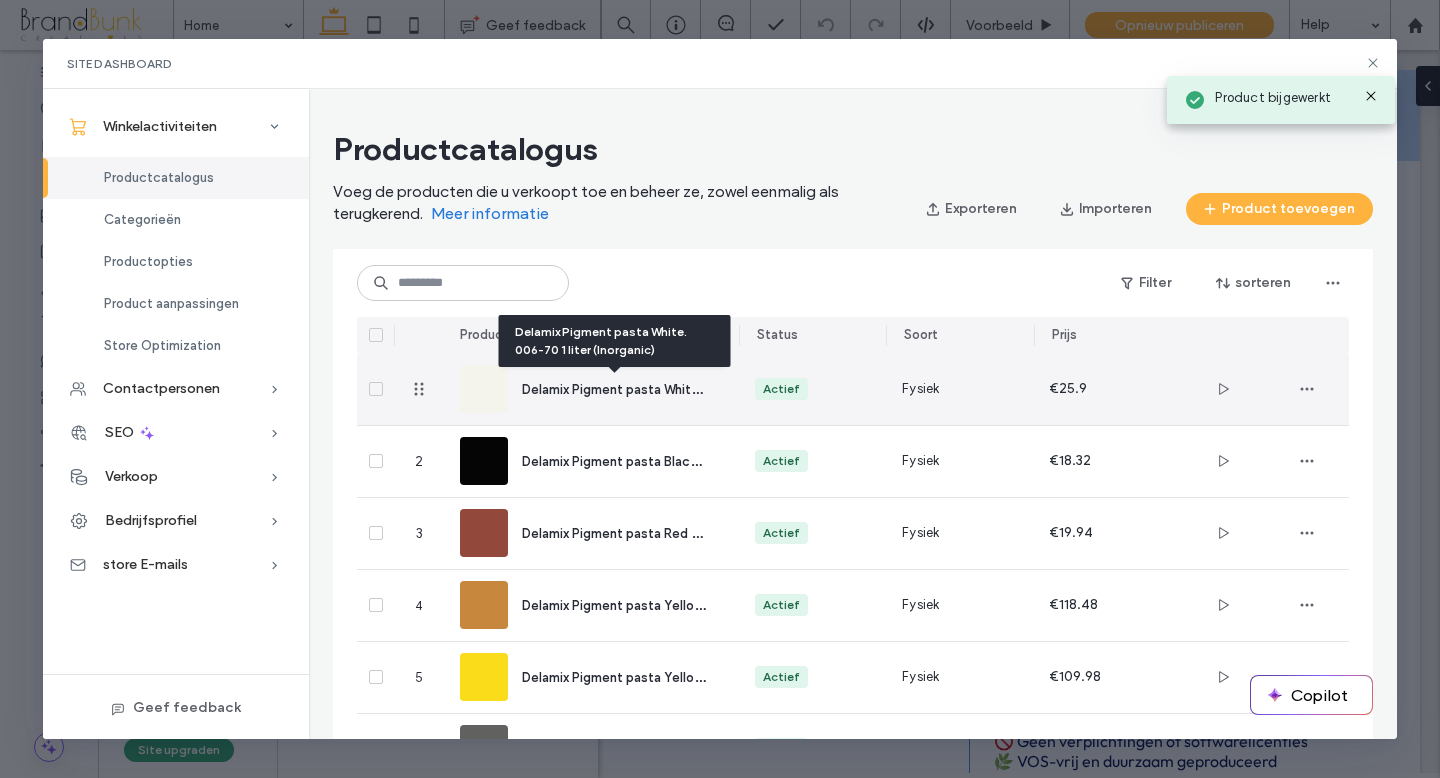 click on "Delamix Pigment pasta White. 006-70 1 liter (Inorganic)" at bounding box center (689, 388) 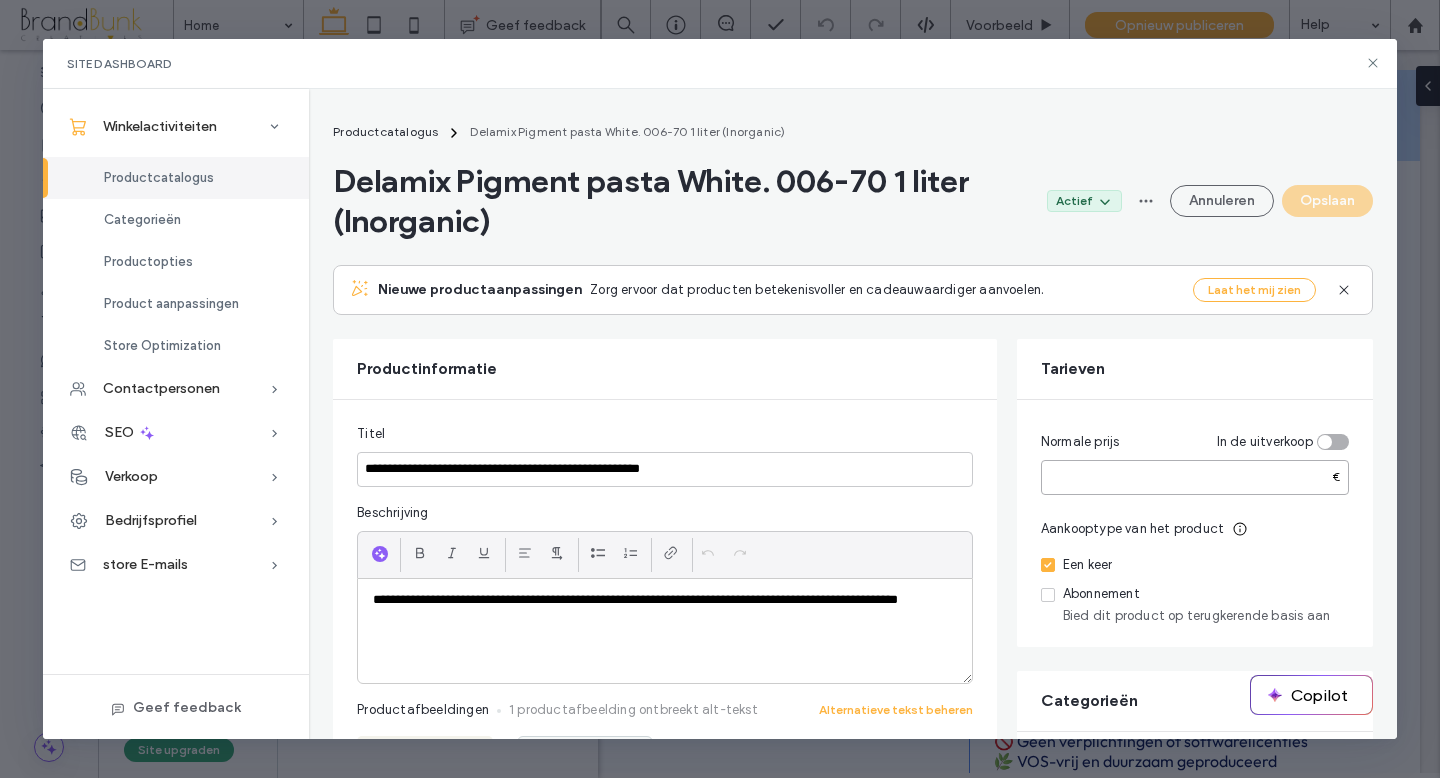 drag, startPoint x: 1044, startPoint y: 473, endPoint x: 1079, endPoint y: 474, distance: 35.014282 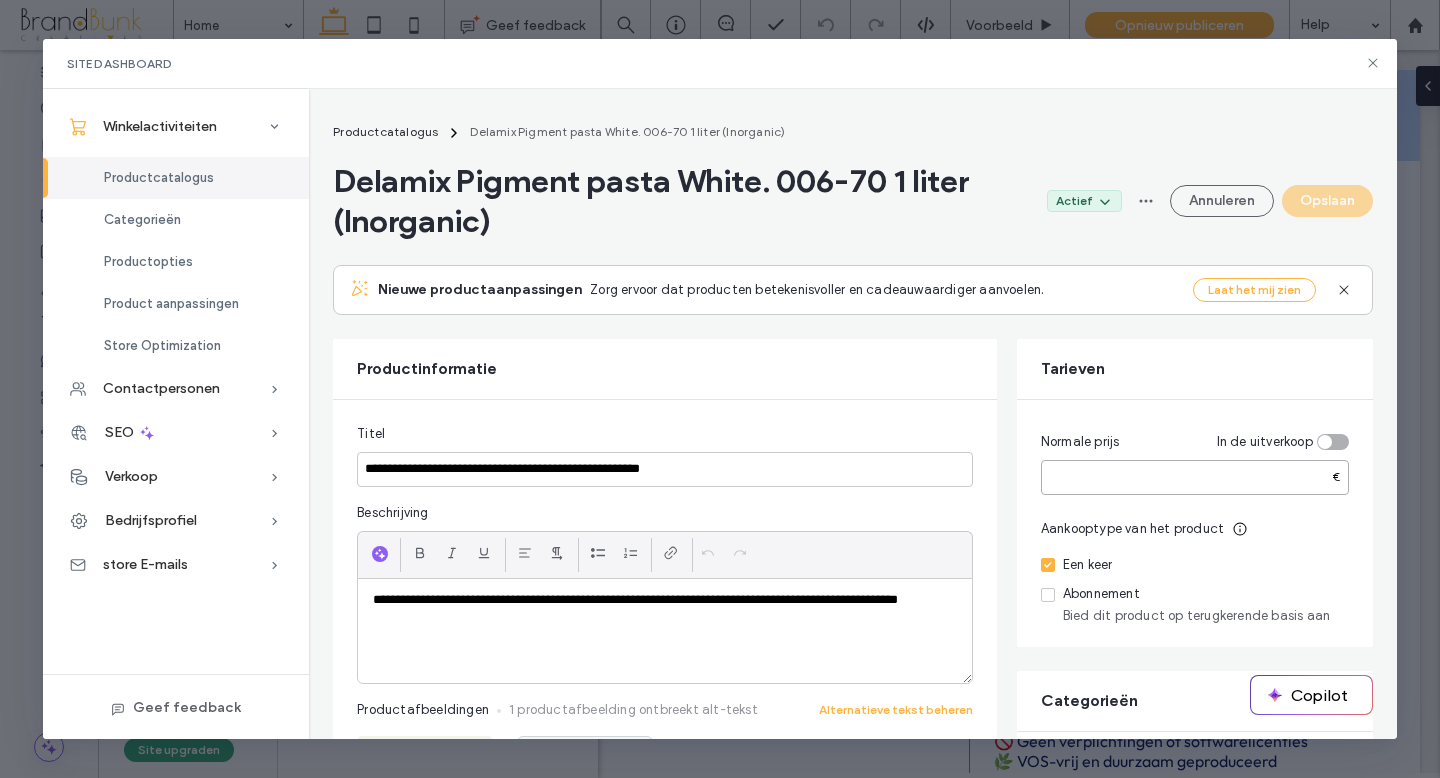 click on "****" at bounding box center (1195, 477) 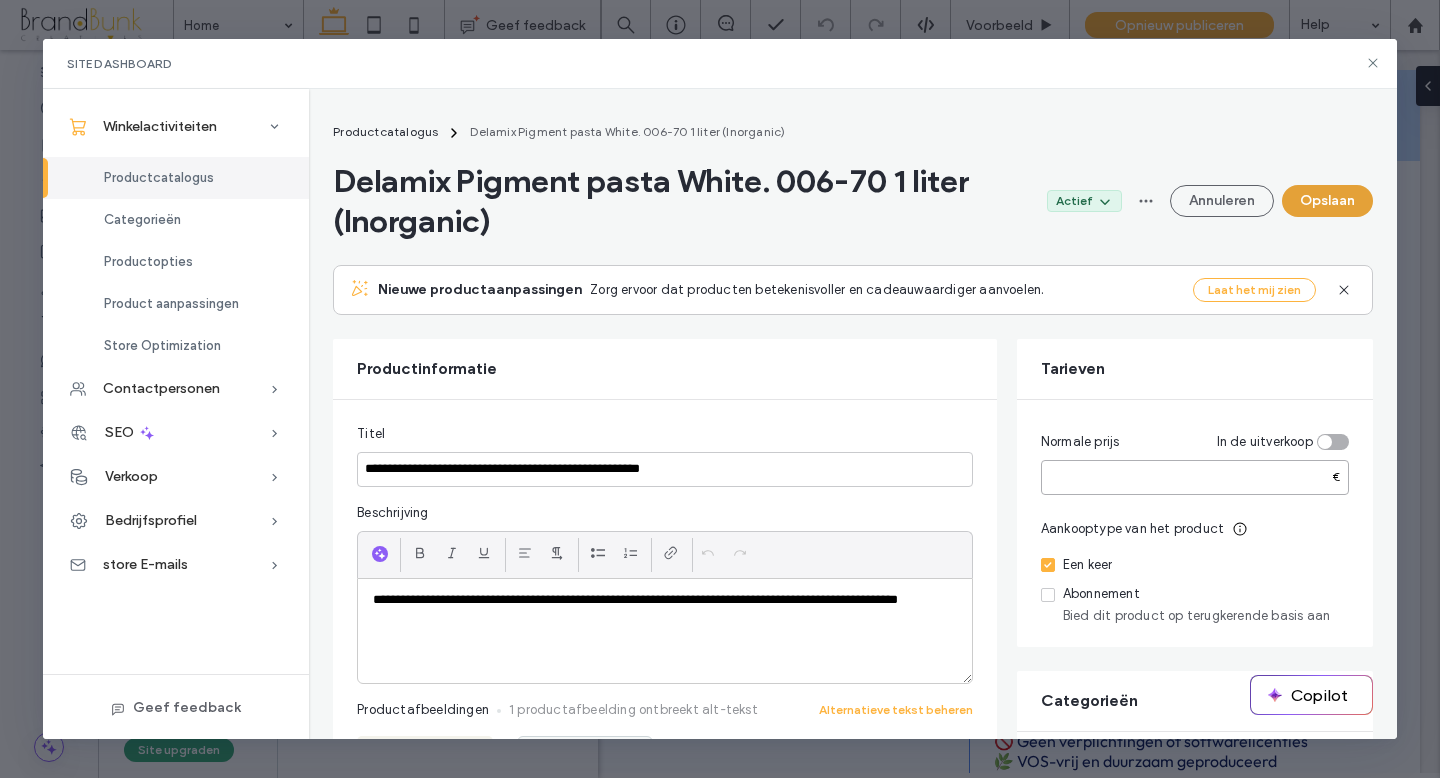 type on "*****" 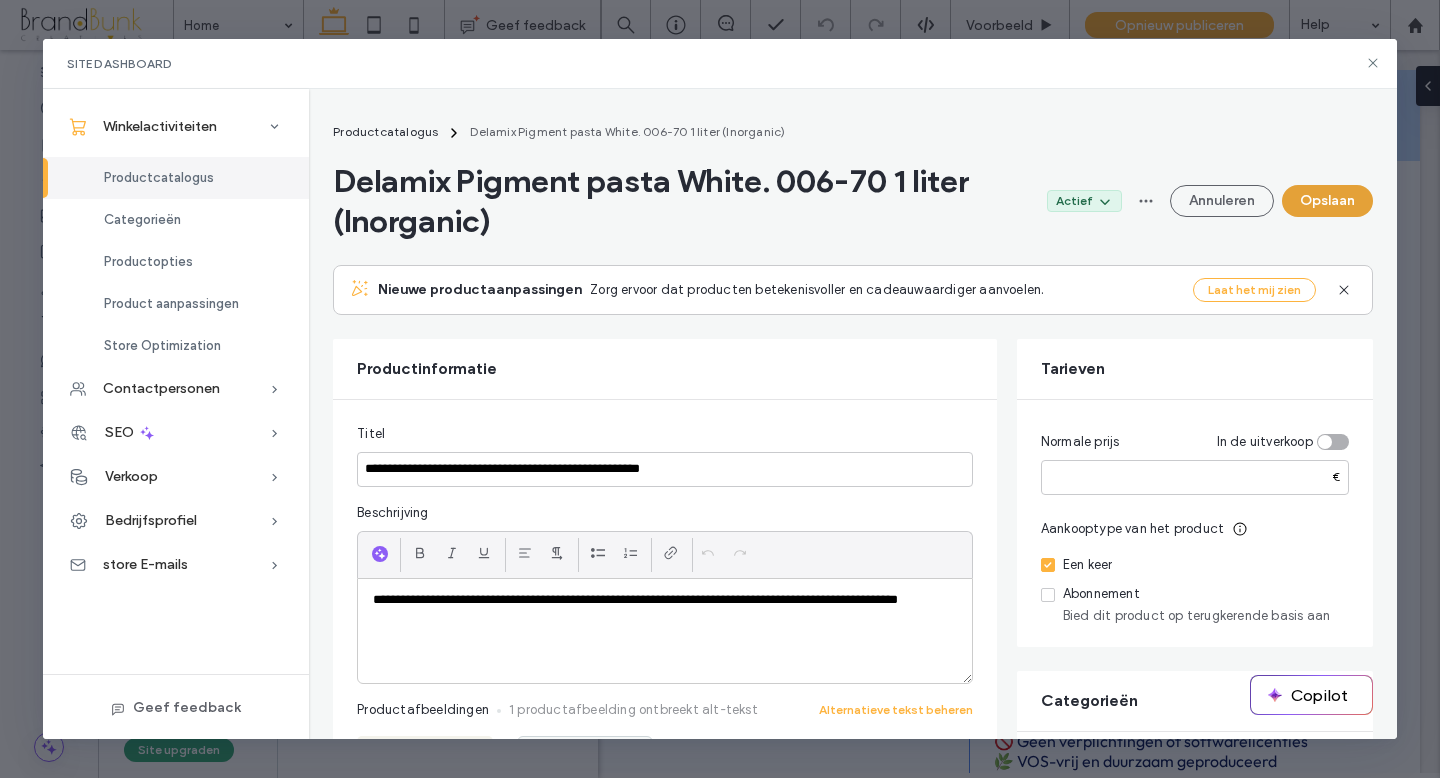 click on "Opslaan" at bounding box center [1327, 201] 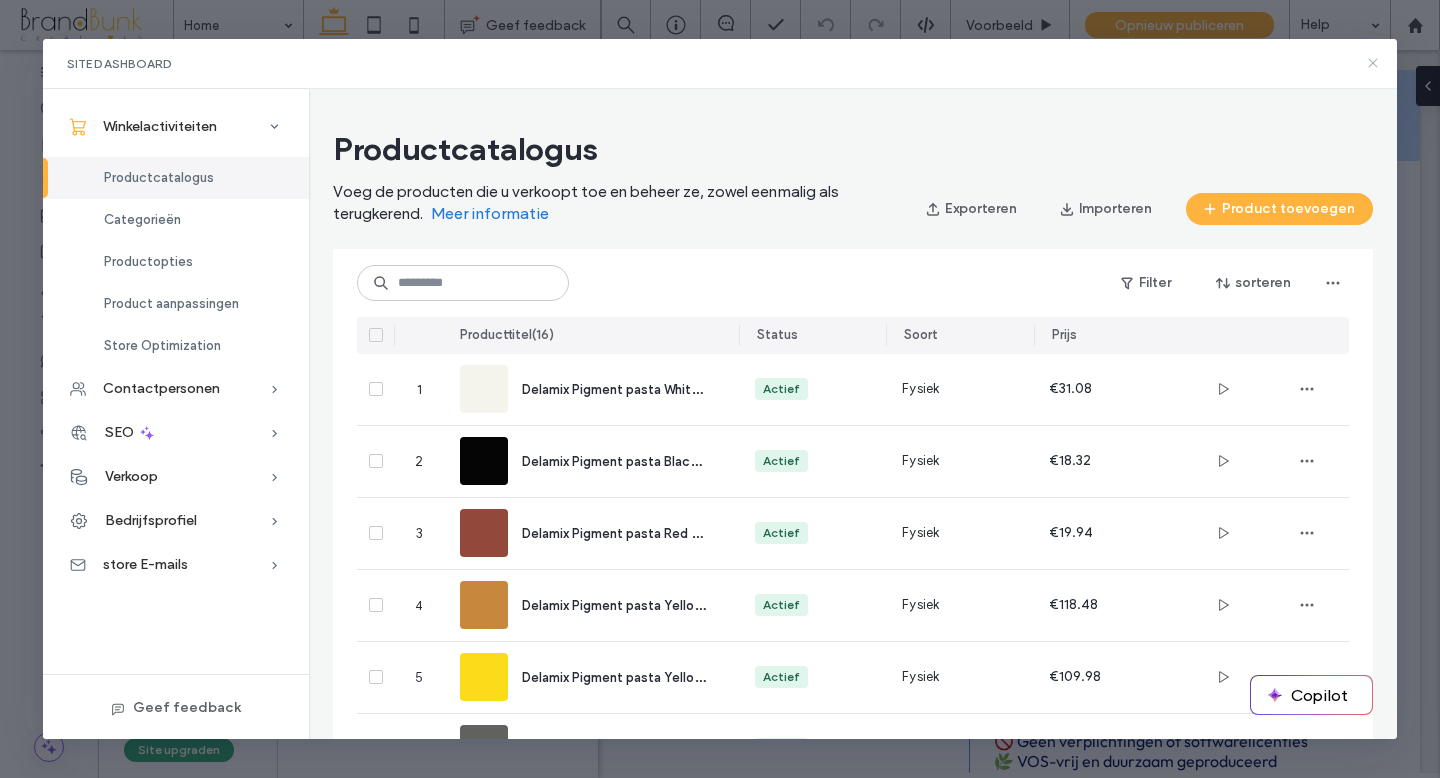 click 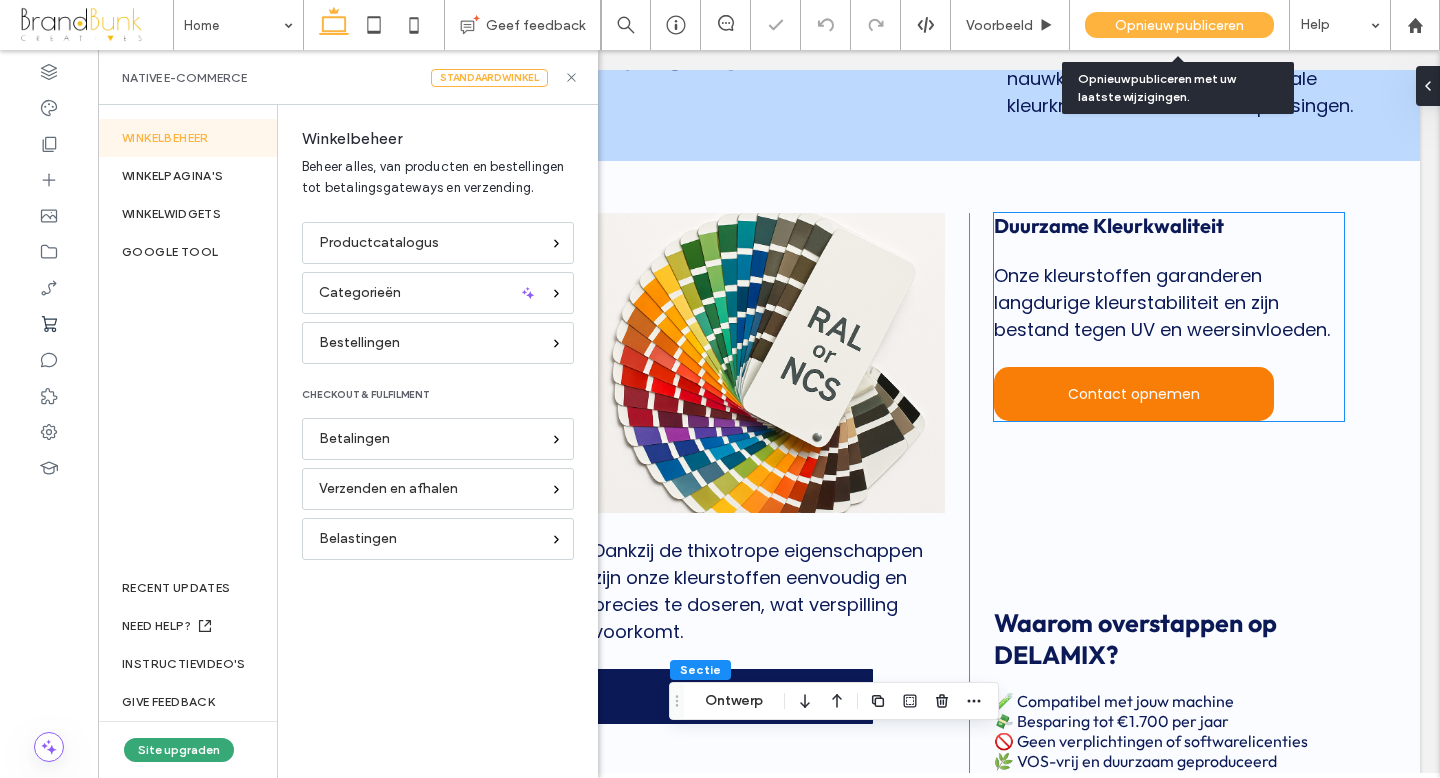 click on "Opnieuw publiceren" at bounding box center [1179, 25] 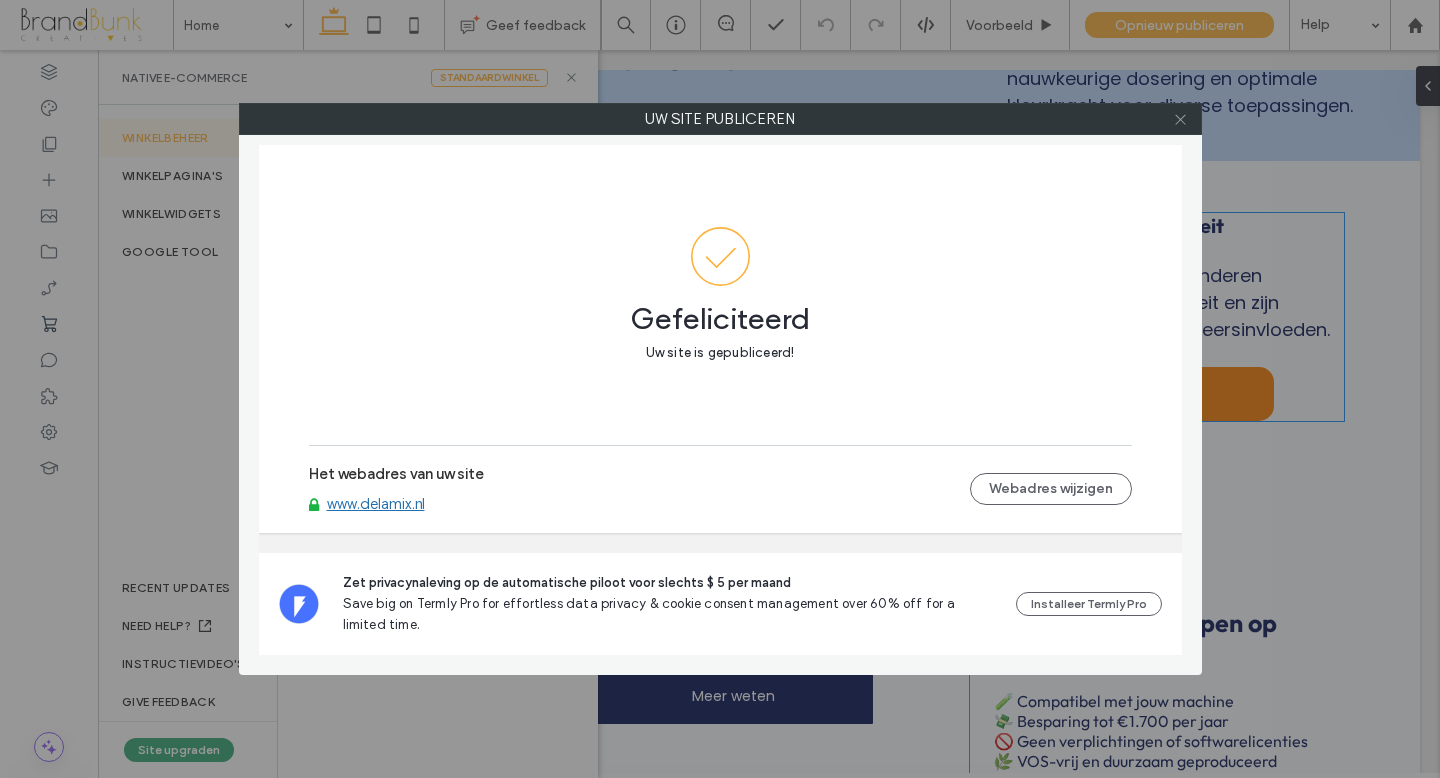 click 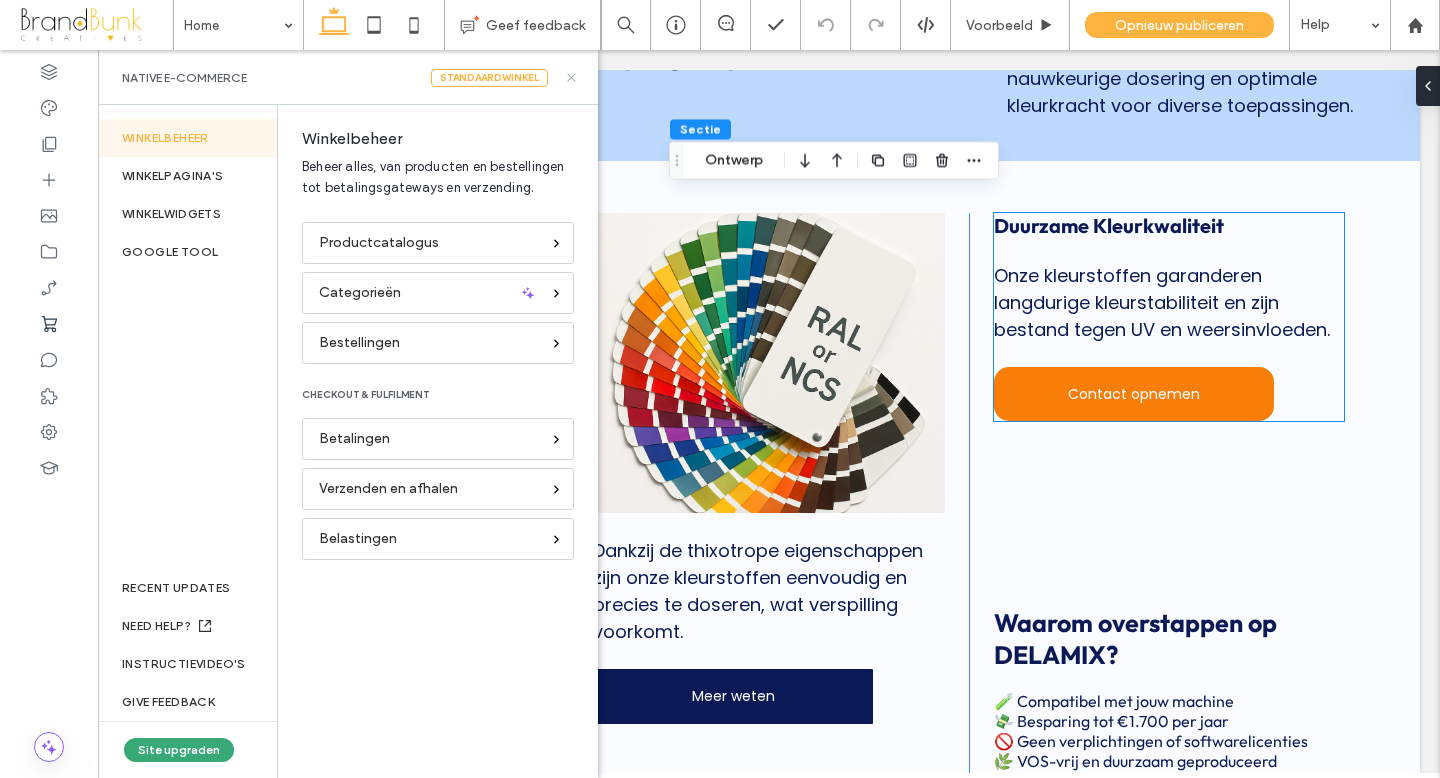 click 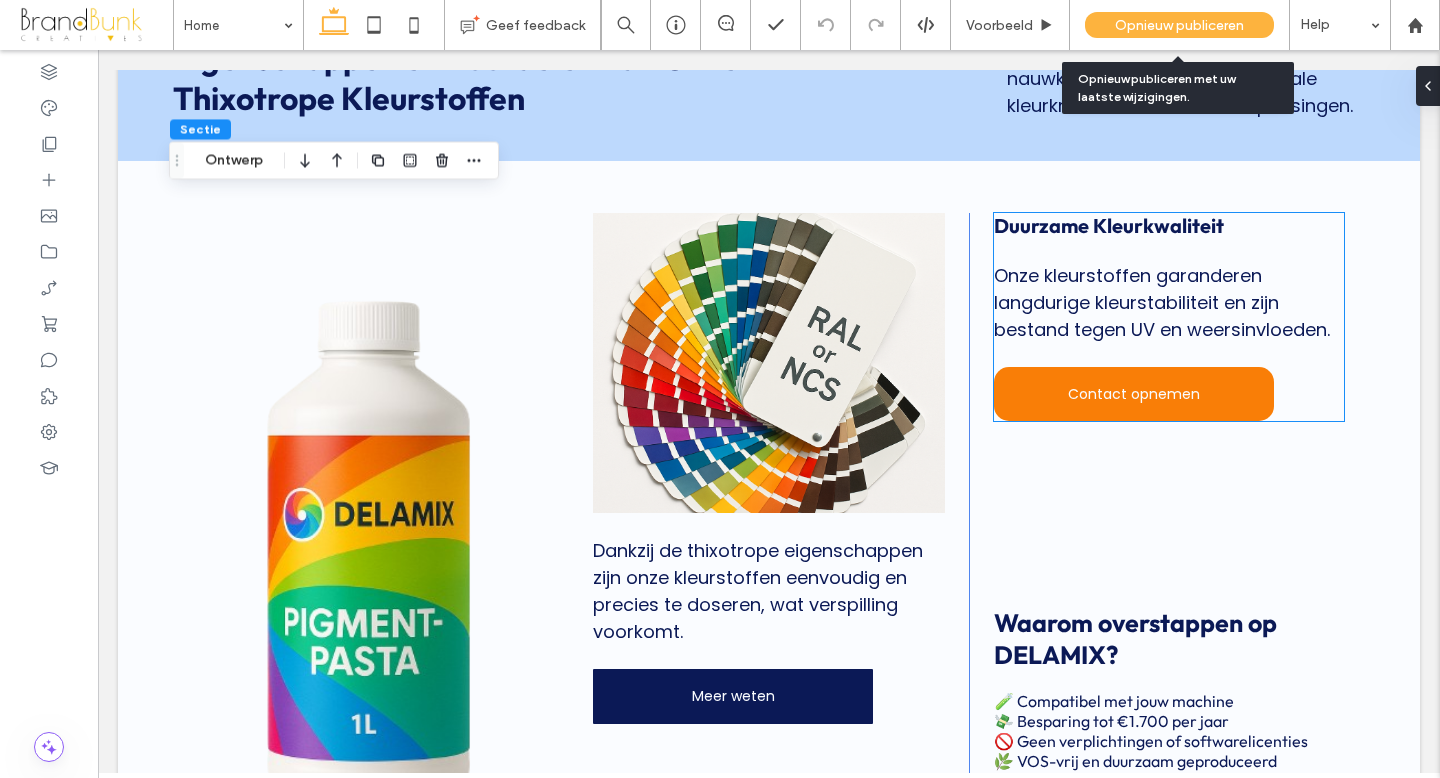 click on "Opnieuw publiceren" at bounding box center [1179, 25] 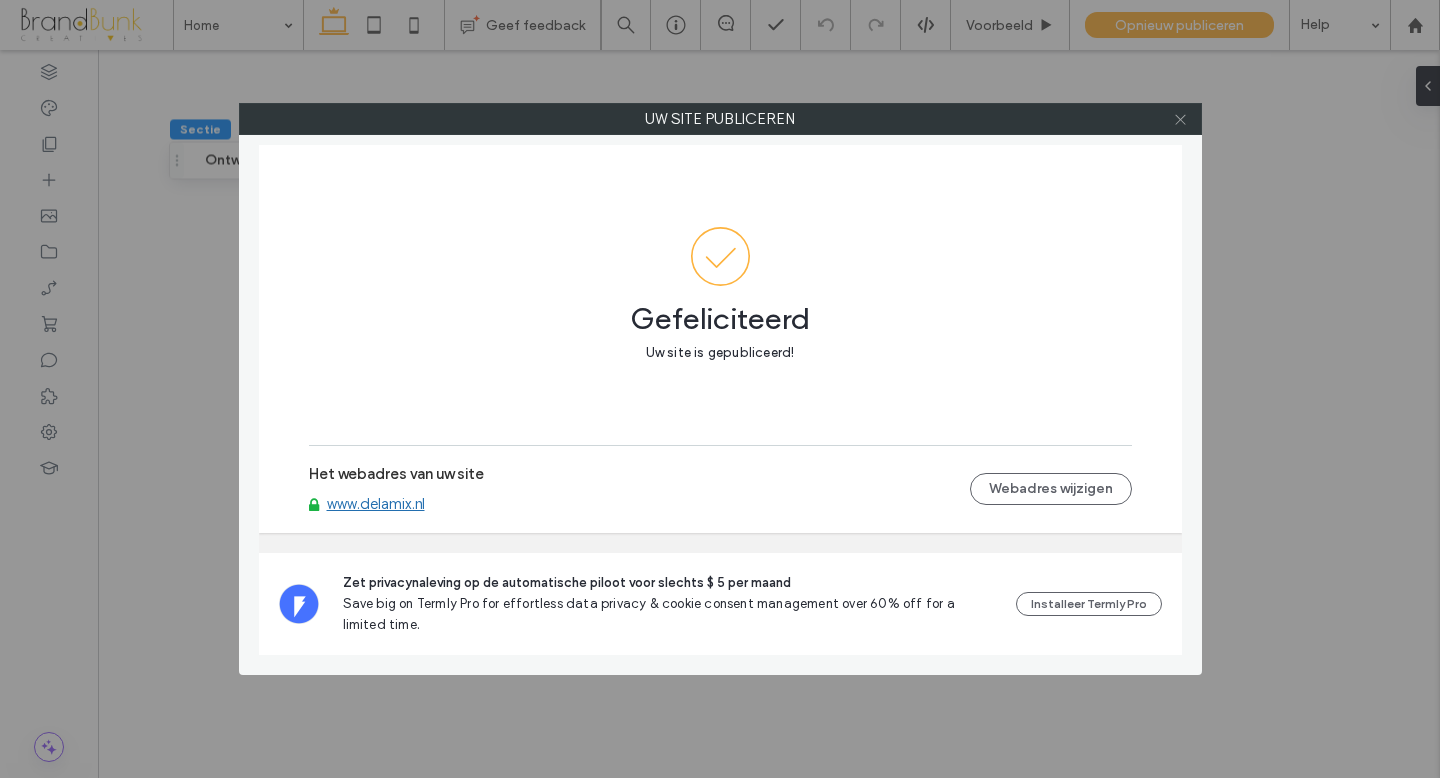 click 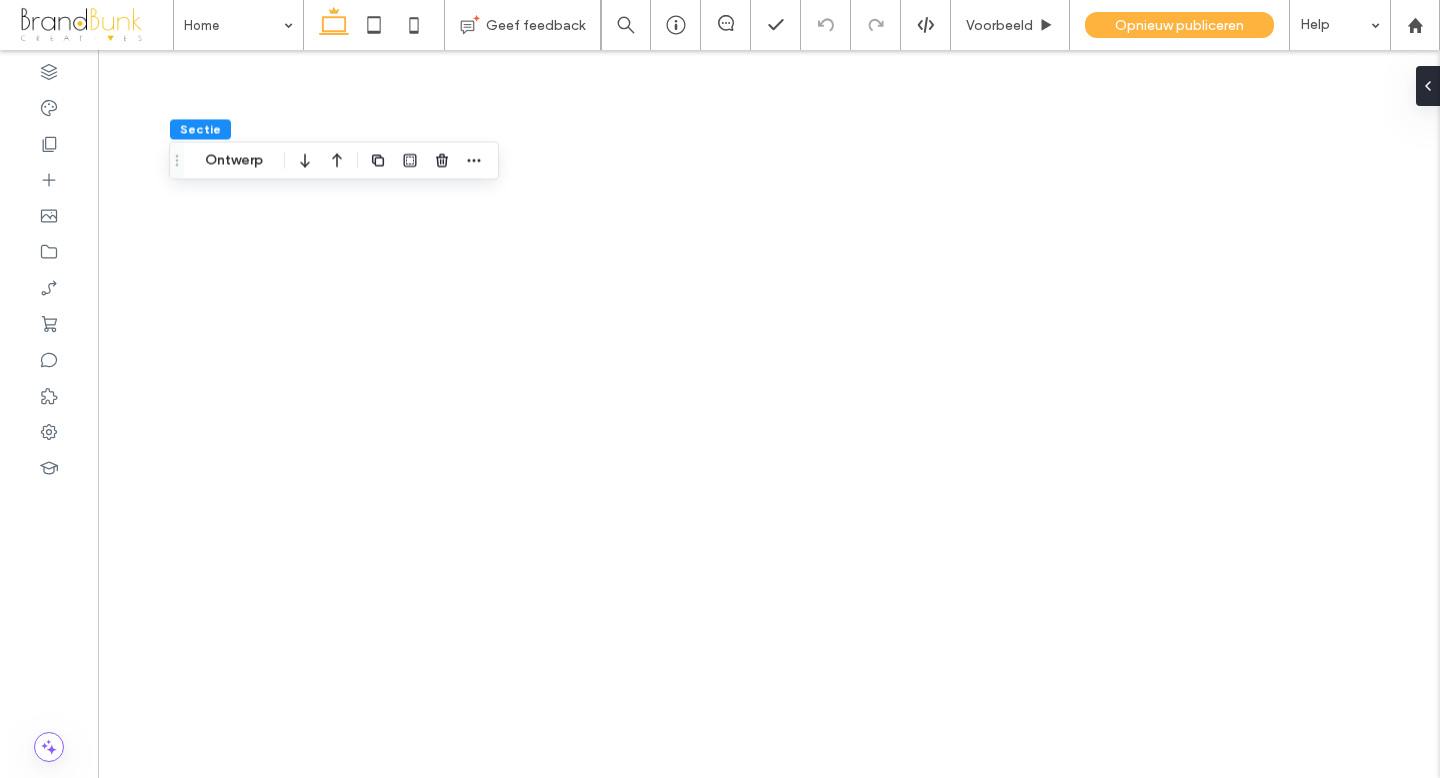 scroll, scrollTop: 0, scrollLeft: 0, axis: both 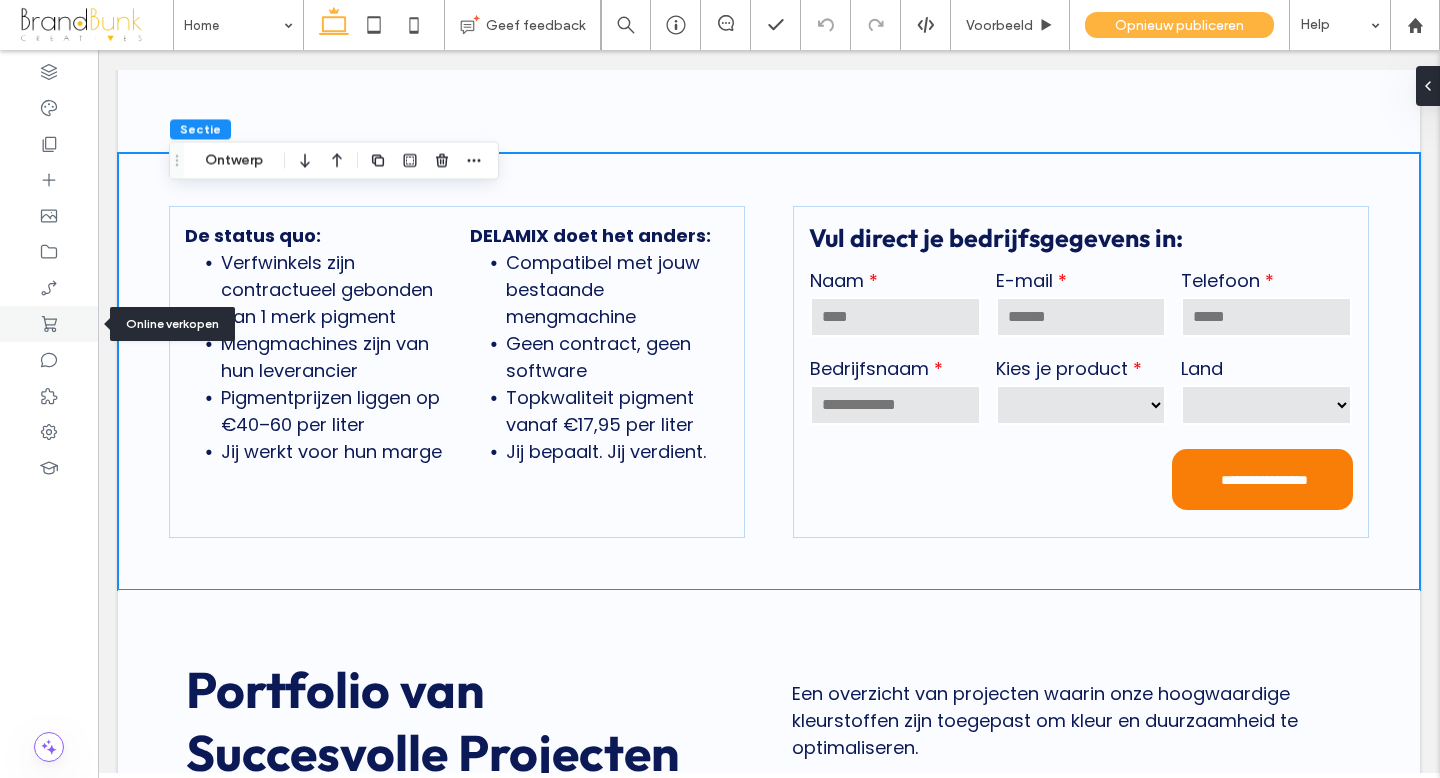 click 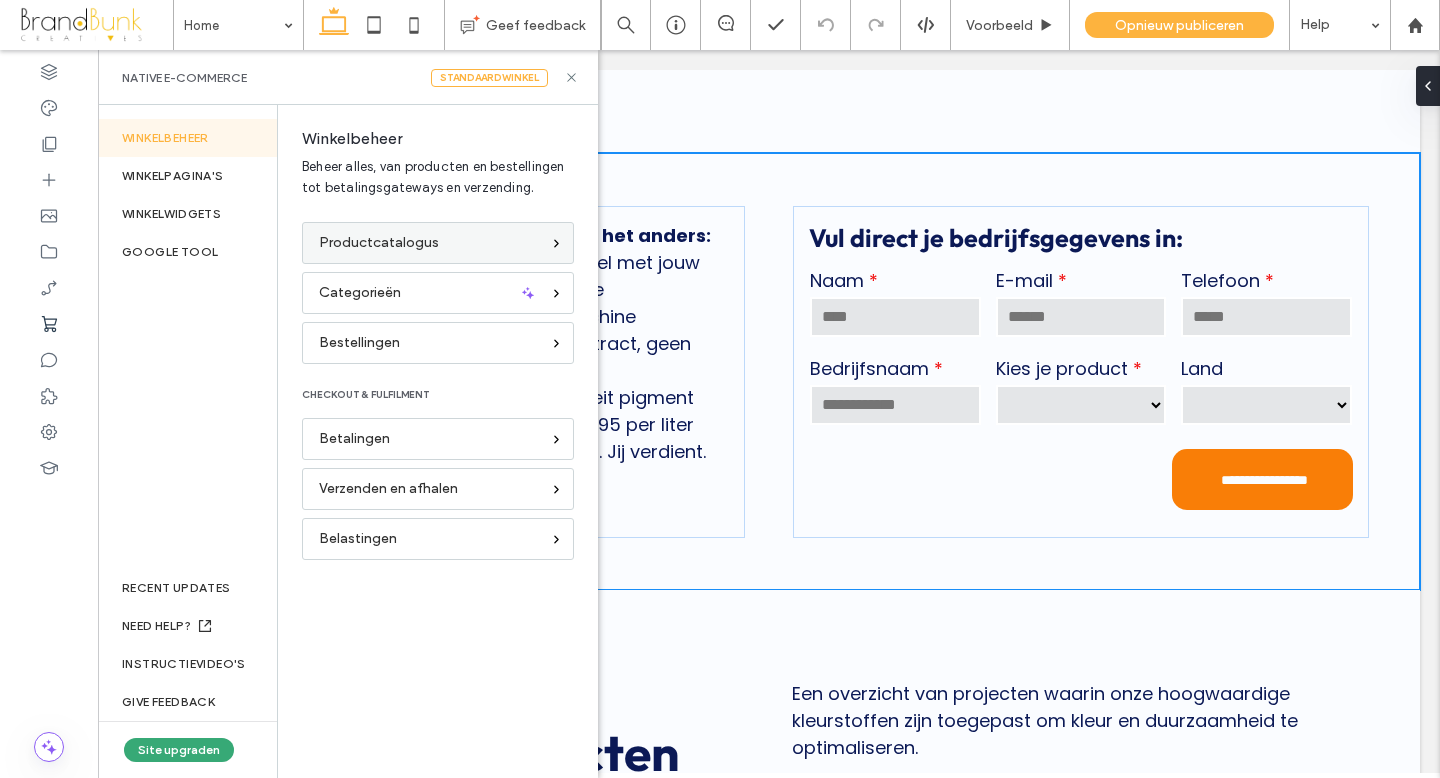 click on "Productcatalogus" at bounding box center [379, 243] 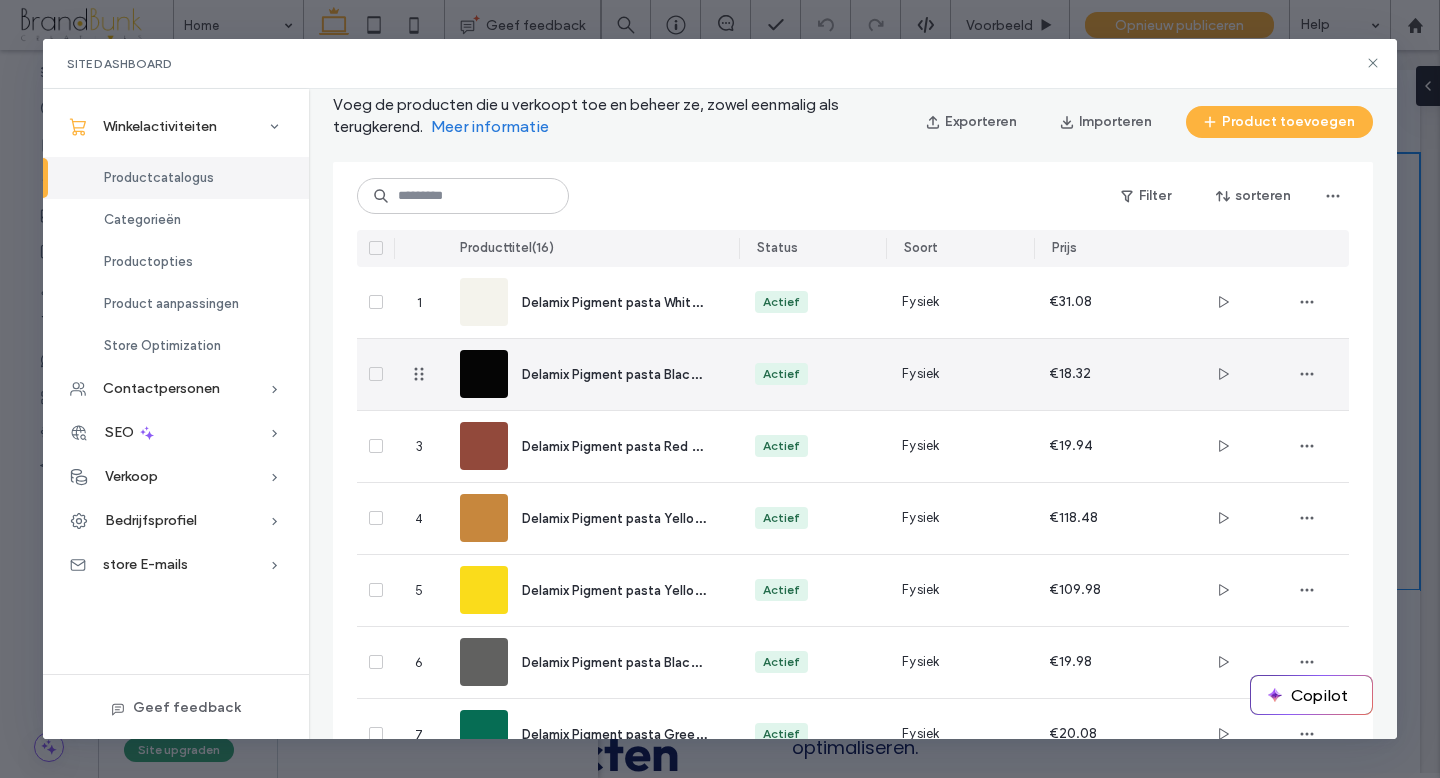 scroll, scrollTop: 90, scrollLeft: 0, axis: vertical 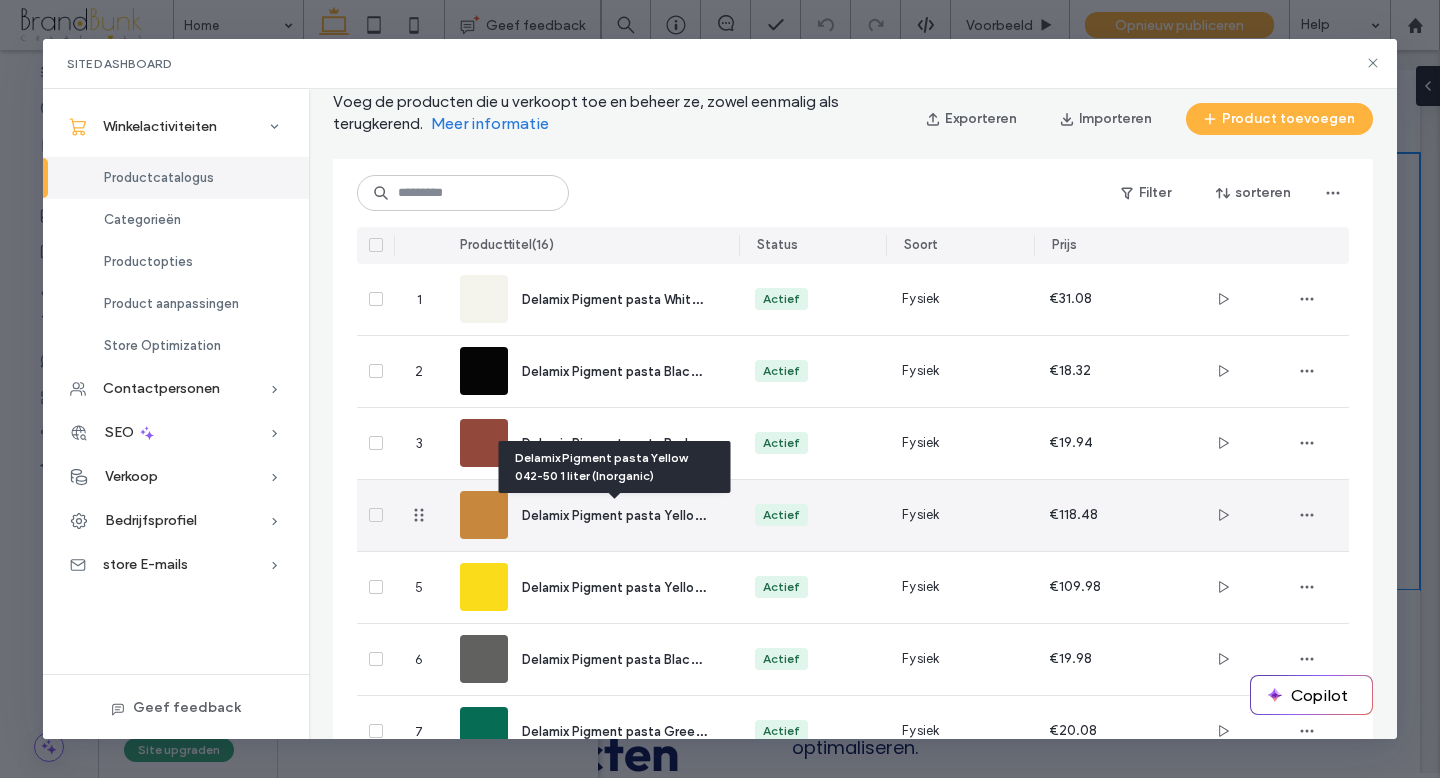 click on "Delamix Pigment pasta Yellow 042-50 1 liter (Inorganic)" at bounding box center [689, 514] 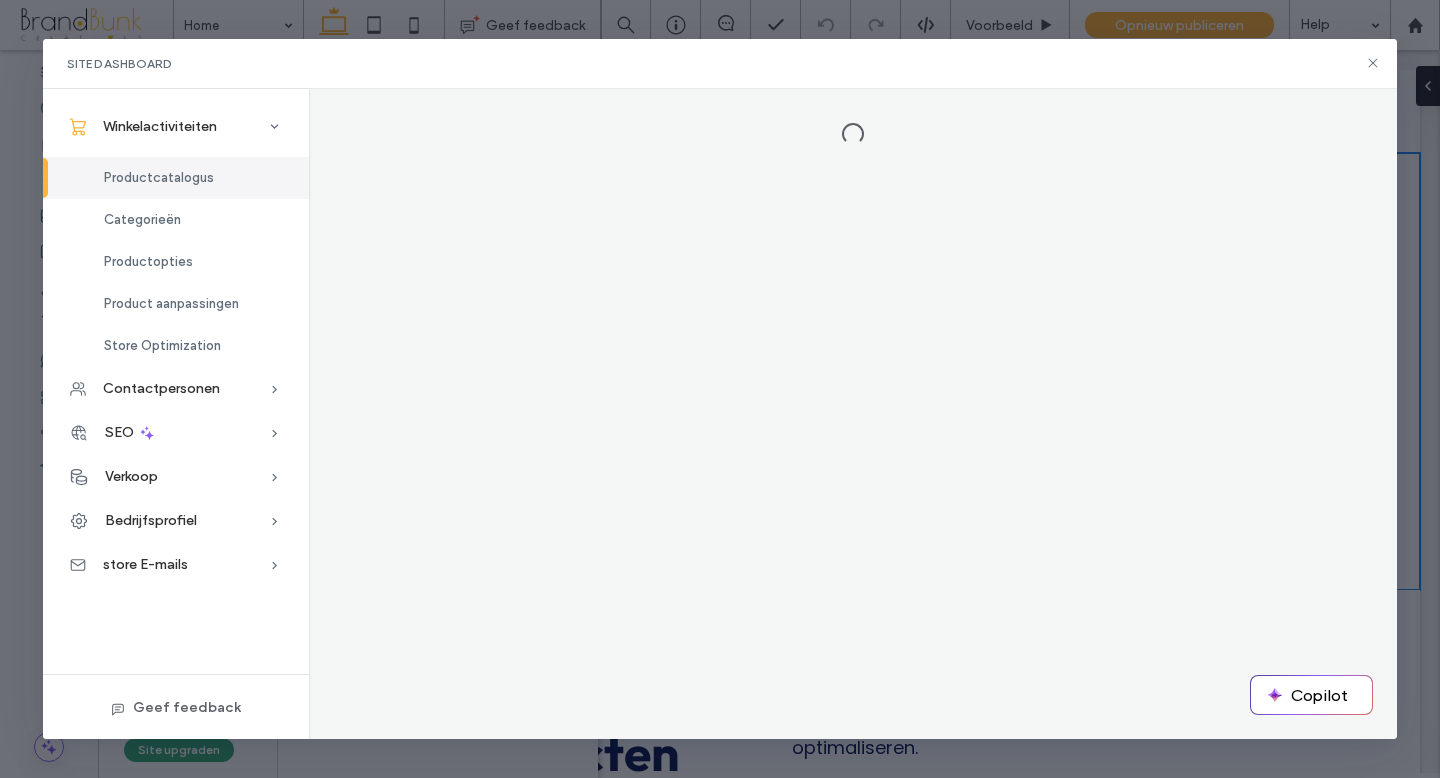 scroll, scrollTop: 0, scrollLeft: 0, axis: both 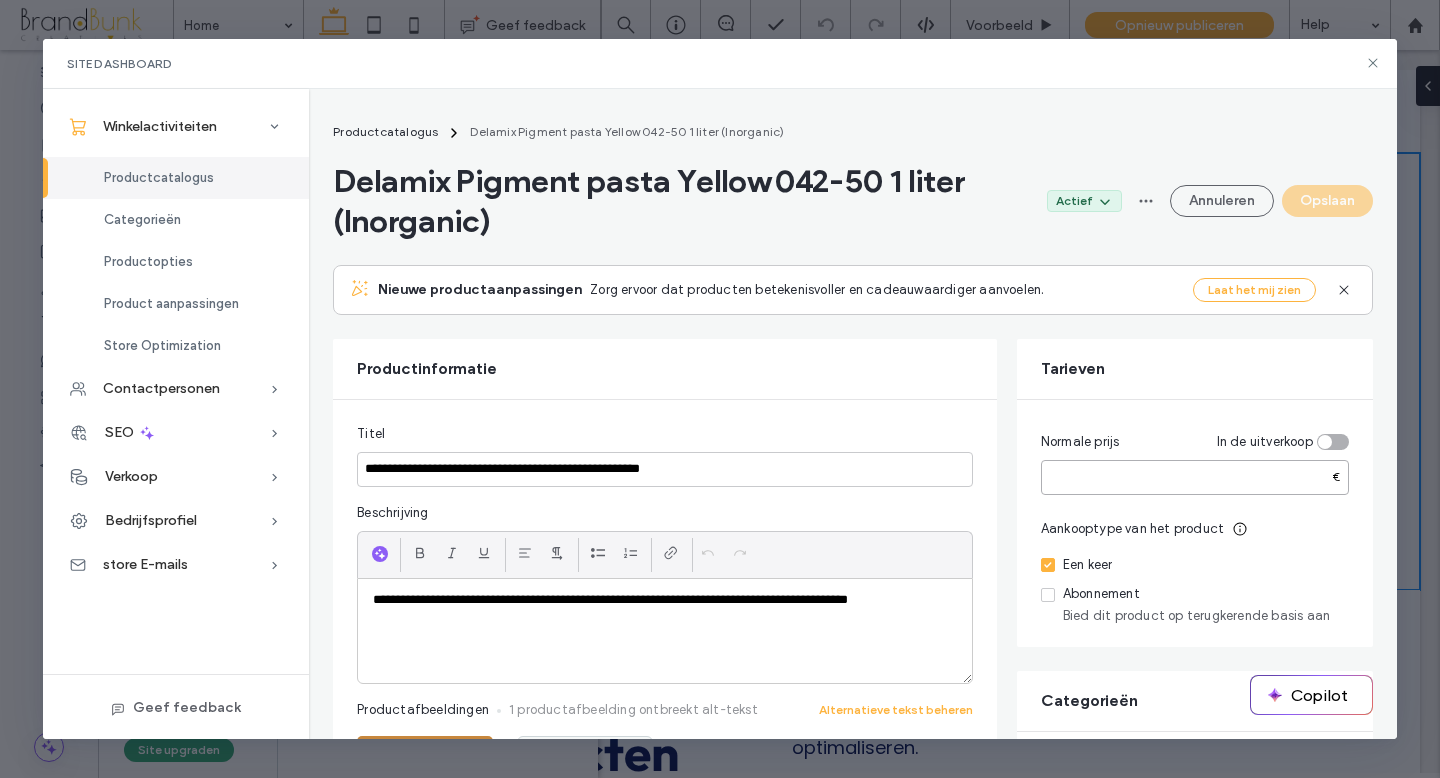 click on "******" at bounding box center (1195, 477) 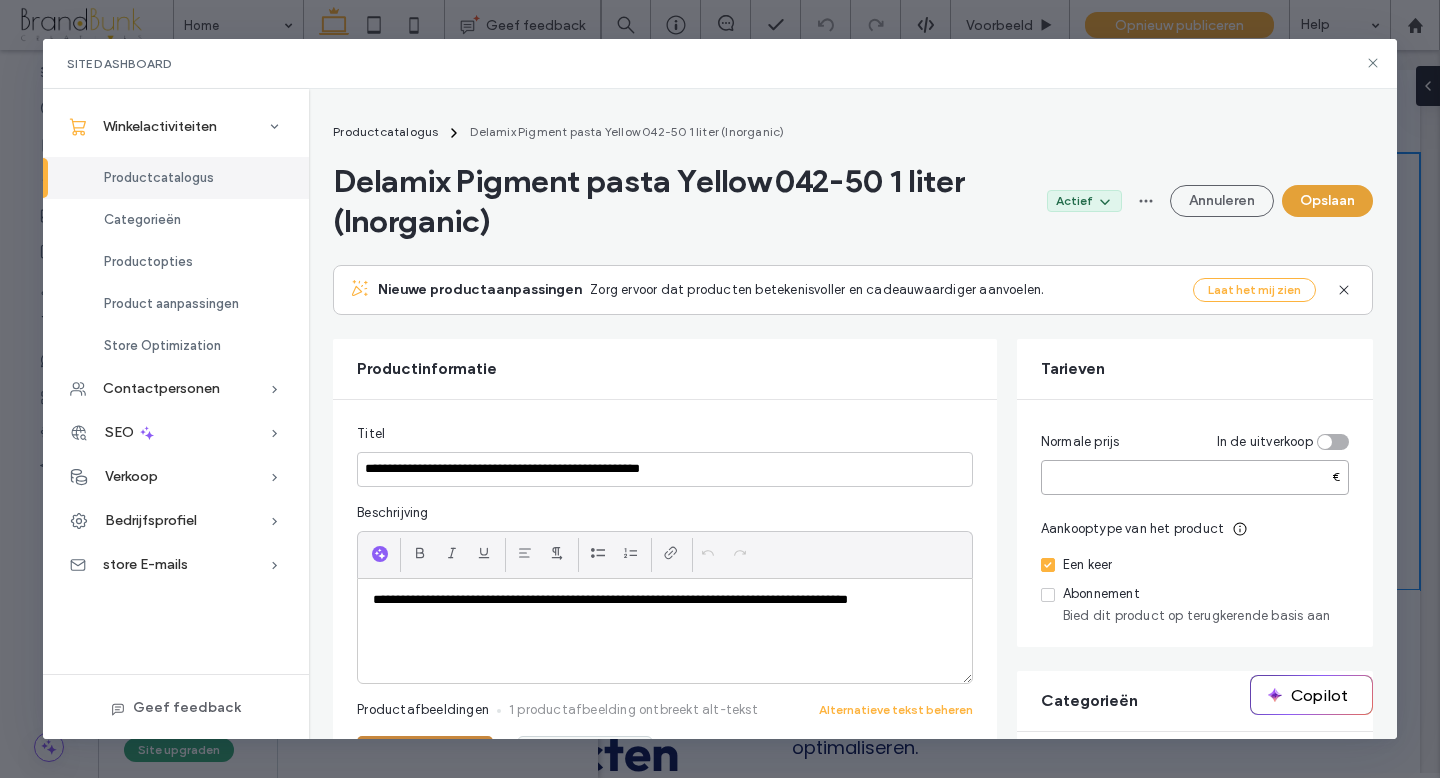 type on "*****" 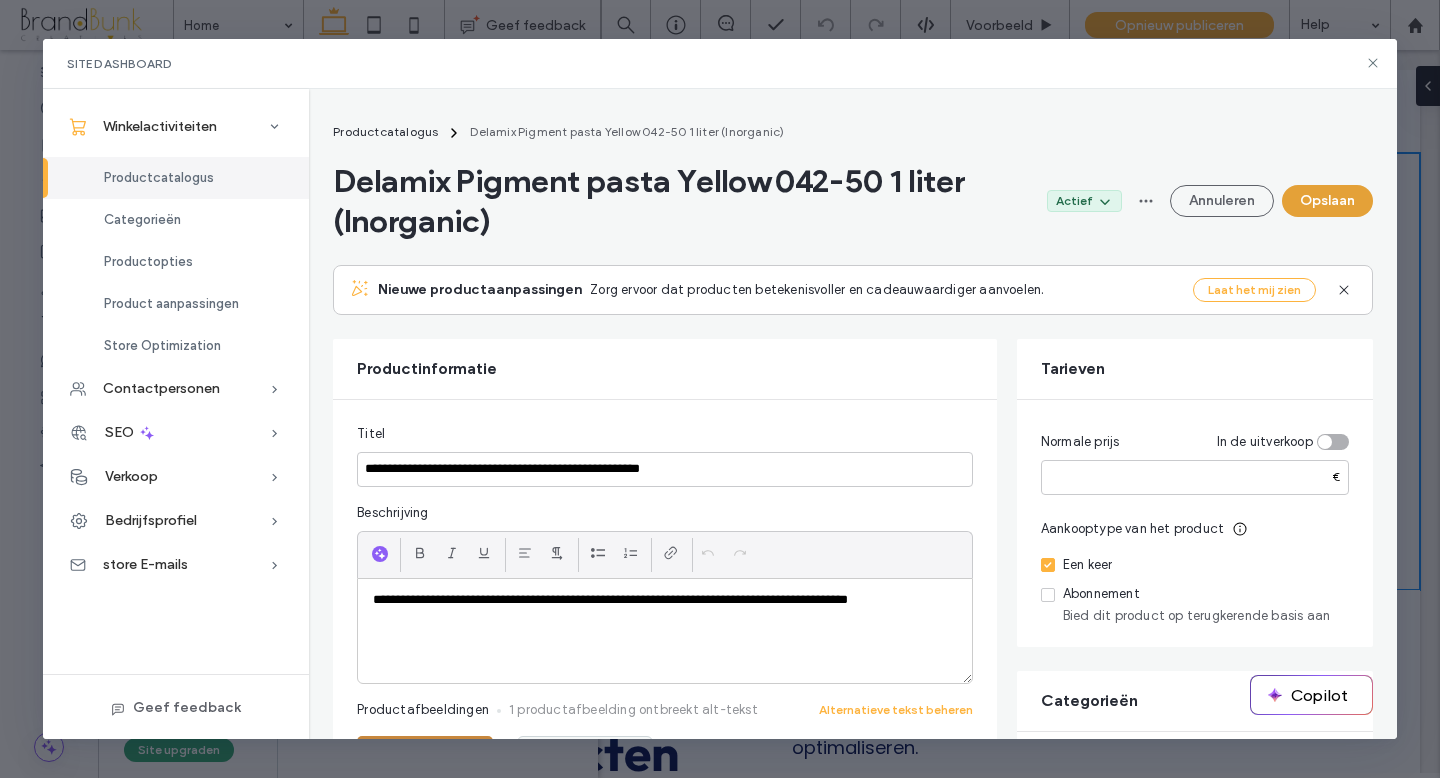 click on "Opslaan" at bounding box center (1327, 201) 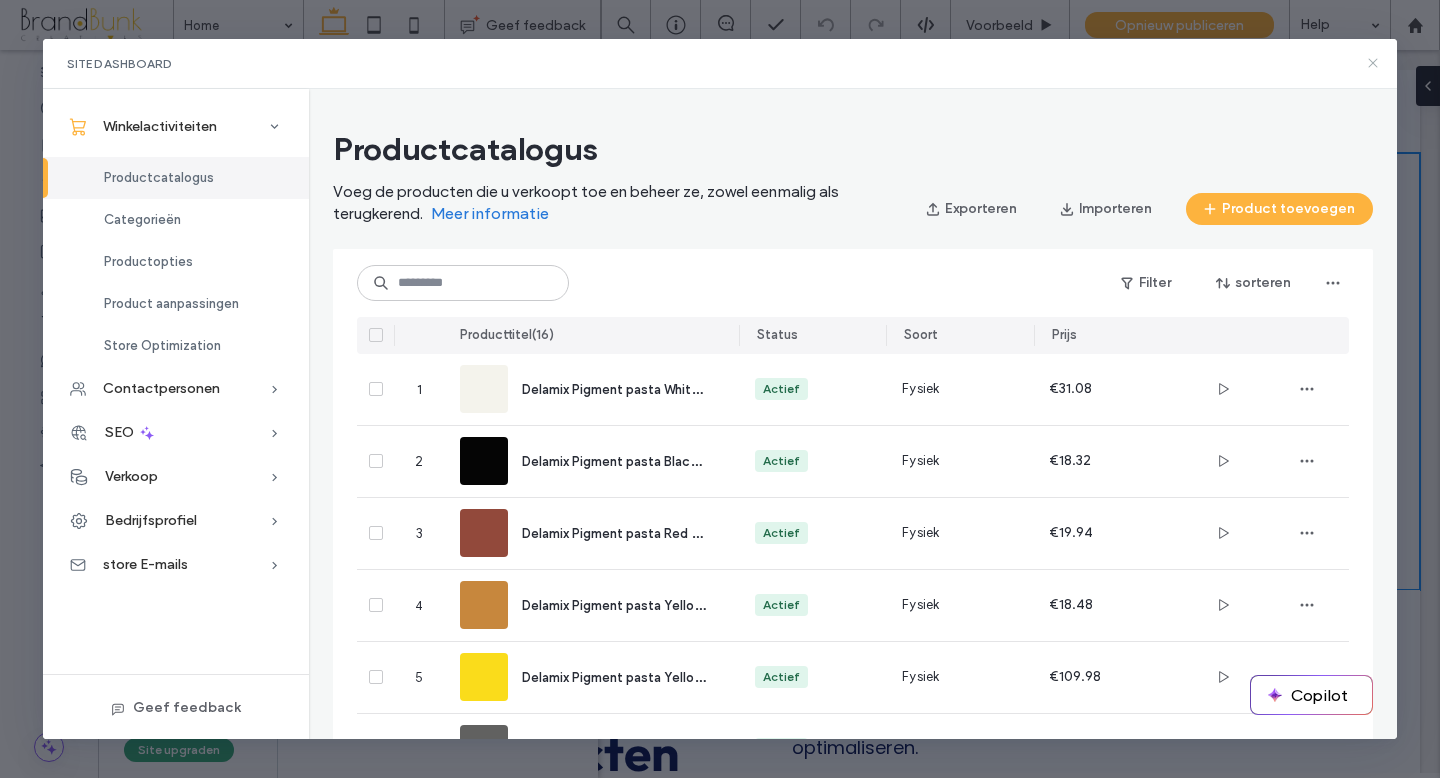 click 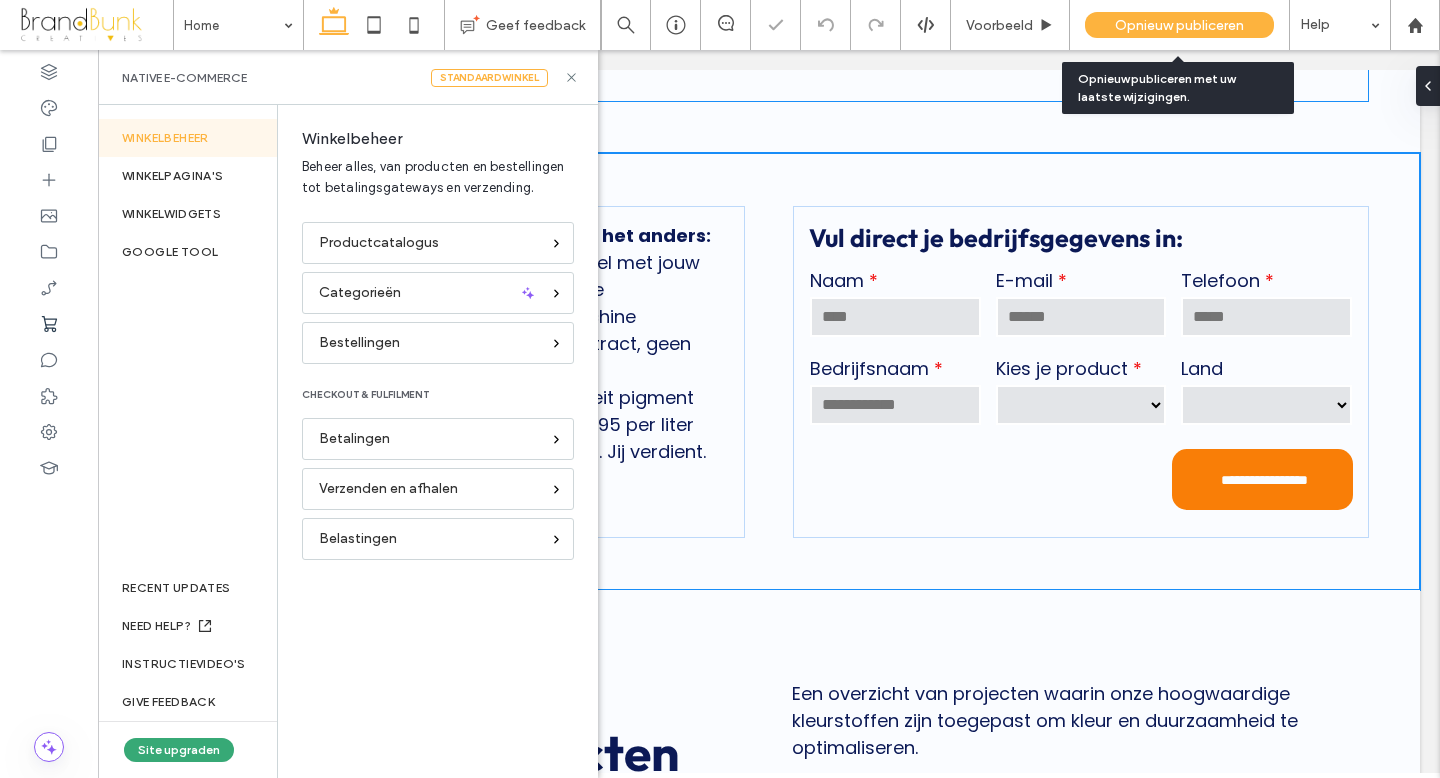 click on "Opnieuw publiceren" at bounding box center [1179, 25] 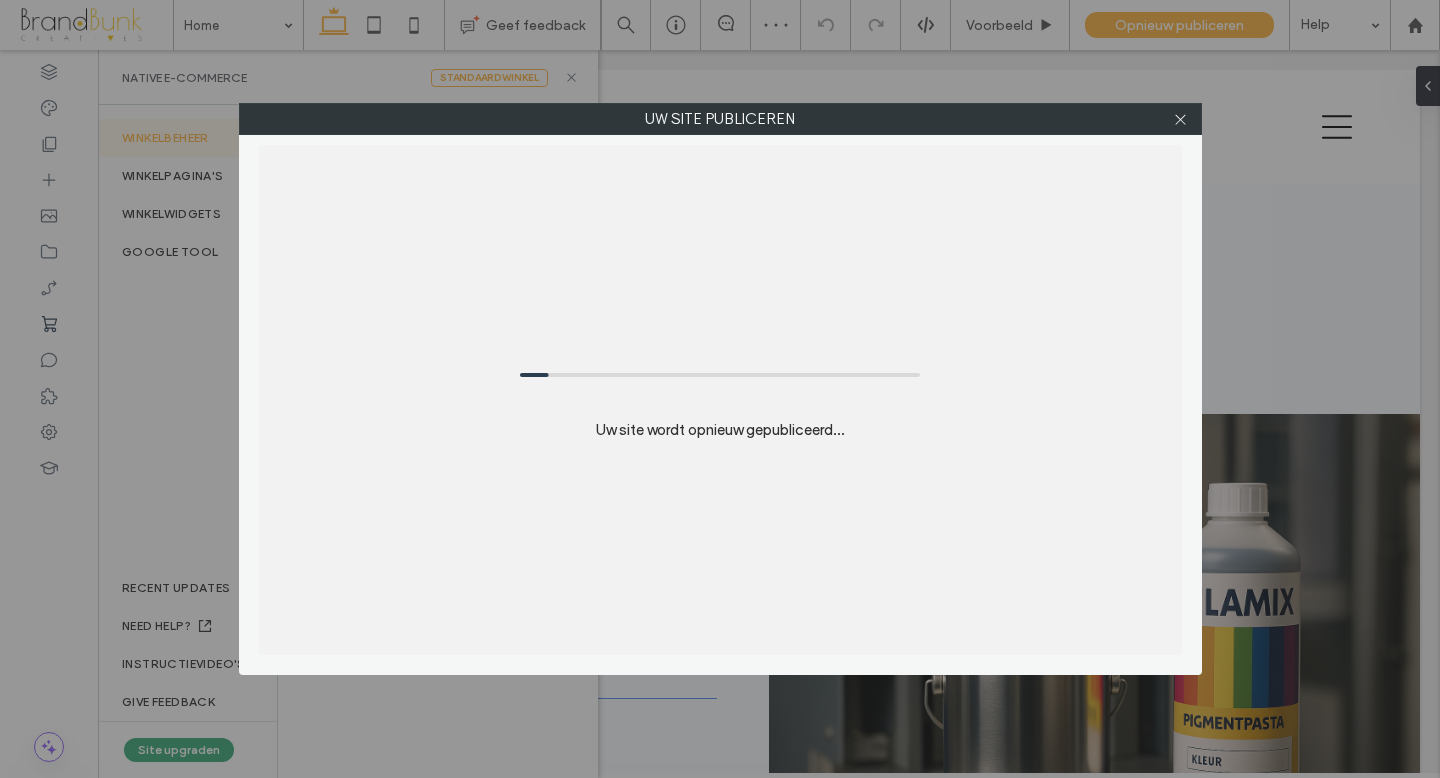 scroll, scrollTop: 4118, scrollLeft: 0, axis: vertical 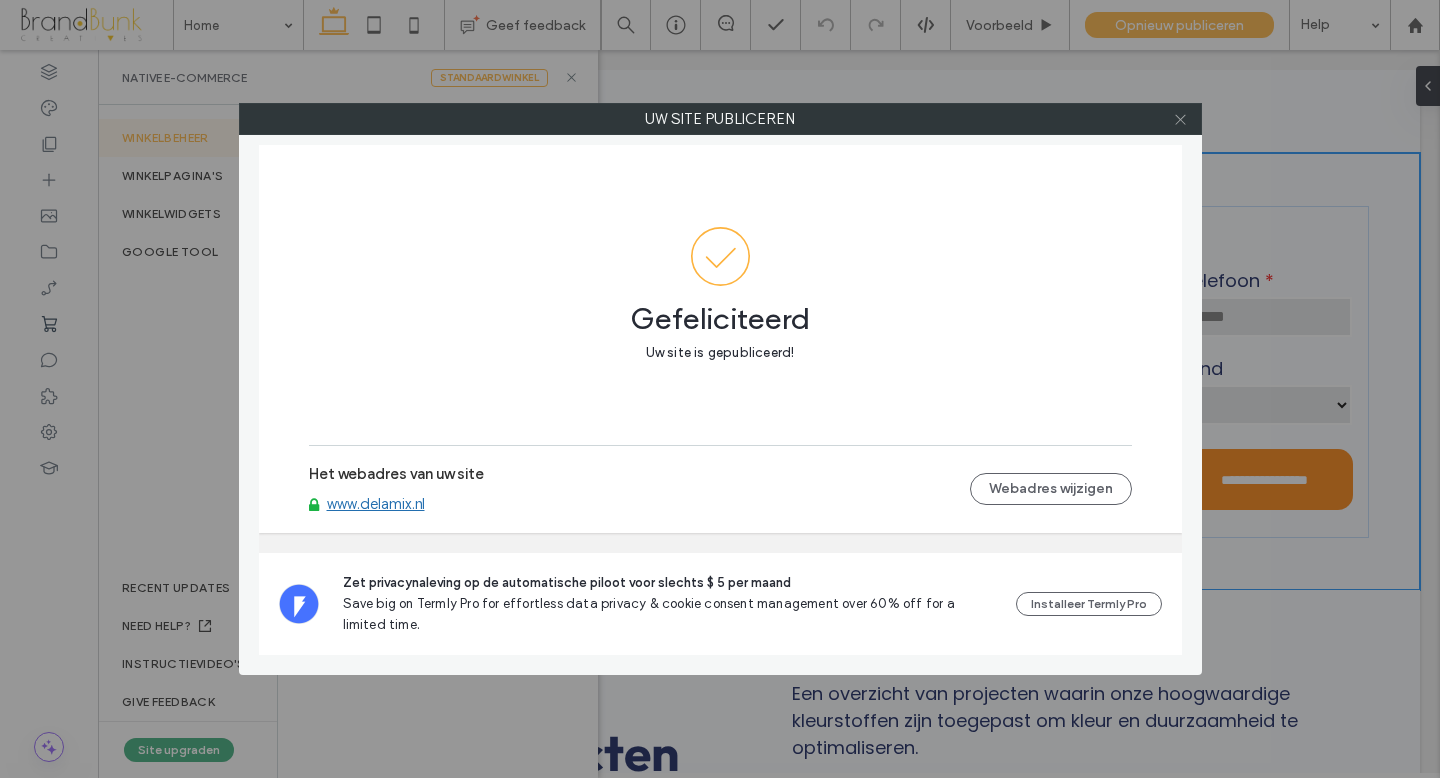 click 